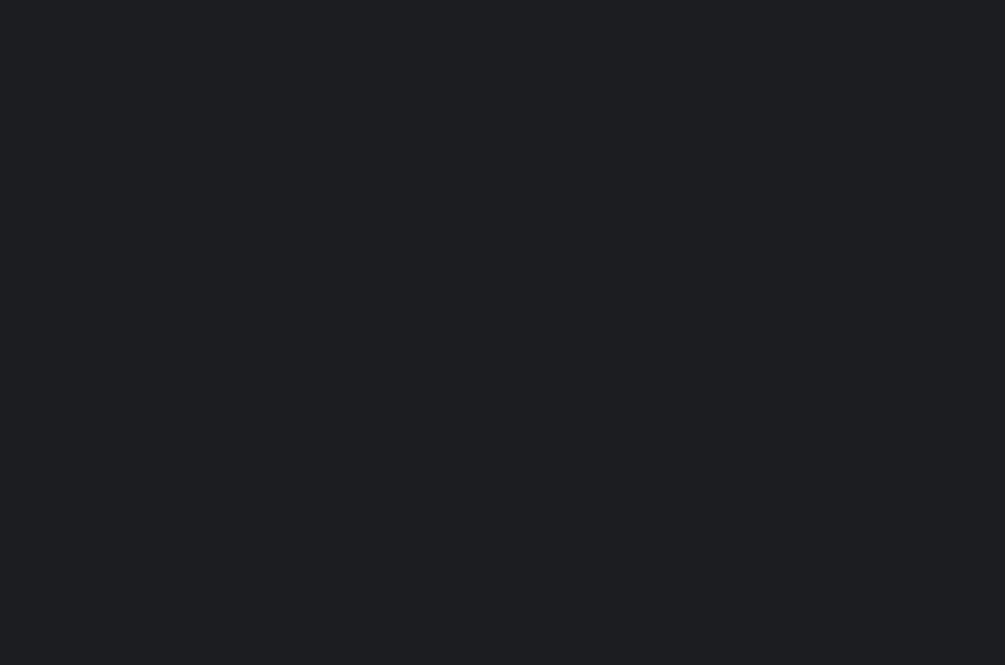 scroll, scrollTop: 0, scrollLeft: 0, axis: both 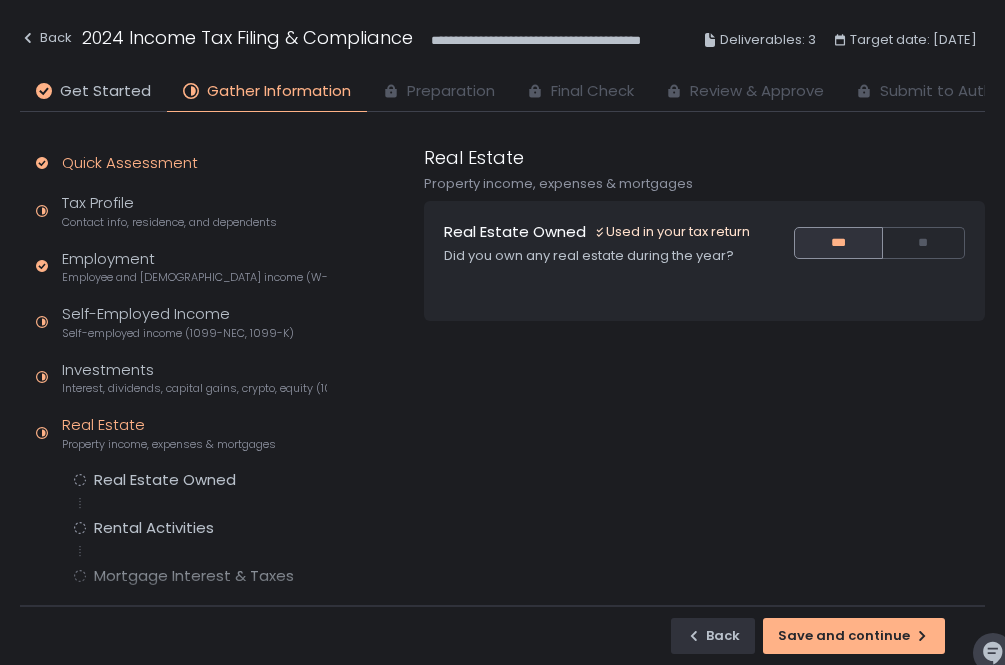 click on "Quick Assessment" at bounding box center [181, 163] 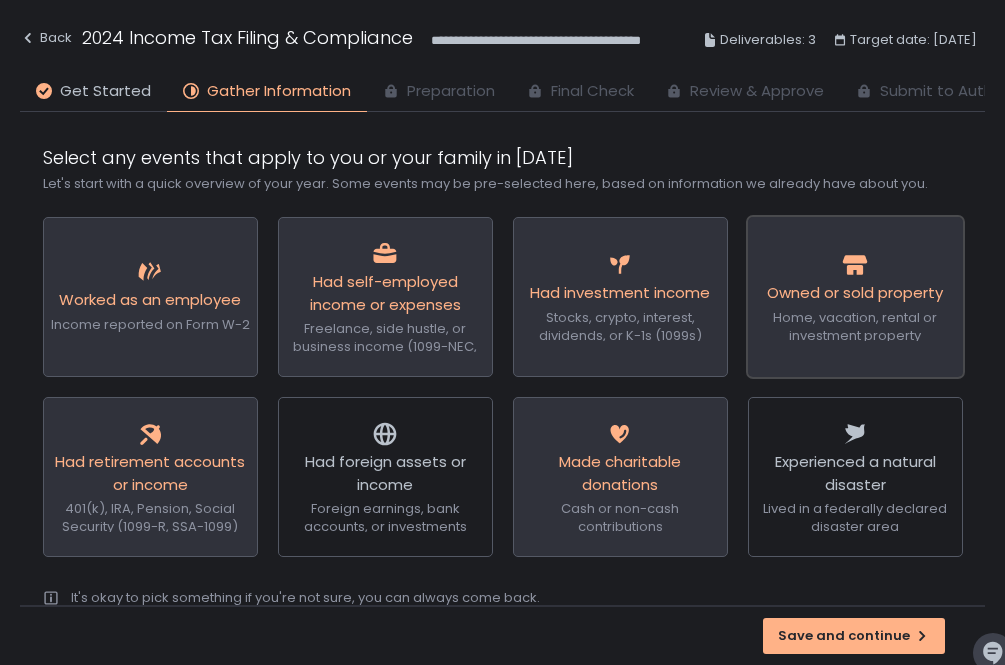 click on "Owned or sold property" 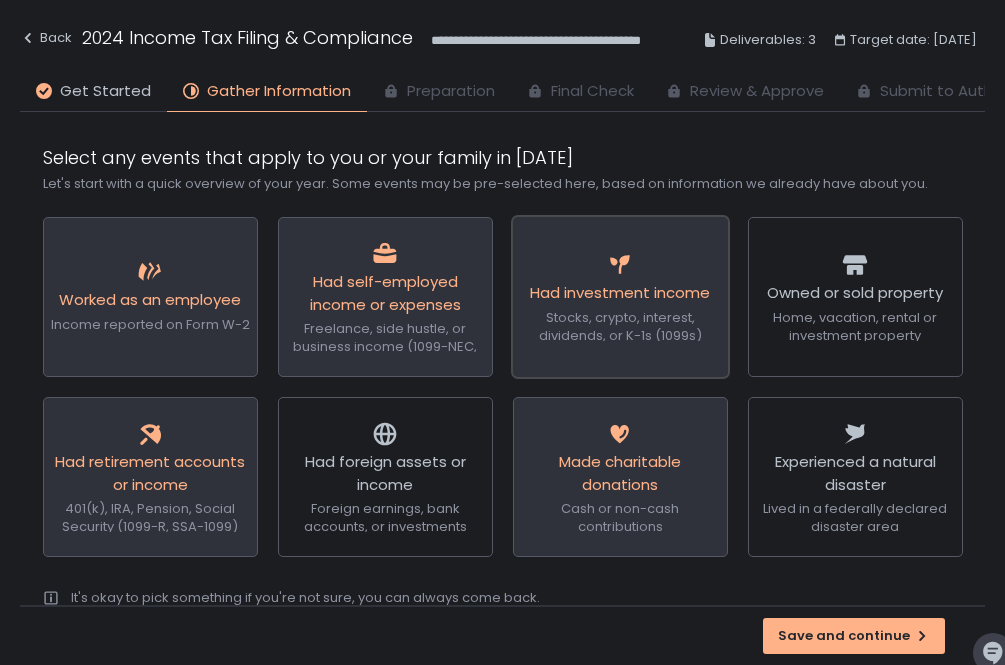 click on "Had investment income" 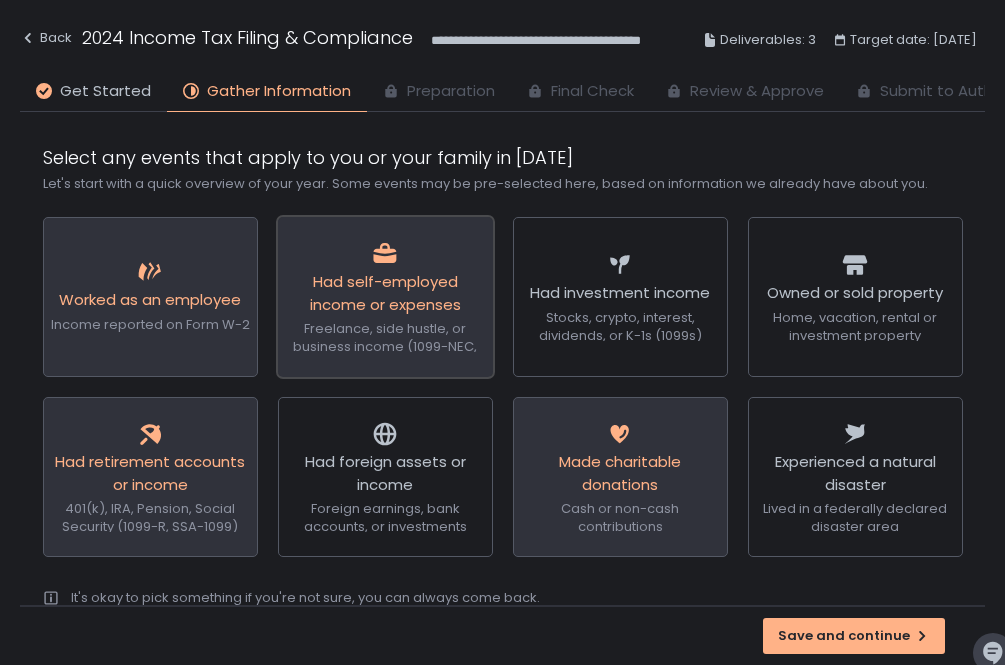 click on "Had self-employed income or expenses" 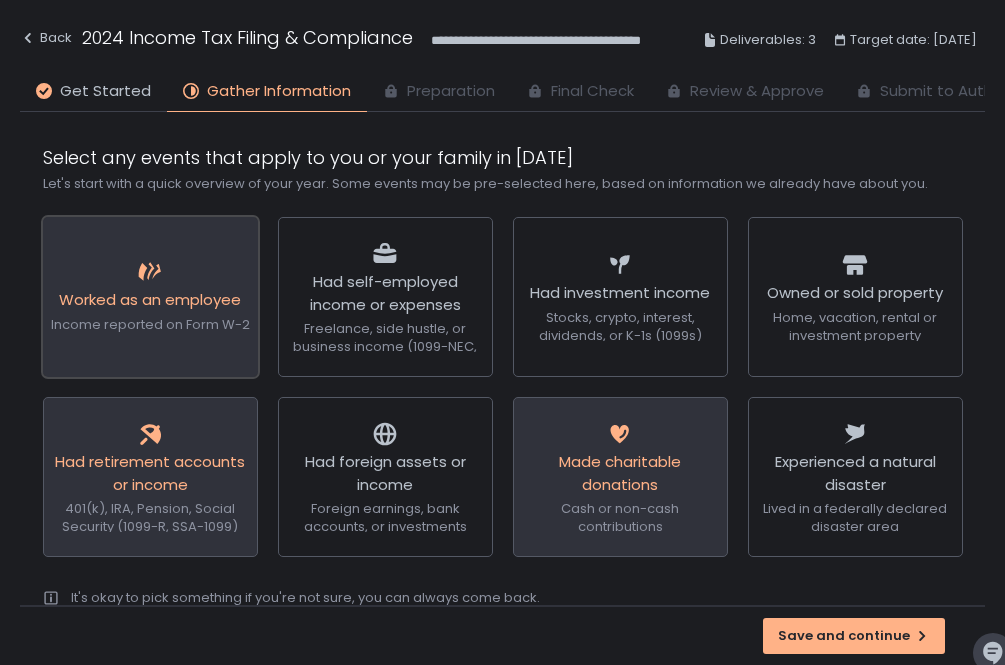 click on "Worked as an employee" at bounding box center (150, 302) 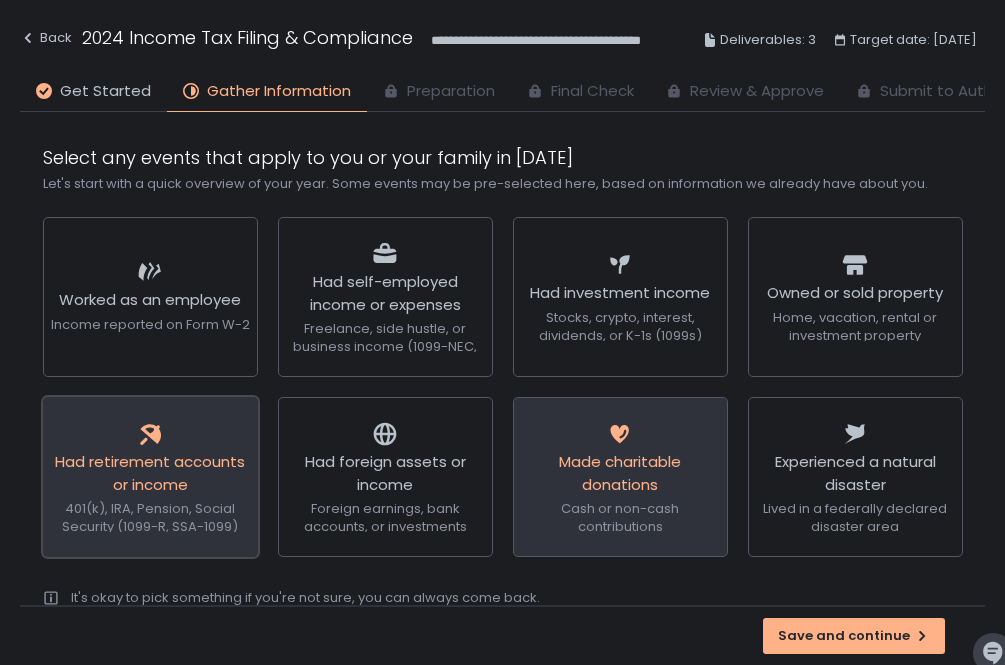 click on "Had retirement accounts or income" 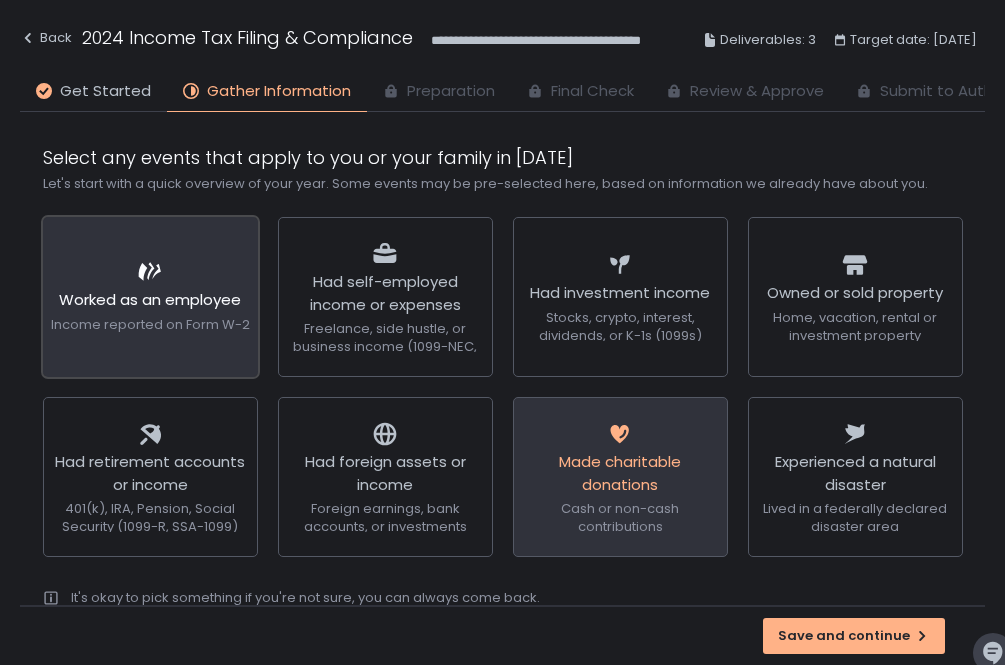 click on "Worked as an employee" 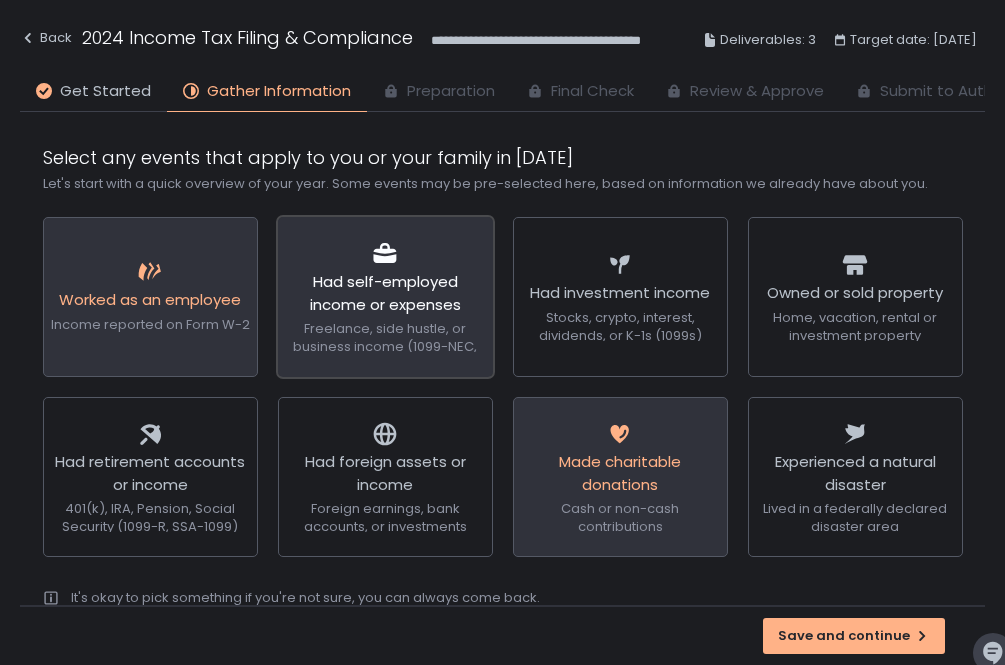 click on "Had self-employed income or expenses" at bounding box center (385, 293) 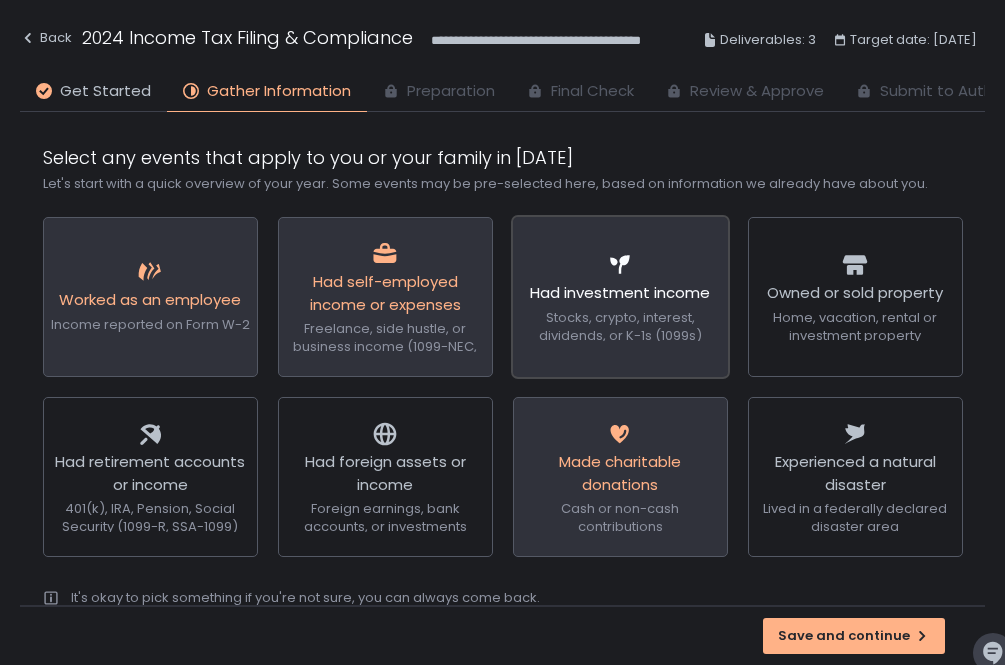 click on "Had investment income" 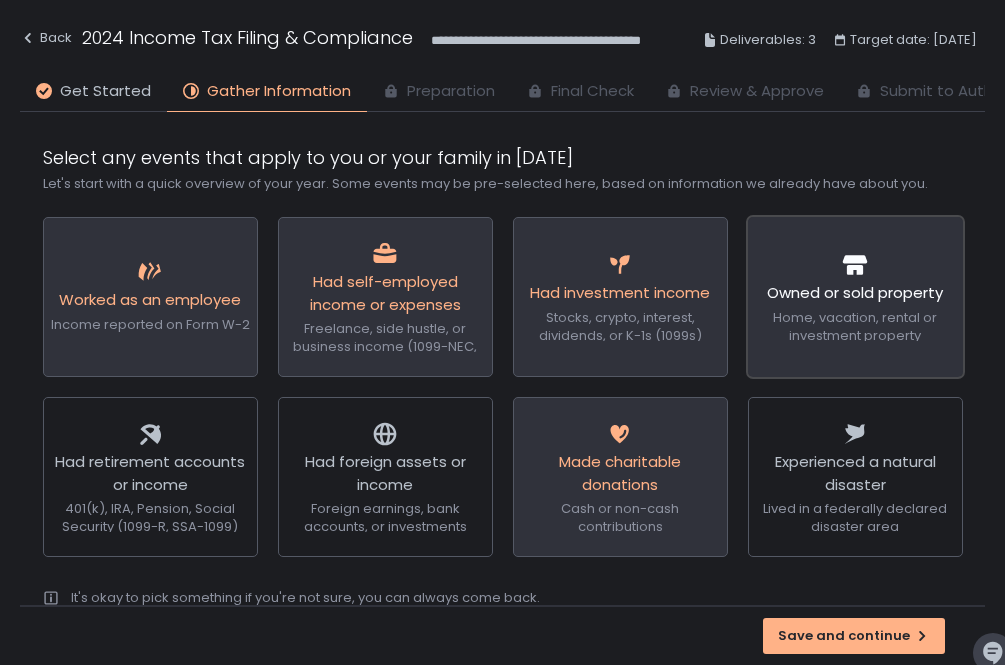 click on "Owned or sold property" 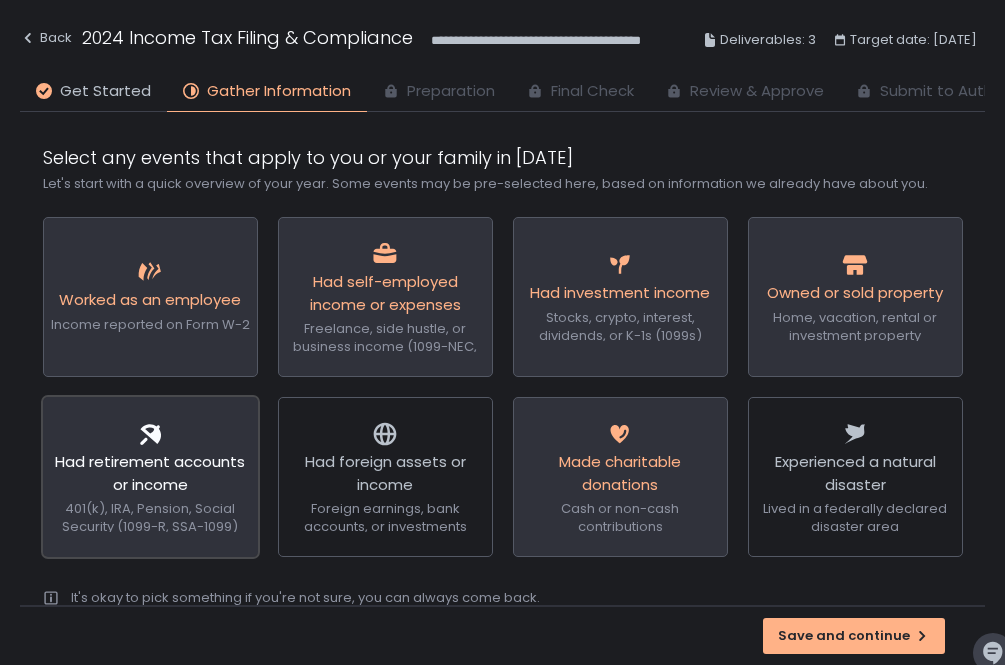 click on "Had retirement accounts or income" 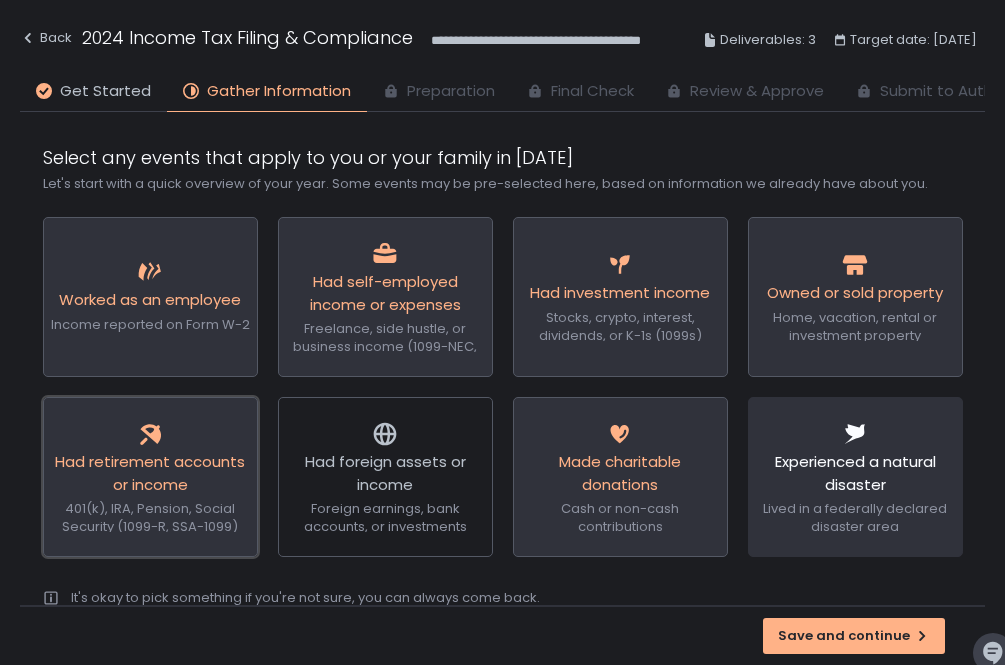 scroll, scrollTop: 41, scrollLeft: 0, axis: vertical 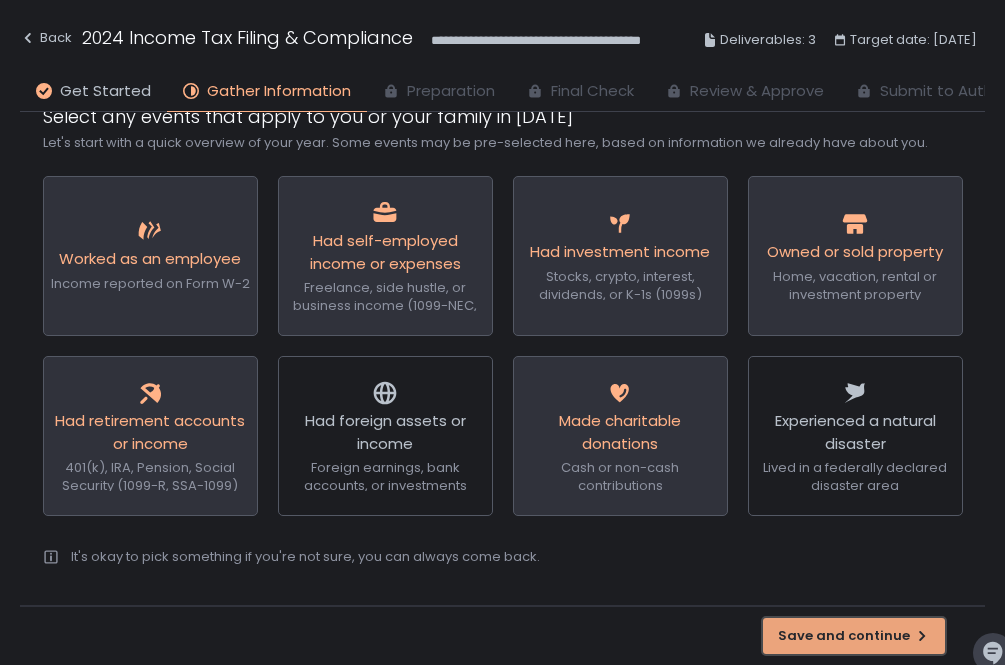 click on "Save and continue" at bounding box center (854, 636) 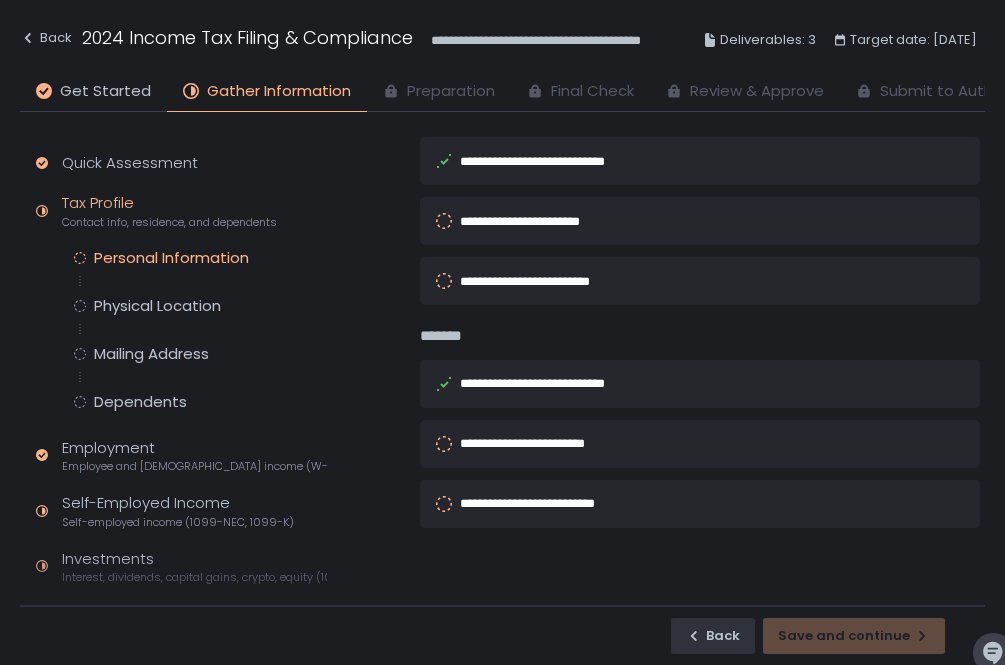 scroll, scrollTop: 122, scrollLeft: 0, axis: vertical 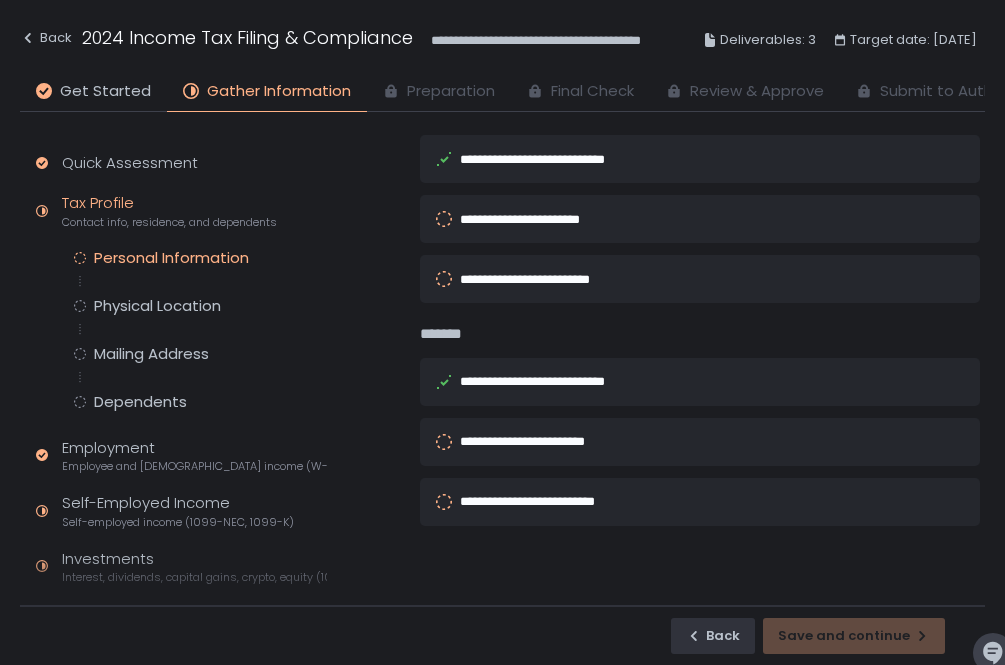 click on "**********" at bounding box center (546, 502) 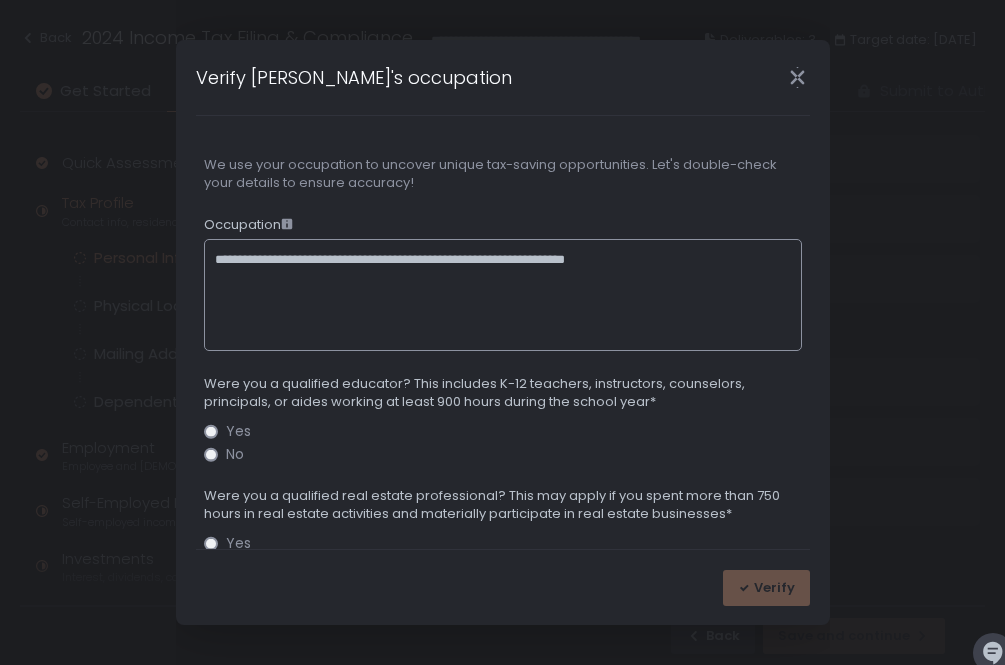 drag, startPoint x: 702, startPoint y: 265, endPoint x: 406, endPoint y: 260, distance: 296.04224 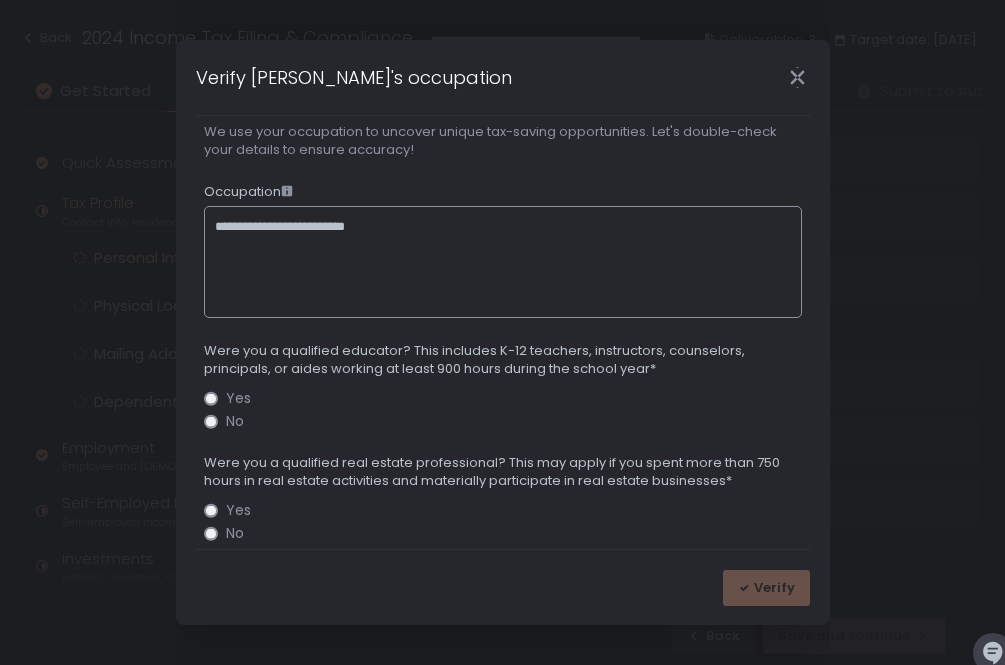 scroll, scrollTop: 47, scrollLeft: 0, axis: vertical 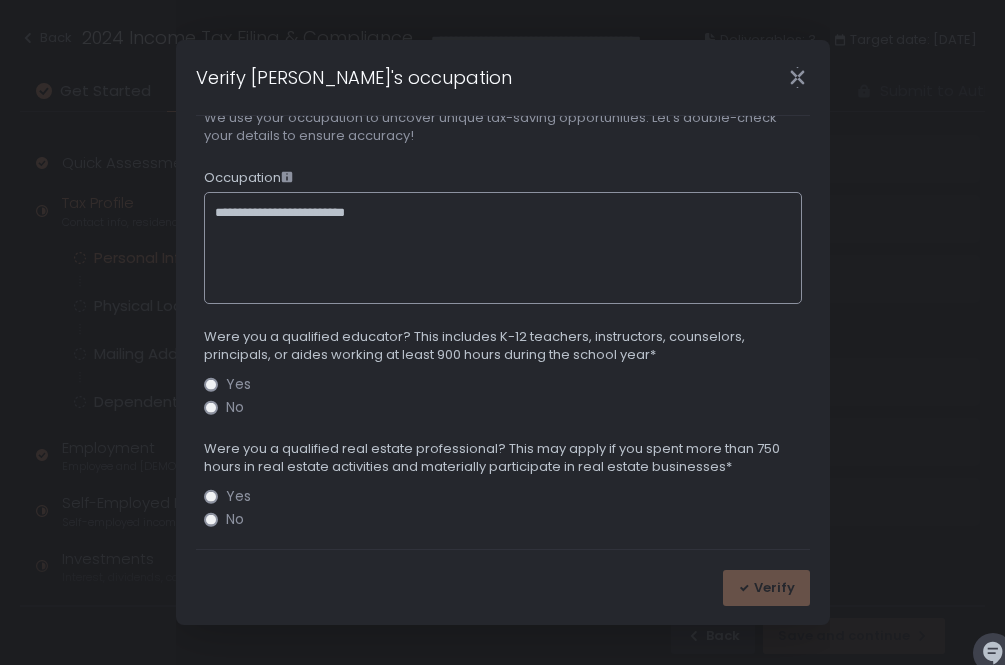 type on "**********" 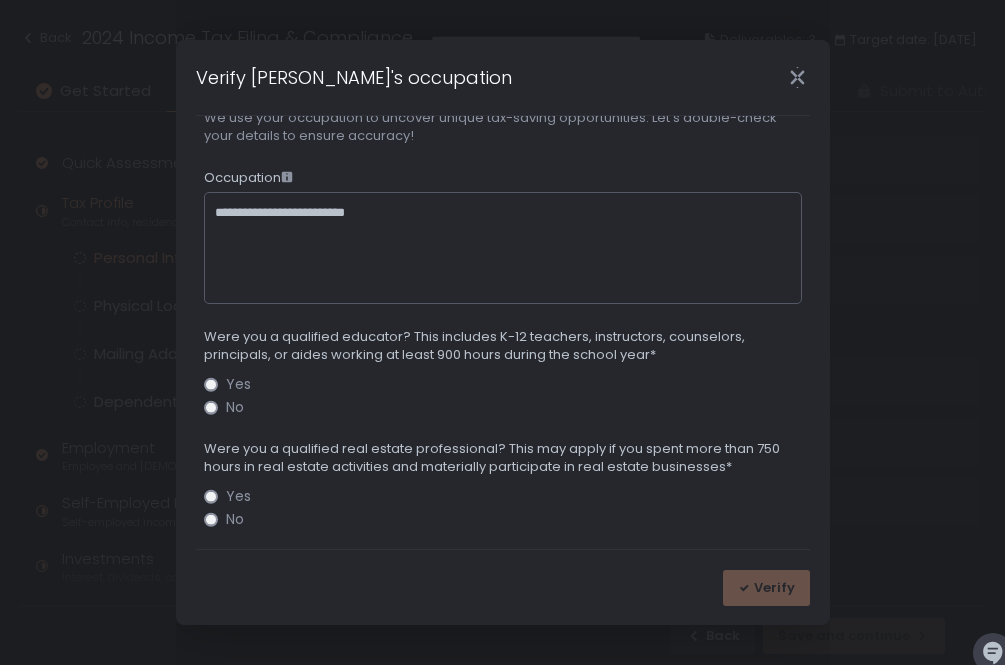click on "No" 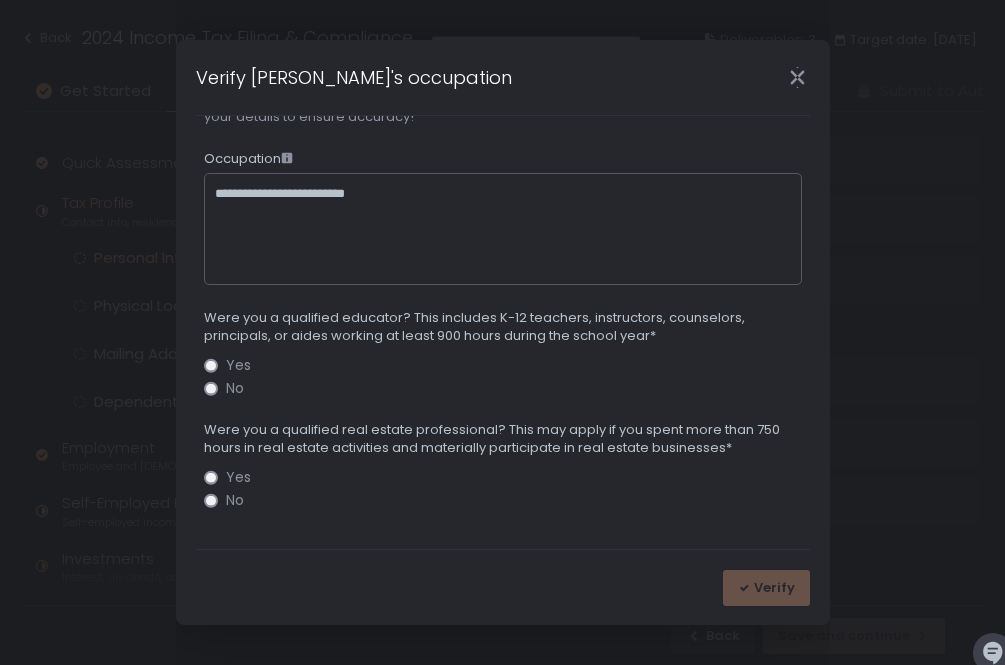 click on "No" 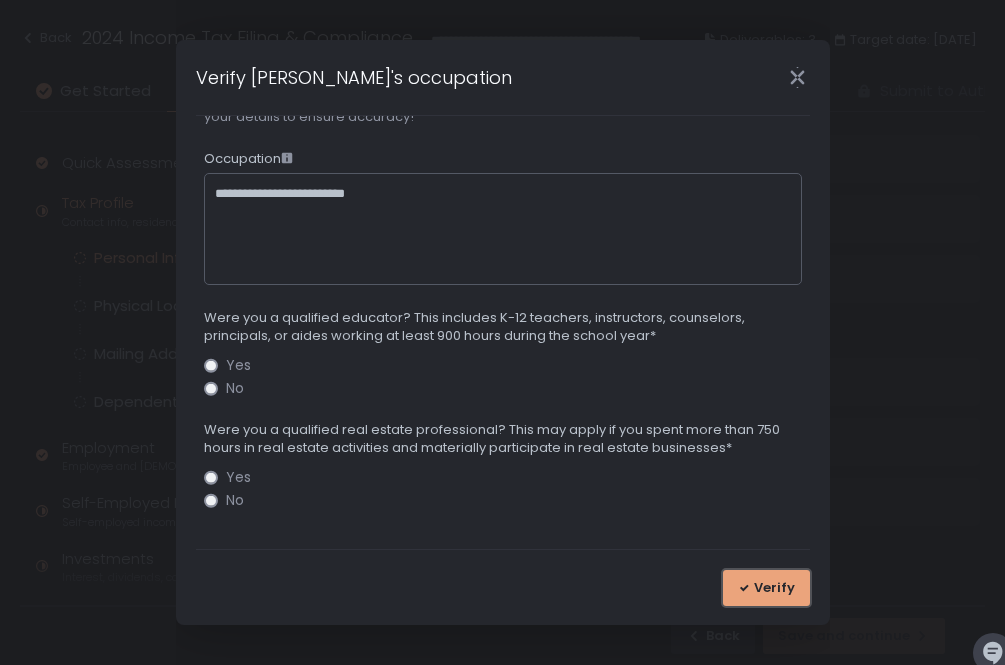 click on "Verify" at bounding box center (766, 588) 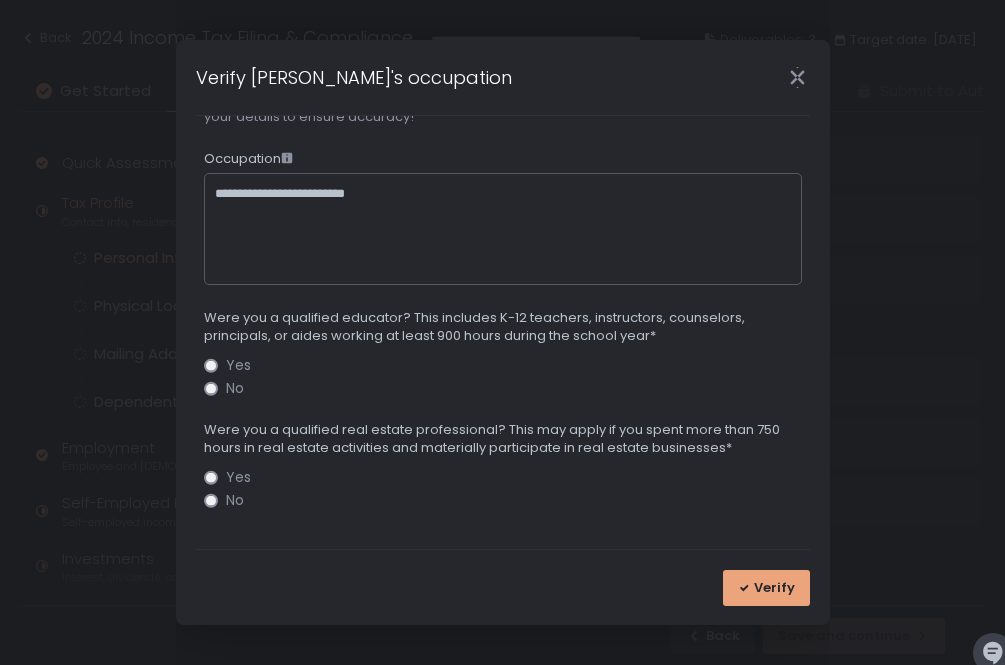 scroll, scrollTop: 0, scrollLeft: 0, axis: both 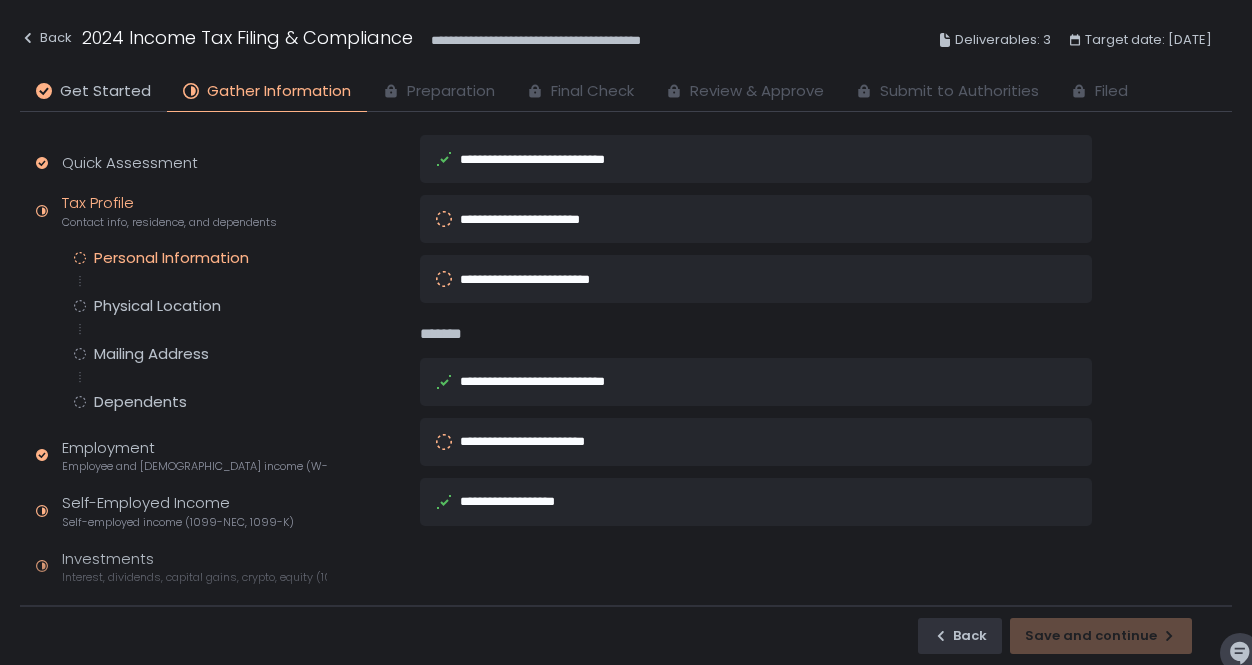 click on "**********" at bounding box center (533, 441) 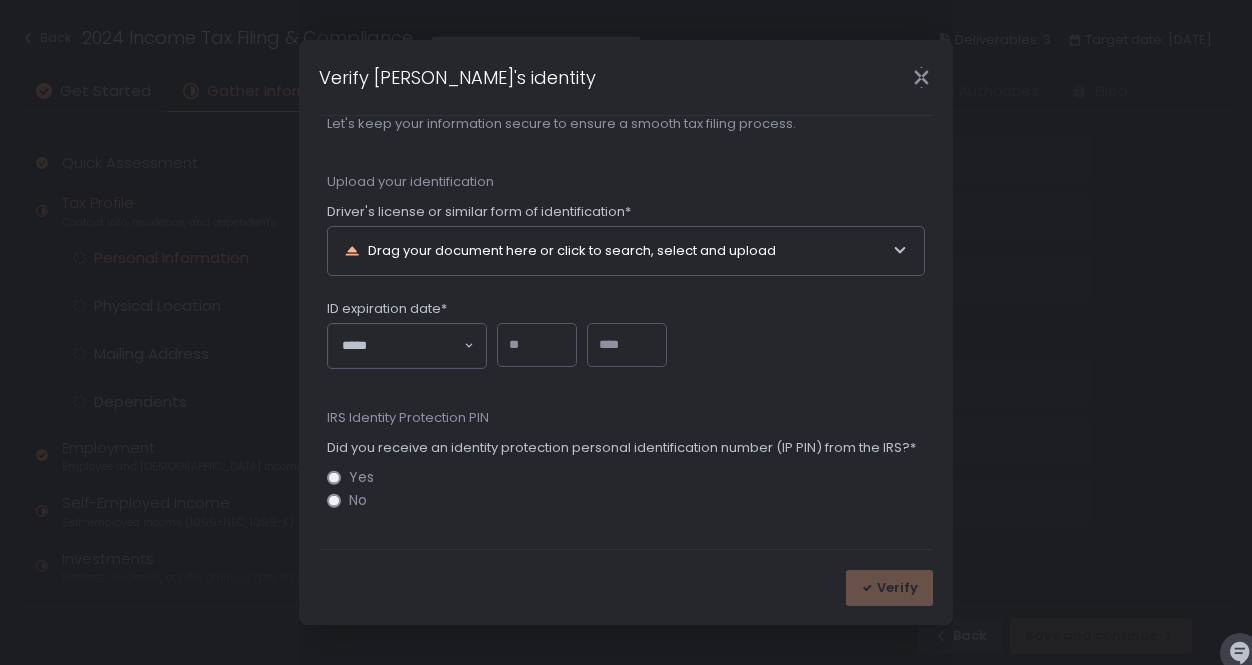 scroll, scrollTop: 0, scrollLeft: 0, axis: both 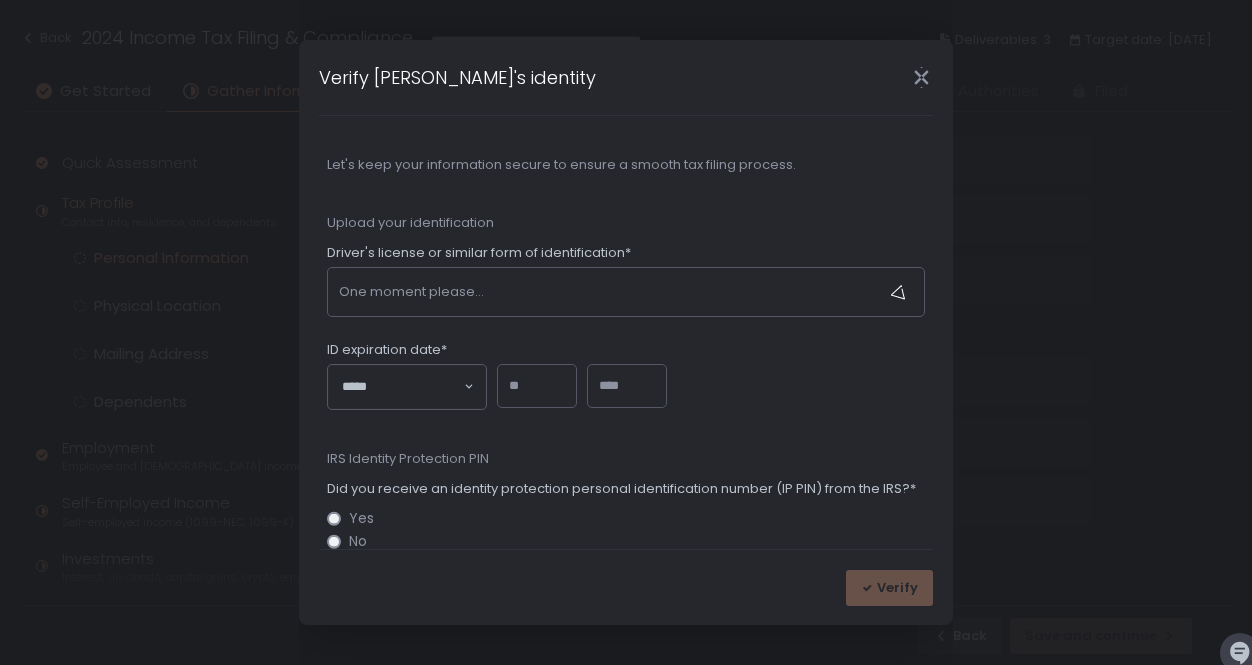 click 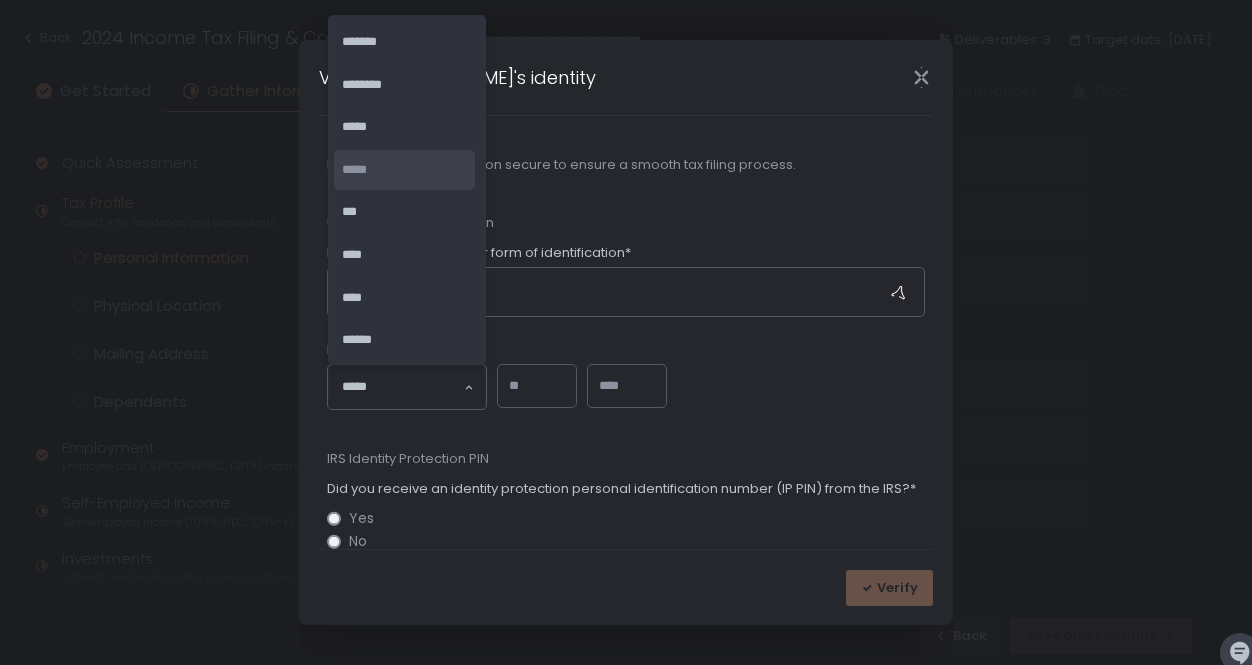 click on "*****" 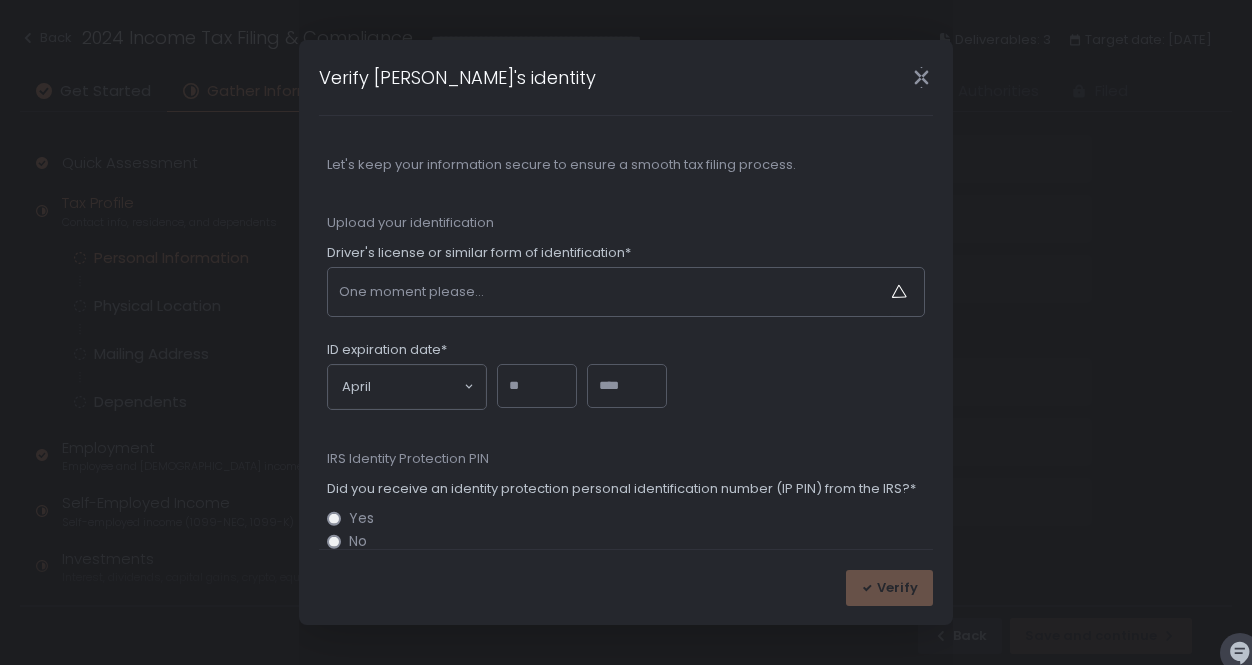 click 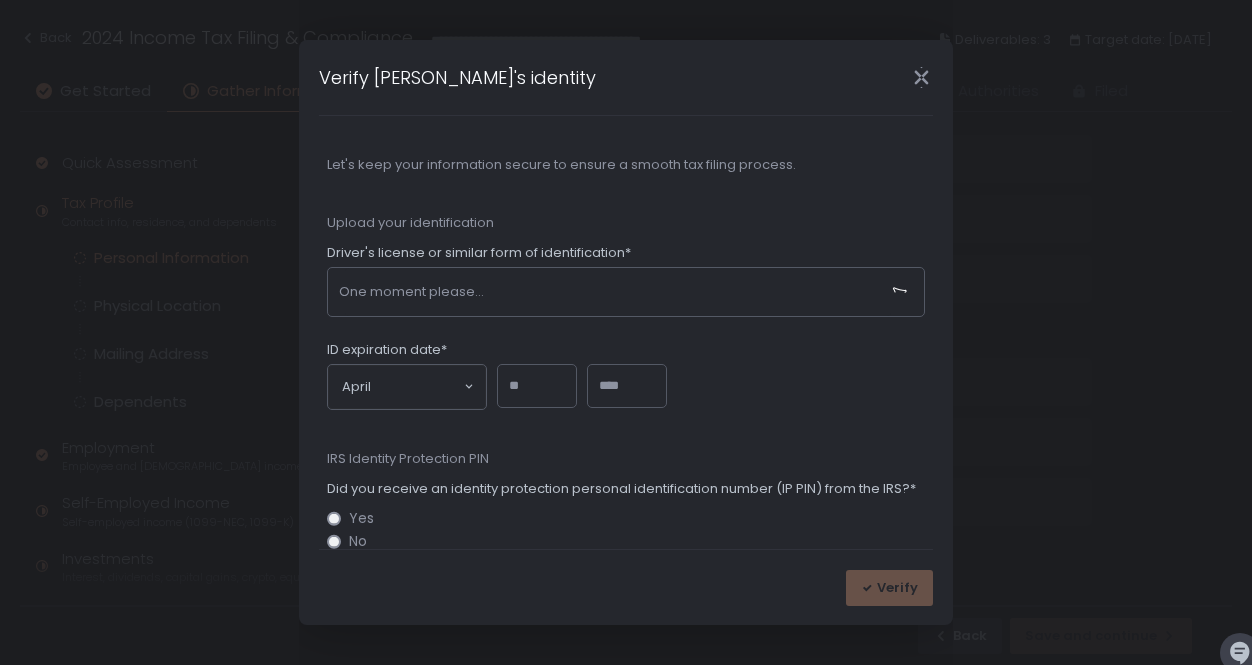 click 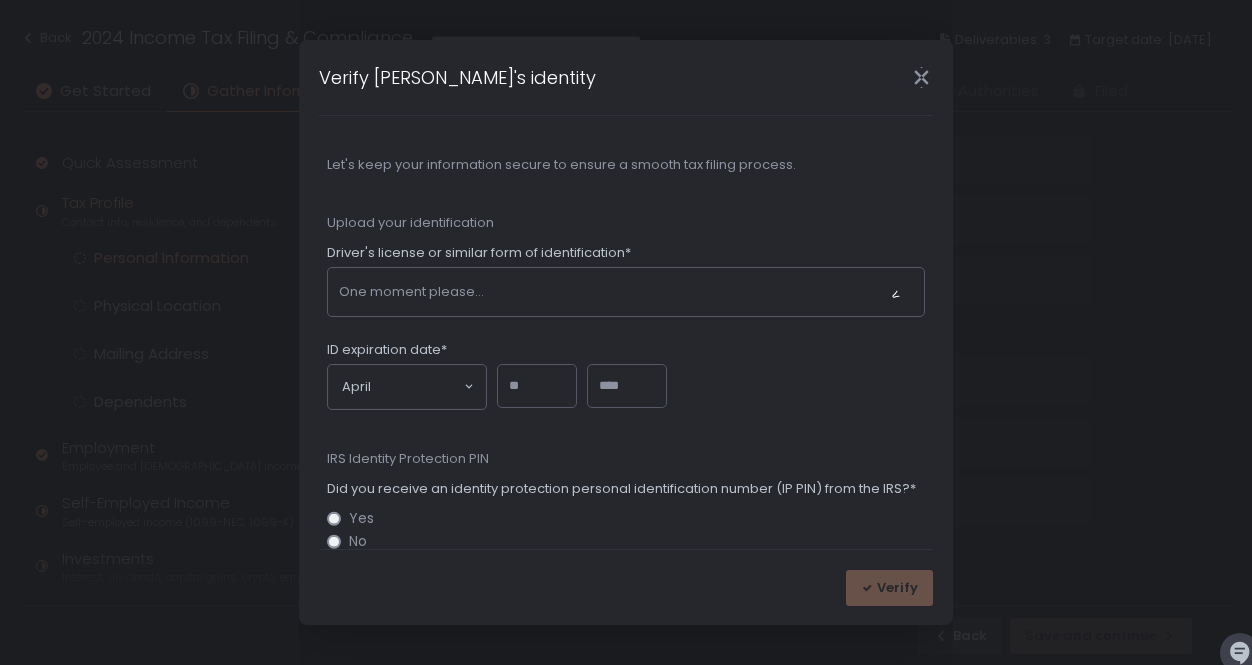 click on "Upload your identification Driver's license or similar form of identification*  Drag your document here or click to search, select and upload One moment please... ID expiration date*    April Loading..." at bounding box center (626, 312) 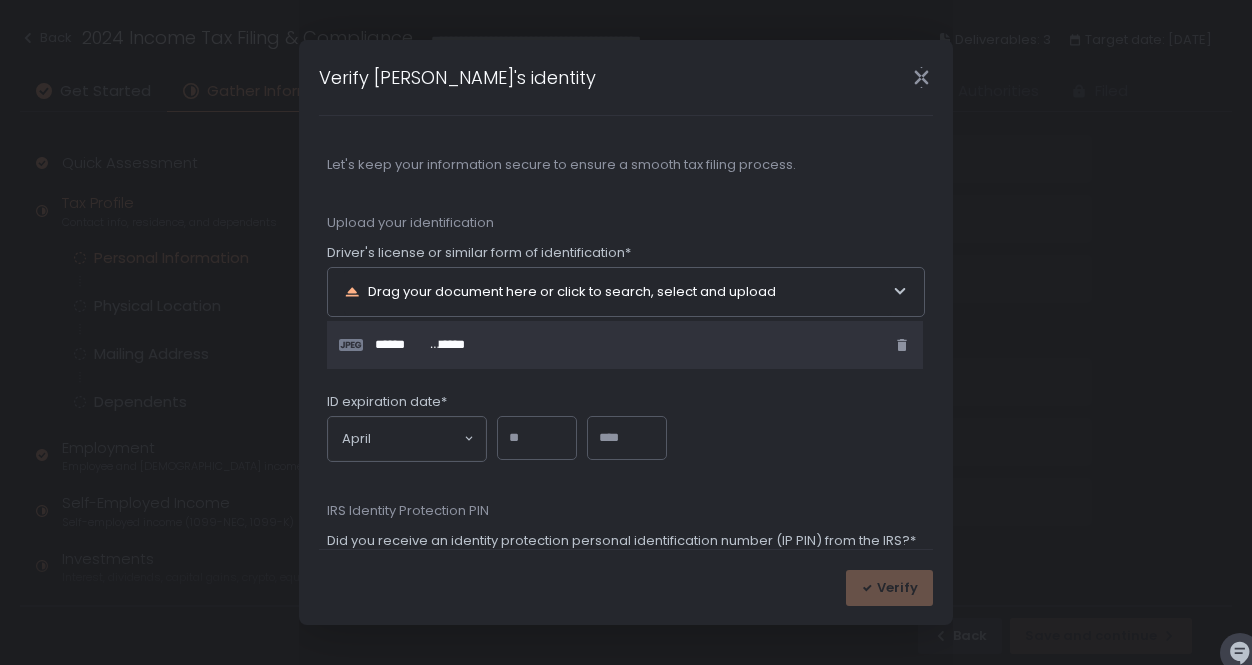 click at bounding box center [537, 438] 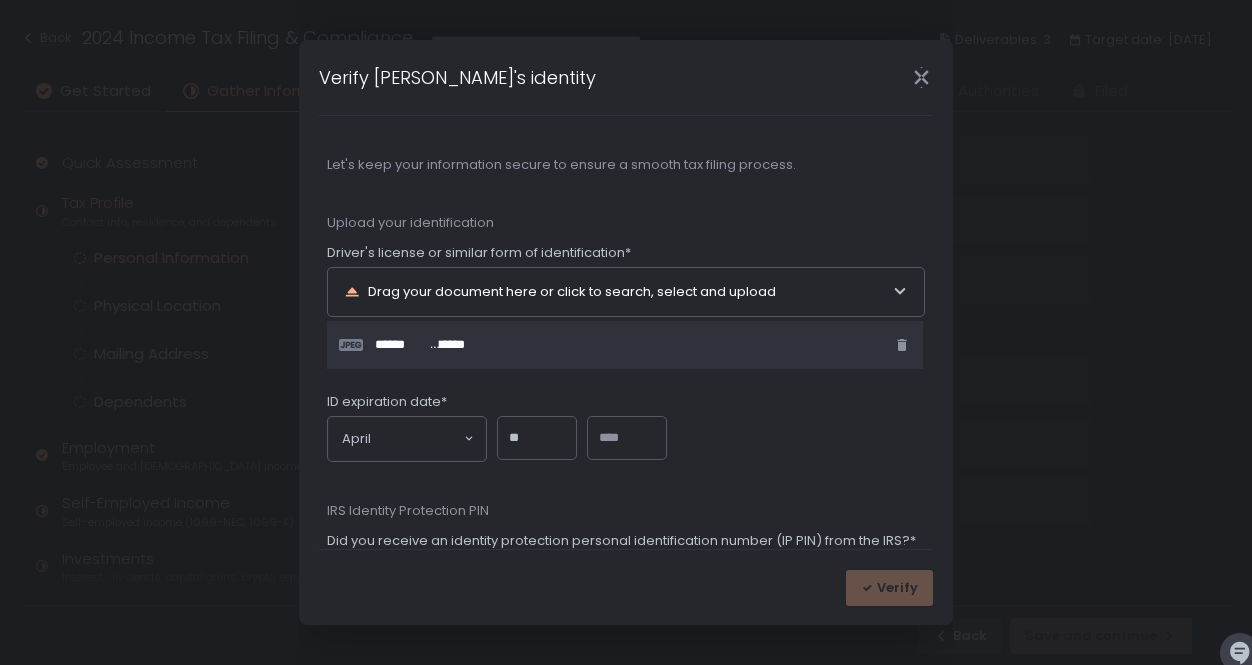 type on "**" 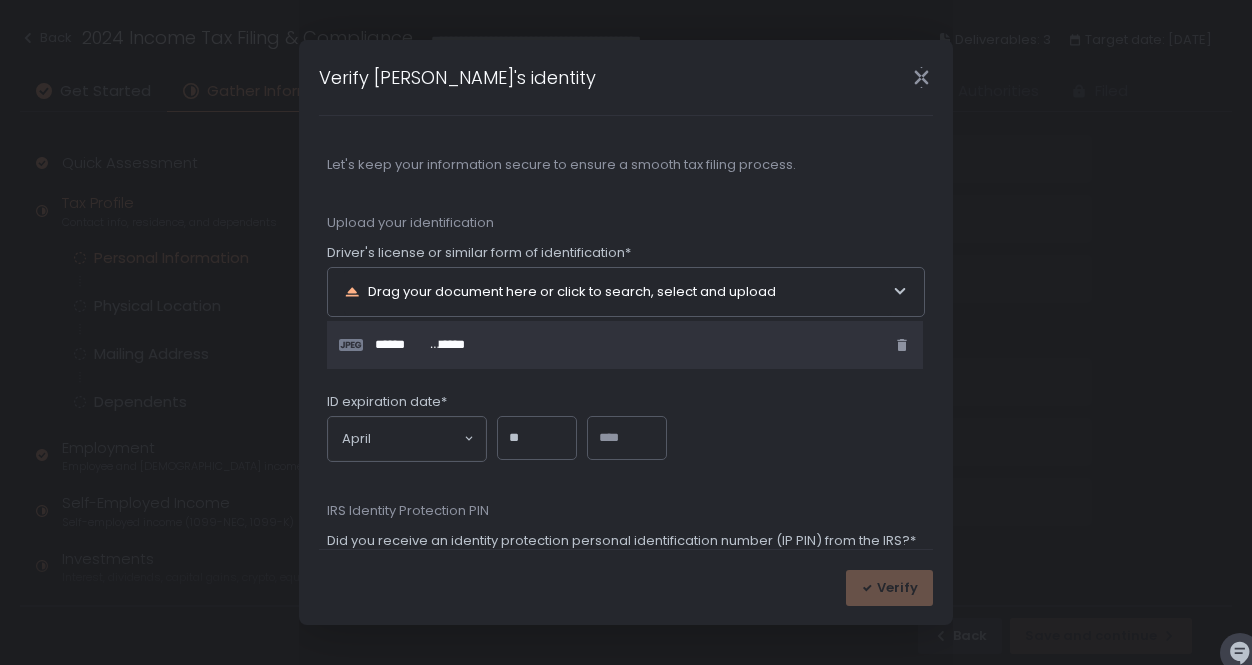 click at bounding box center [627, 438] 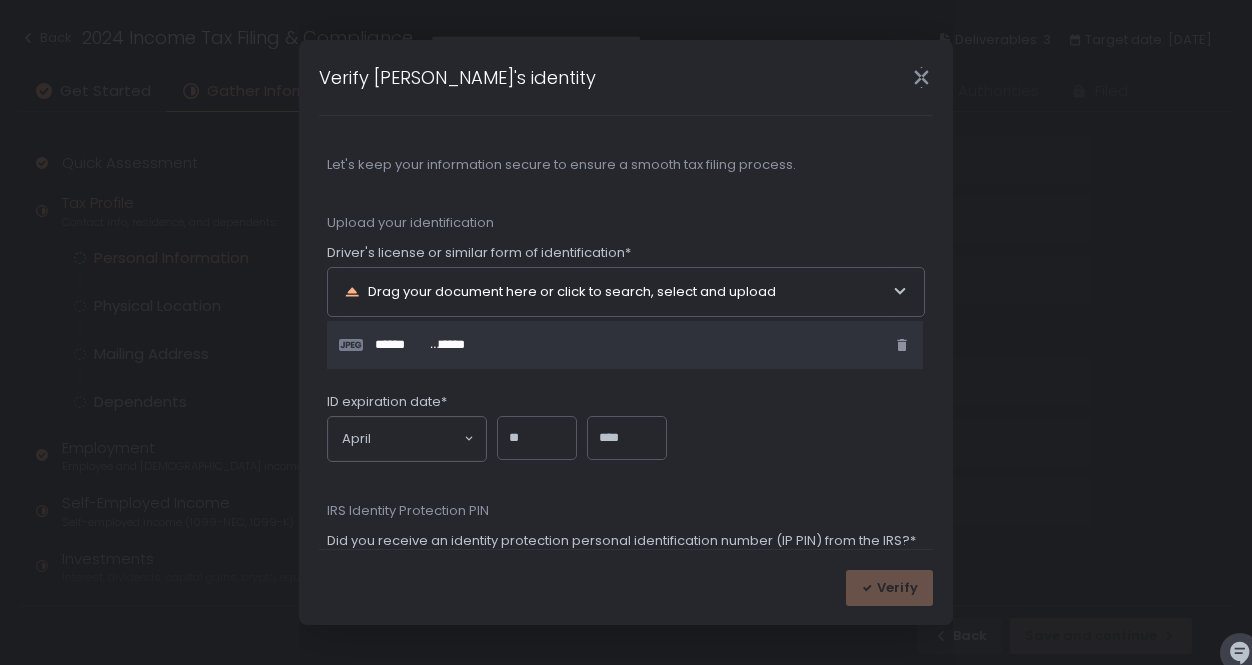 scroll, scrollTop: 93, scrollLeft: 0, axis: vertical 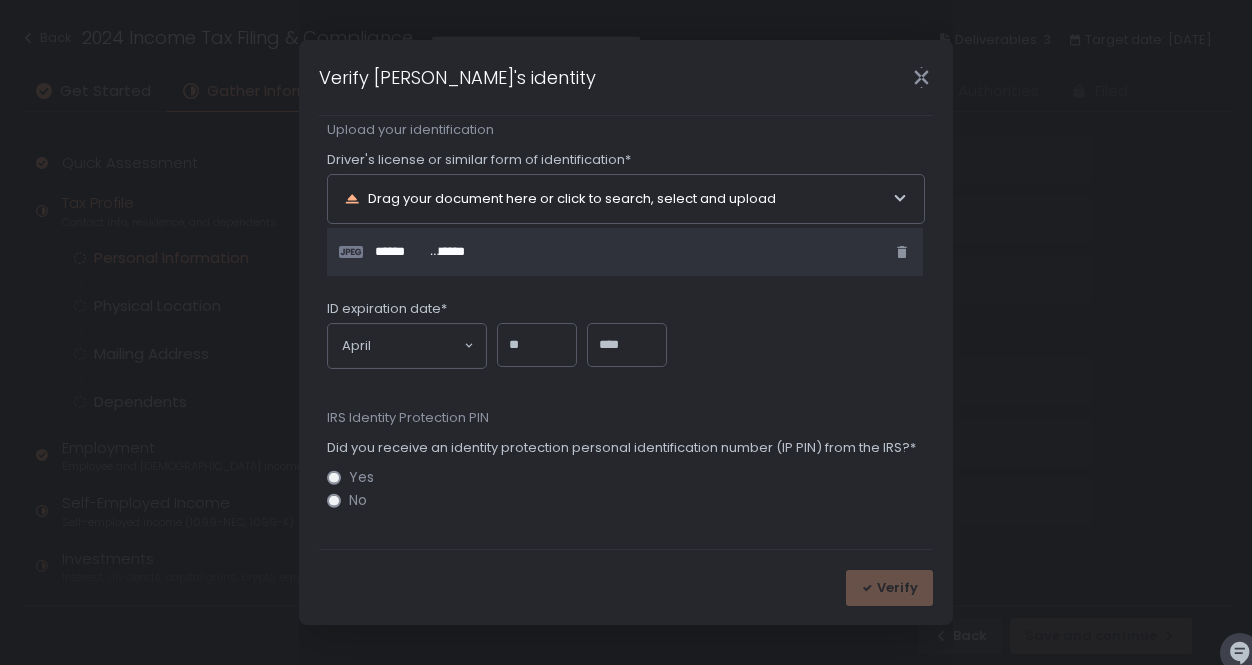 type on "****" 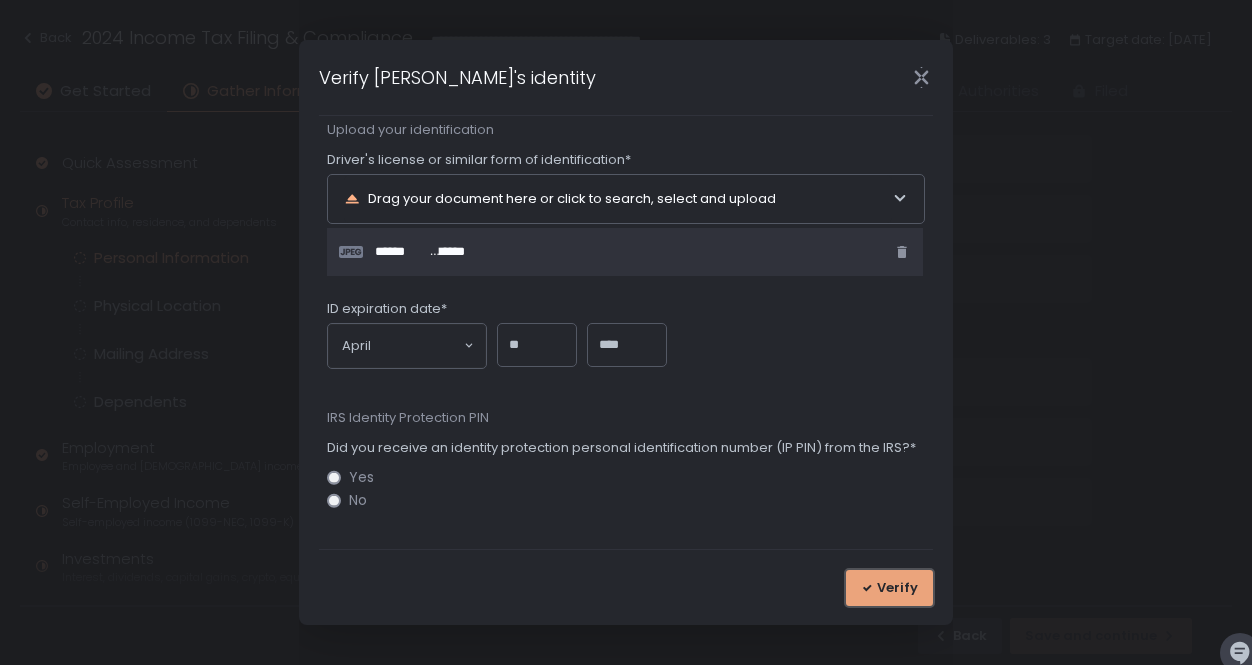 click on "Verify" at bounding box center (889, 588) 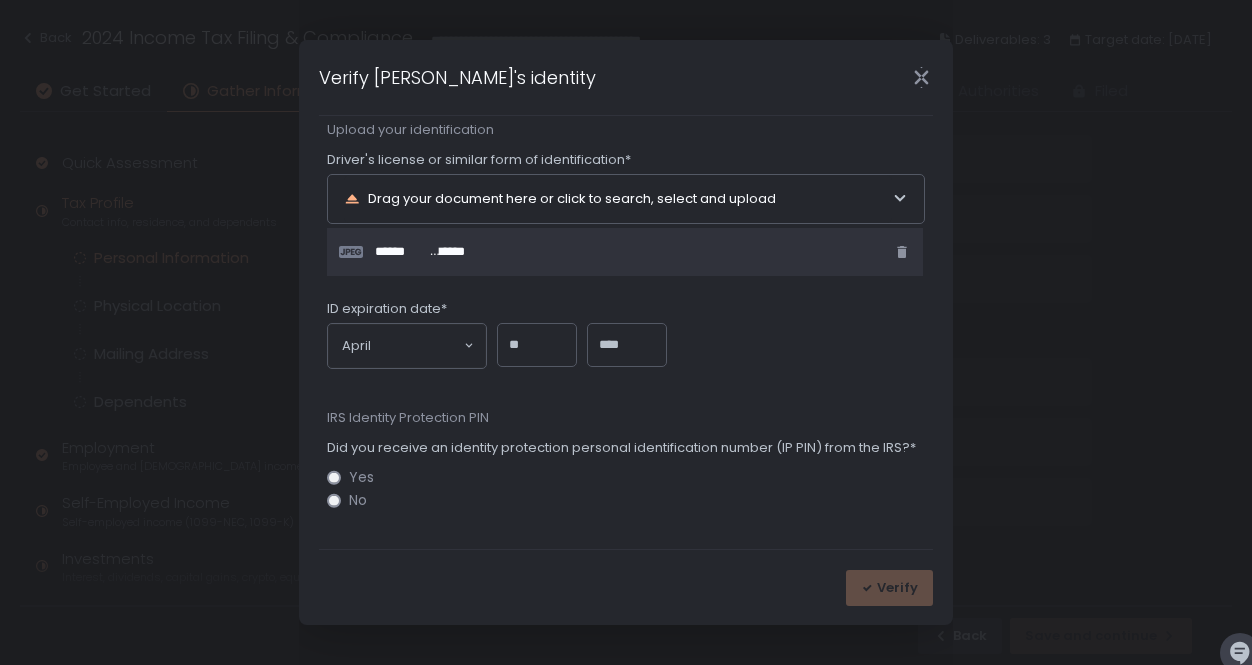 scroll, scrollTop: 0, scrollLeft: 0, axis: both 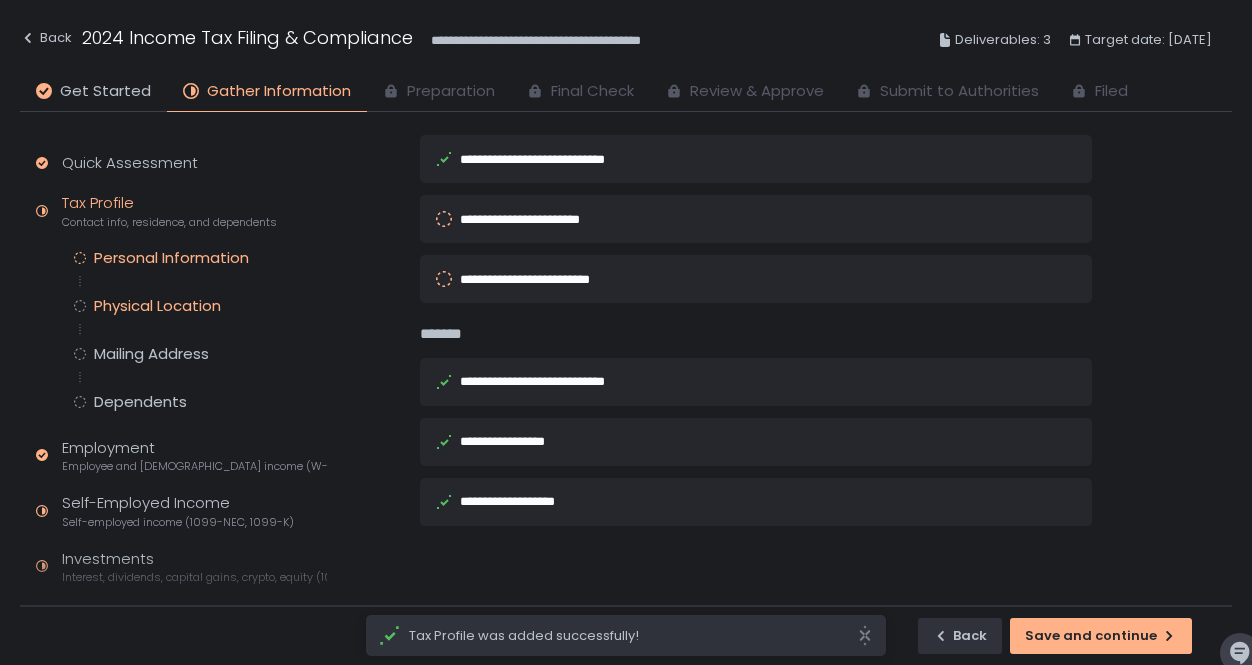 click on "Physical Location" 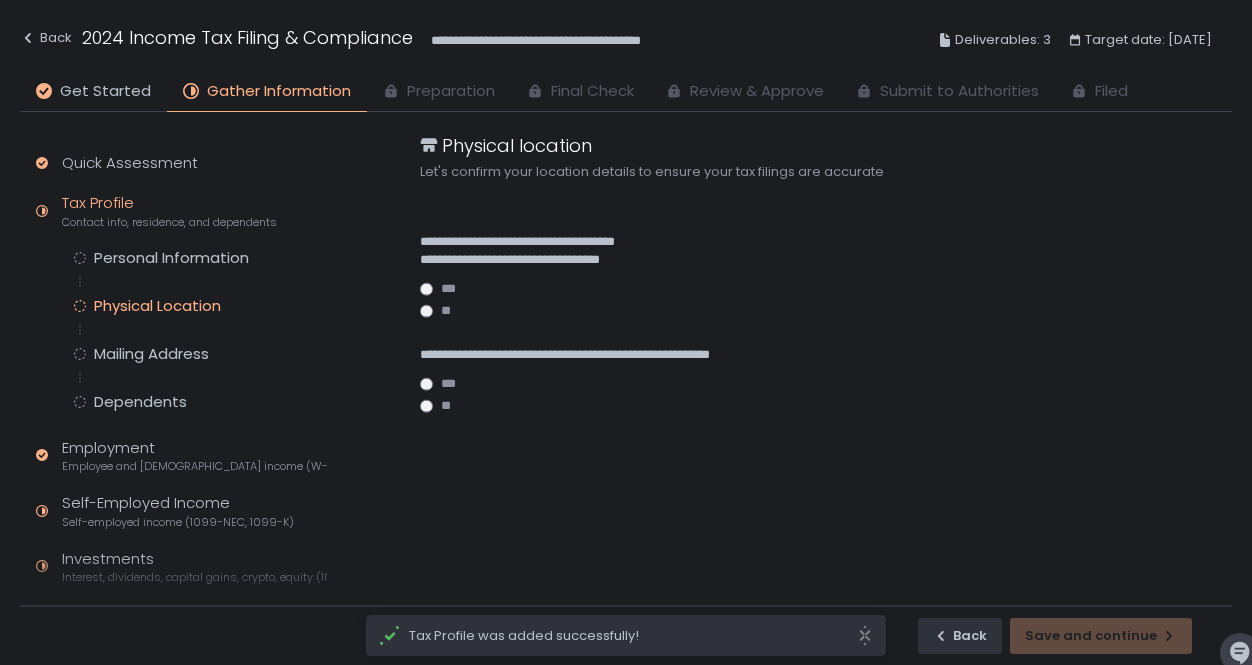 scroll, scrollTop: 0, scrollLeft: 0, axis: both 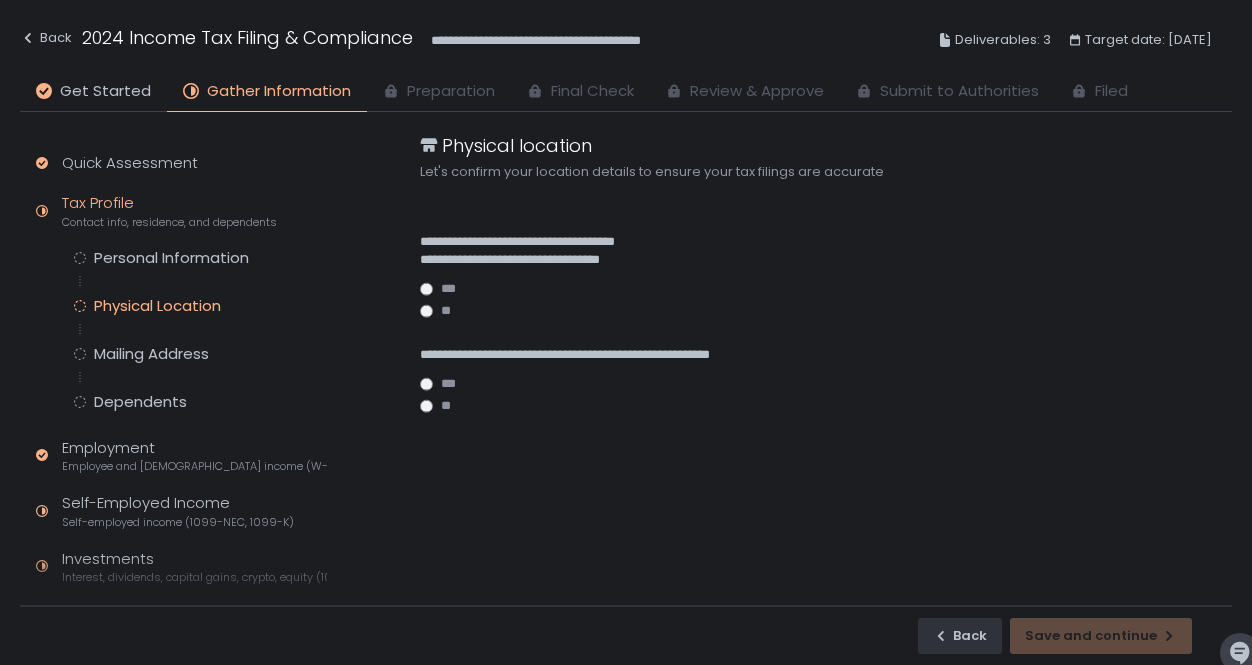 click on "***" 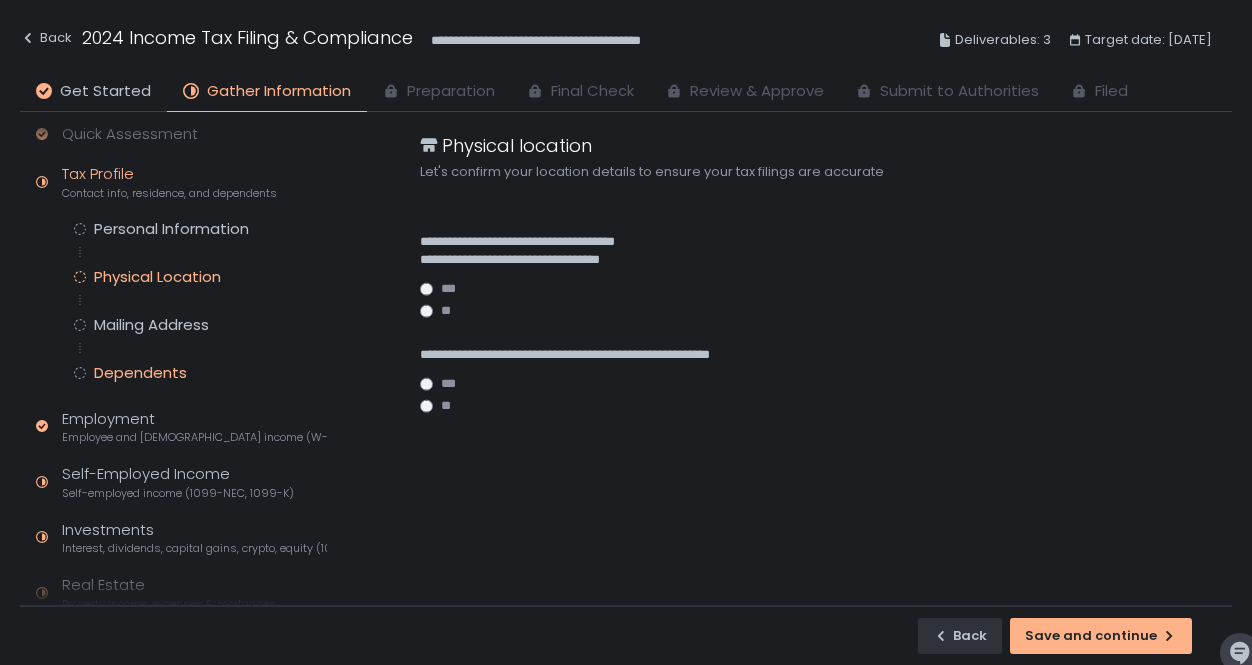 scroll, scrollTop: 32, scrollLeft: 0, axis: vertical 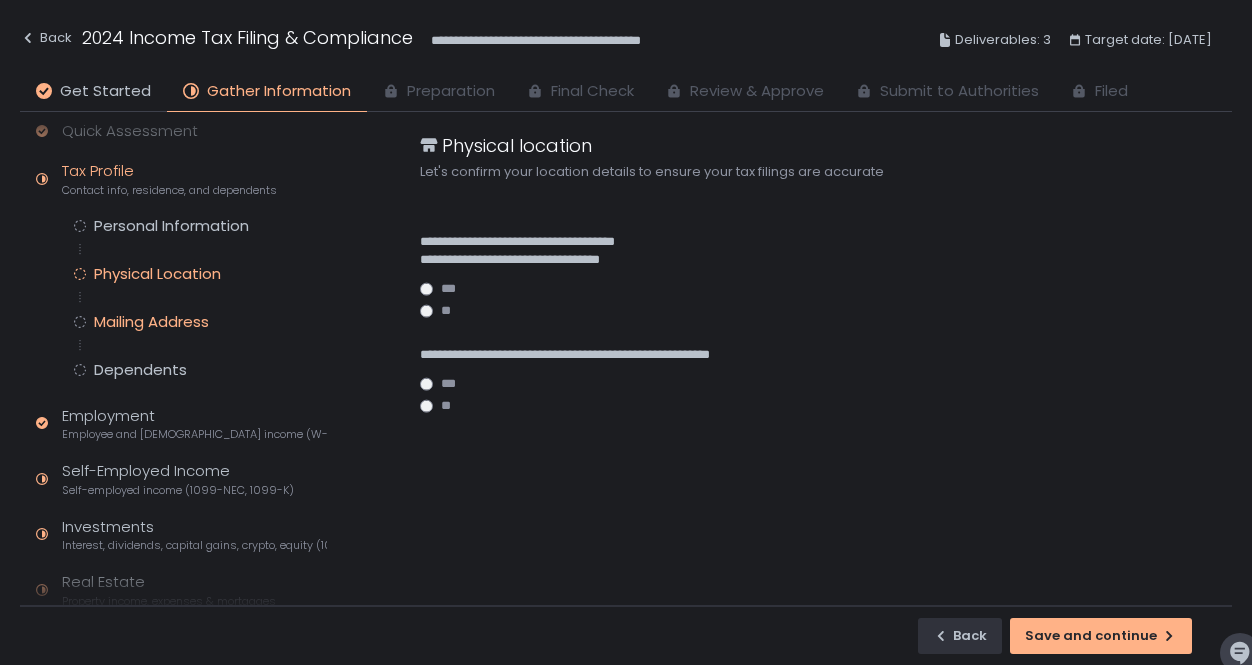click on "Mailing Address" 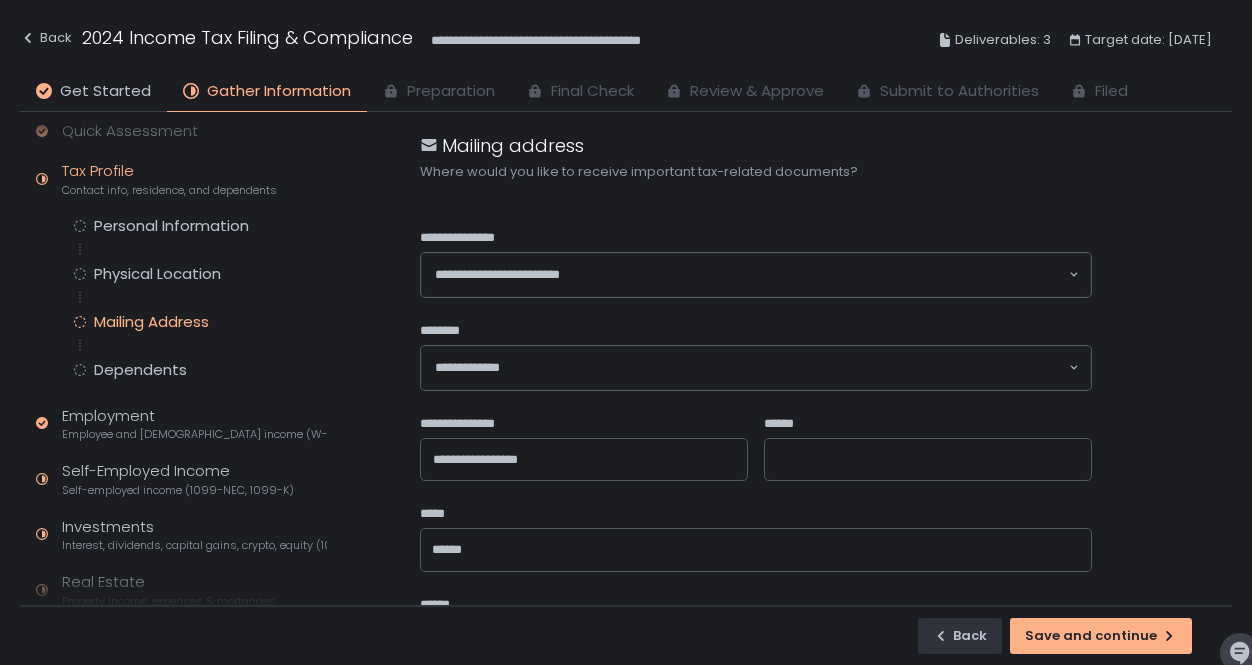 click on "**********" 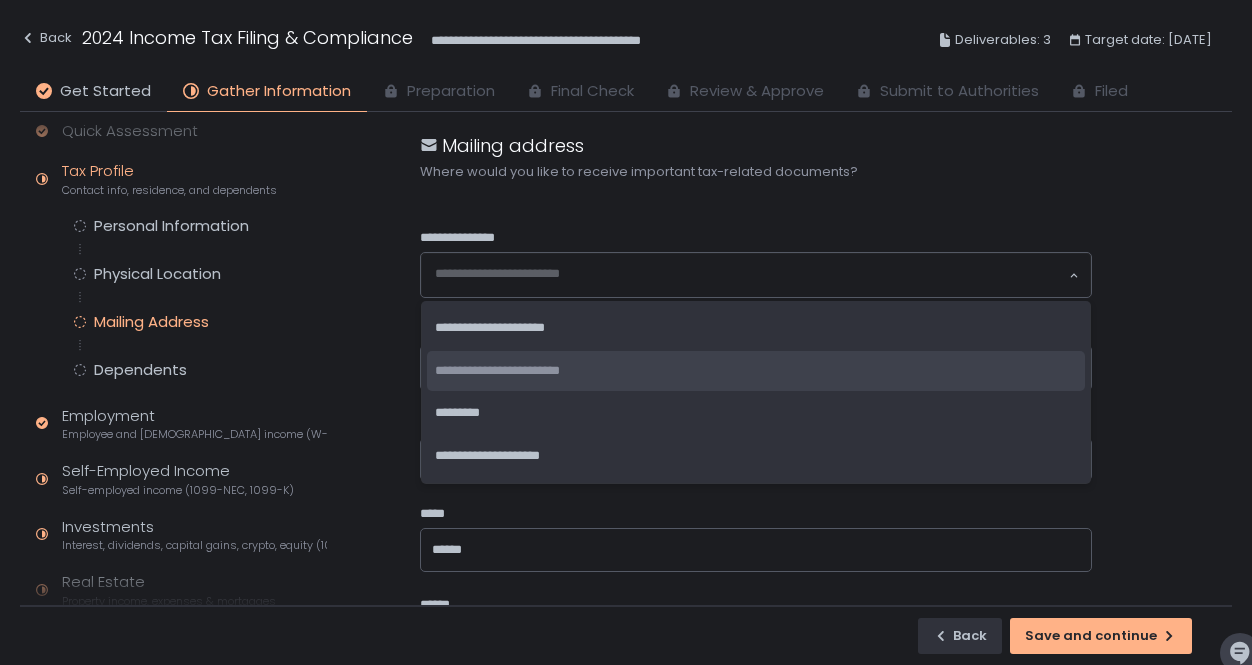click on "**********" 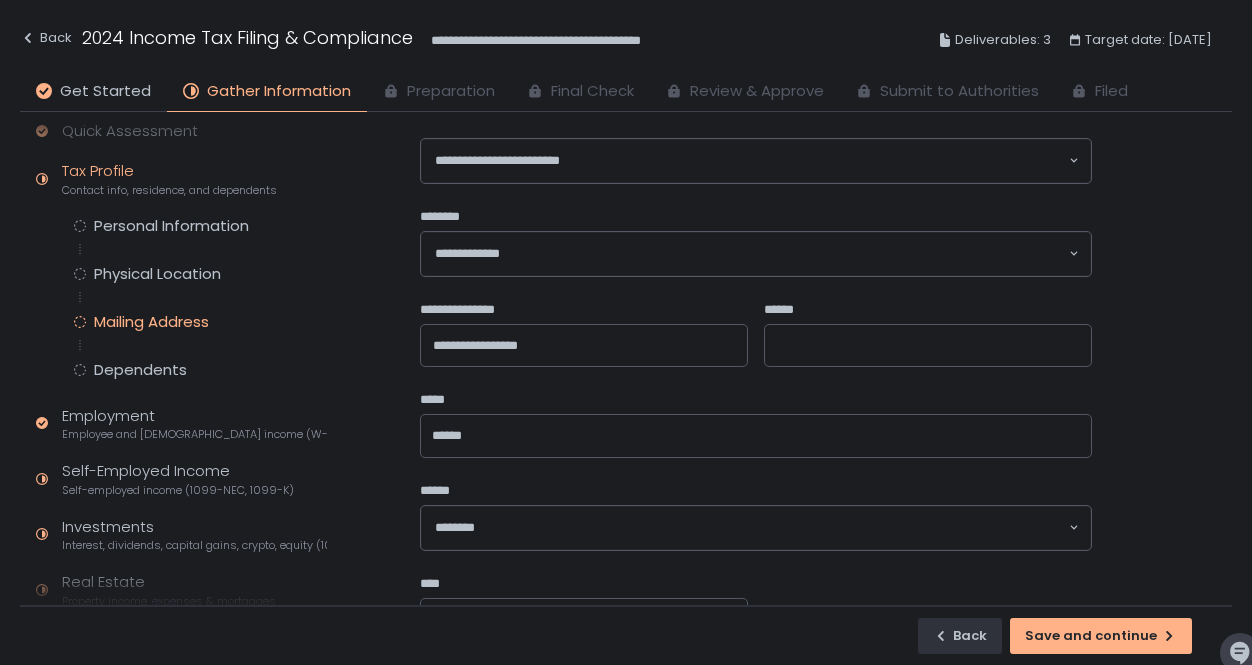 scroll, scrollTop: 230, scrollLeft: 0, axis: vertical 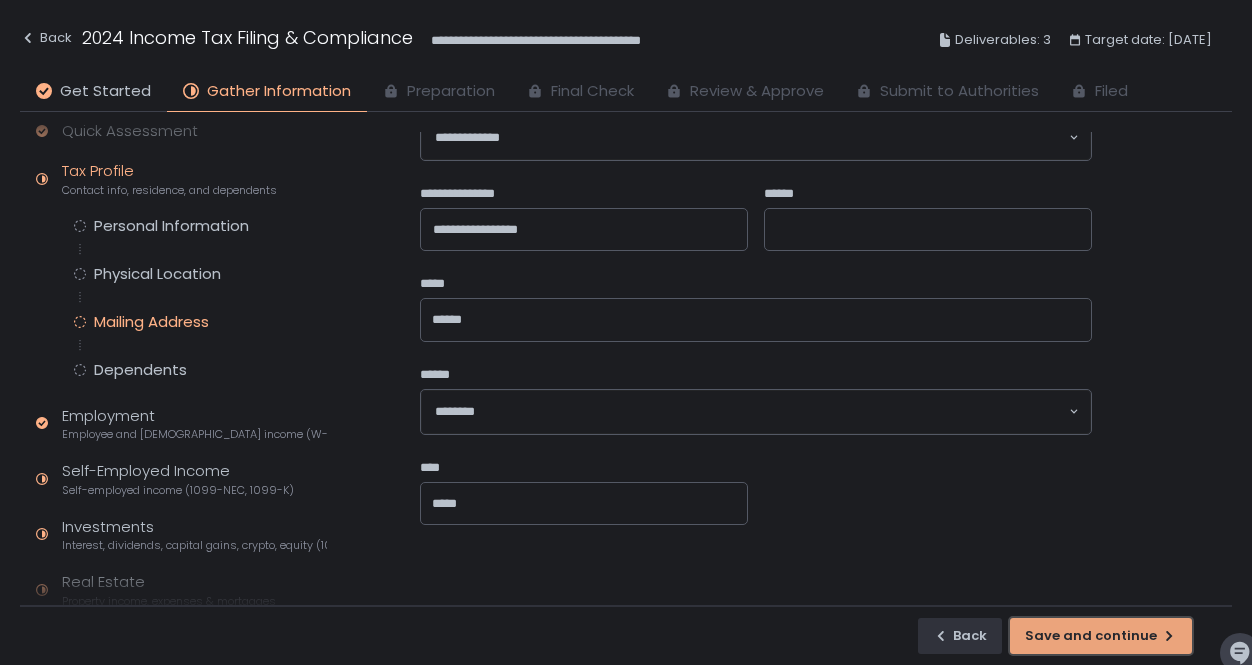 click on "Save and continue" 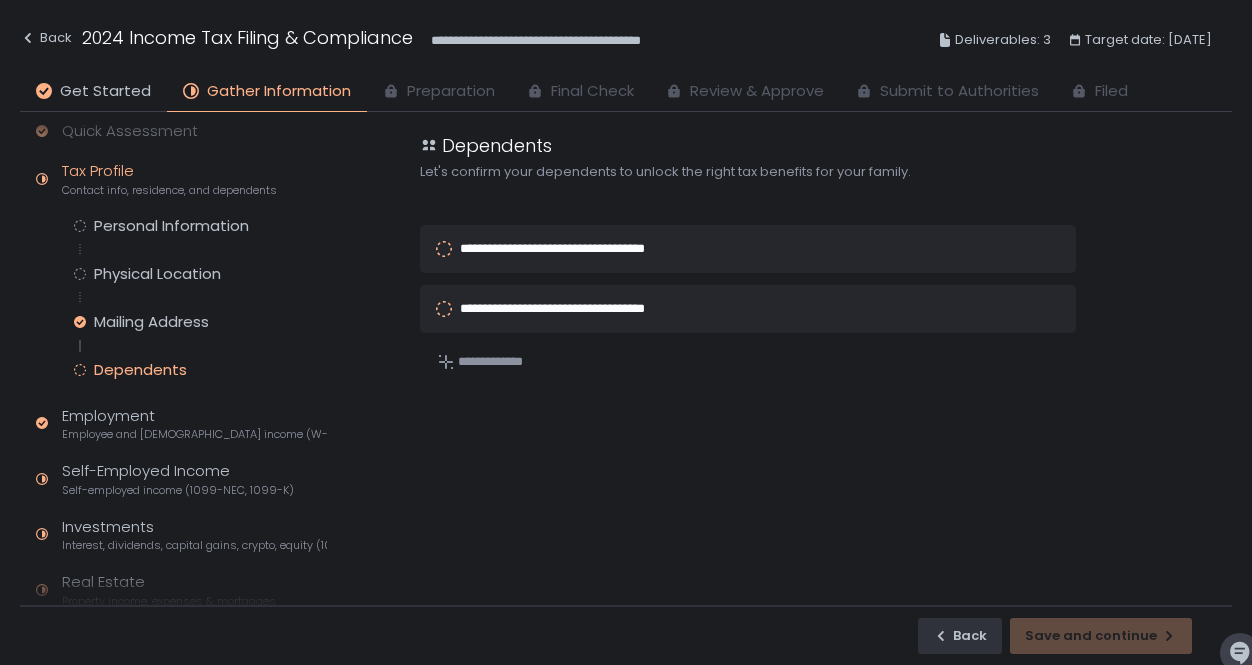 scroll, scrollTop: 0, scrollLeft: 0, axis: both 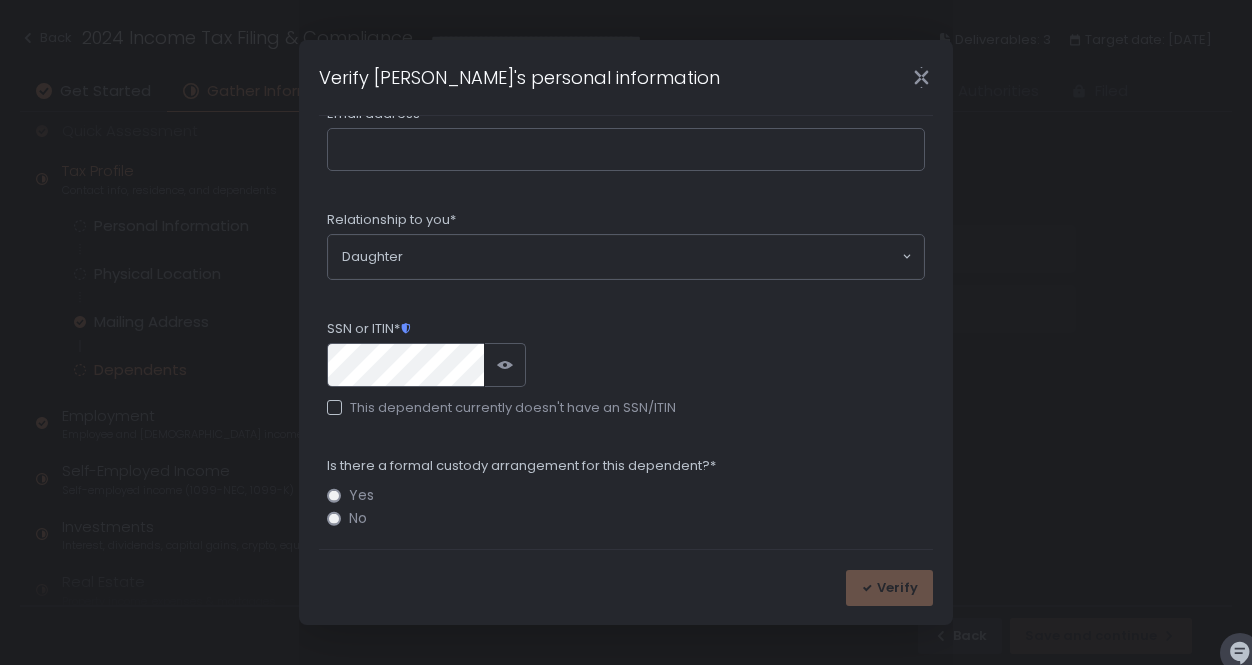 click 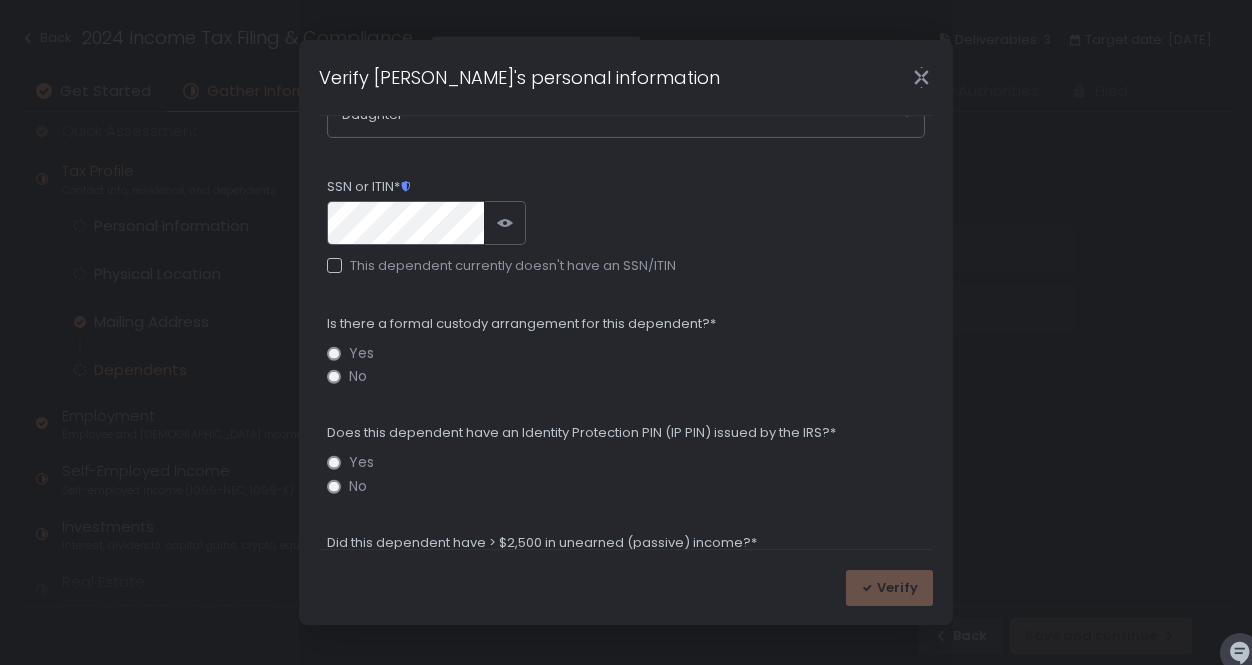 scroll, scrollTop: 544, scrollLeft: 0, axis: vertical 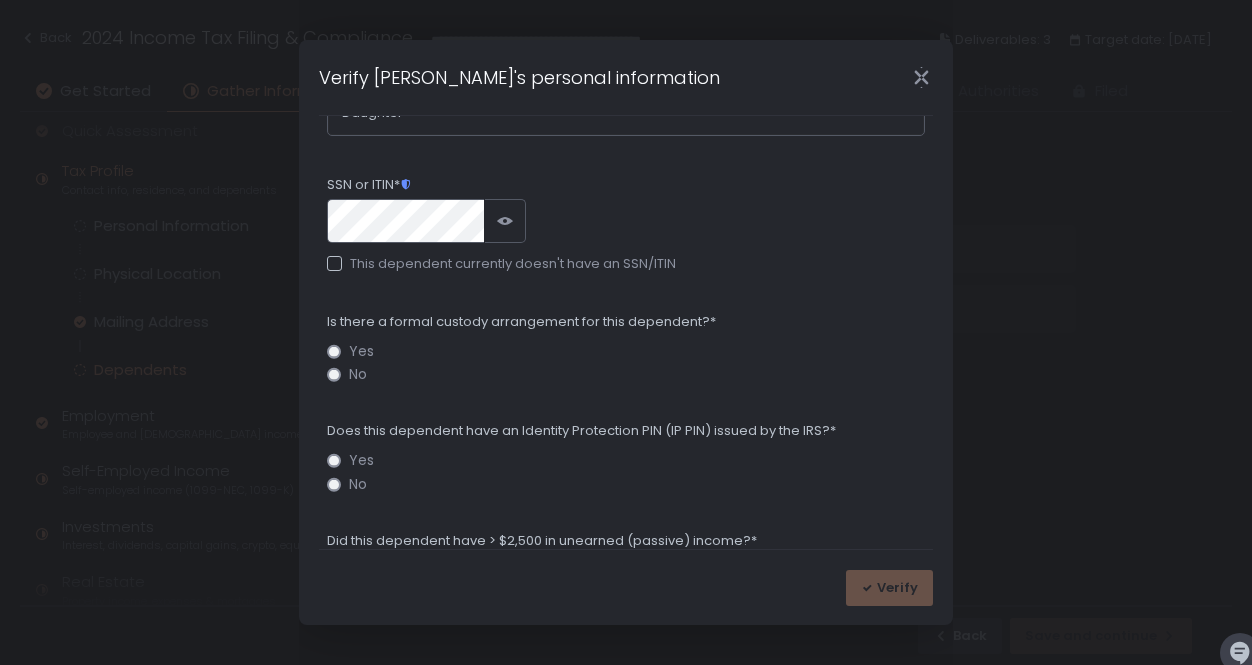 click on "No" 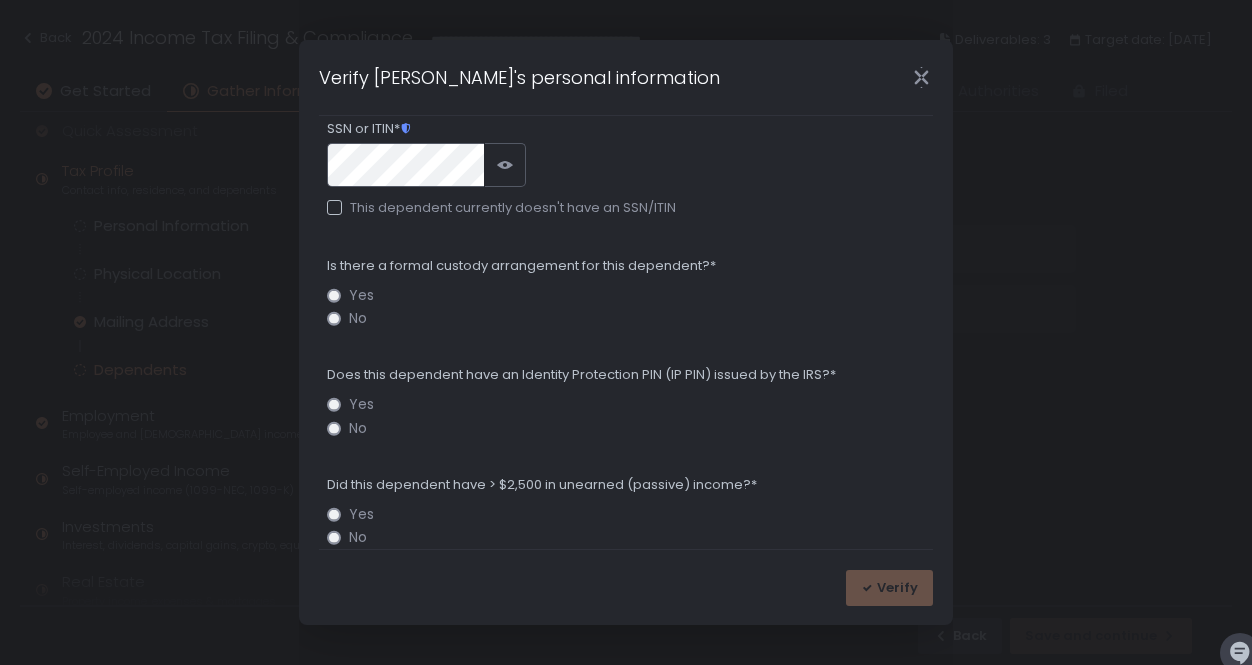 scroll, scrollTop: 601, scrollLeft: 0, axis: vertical 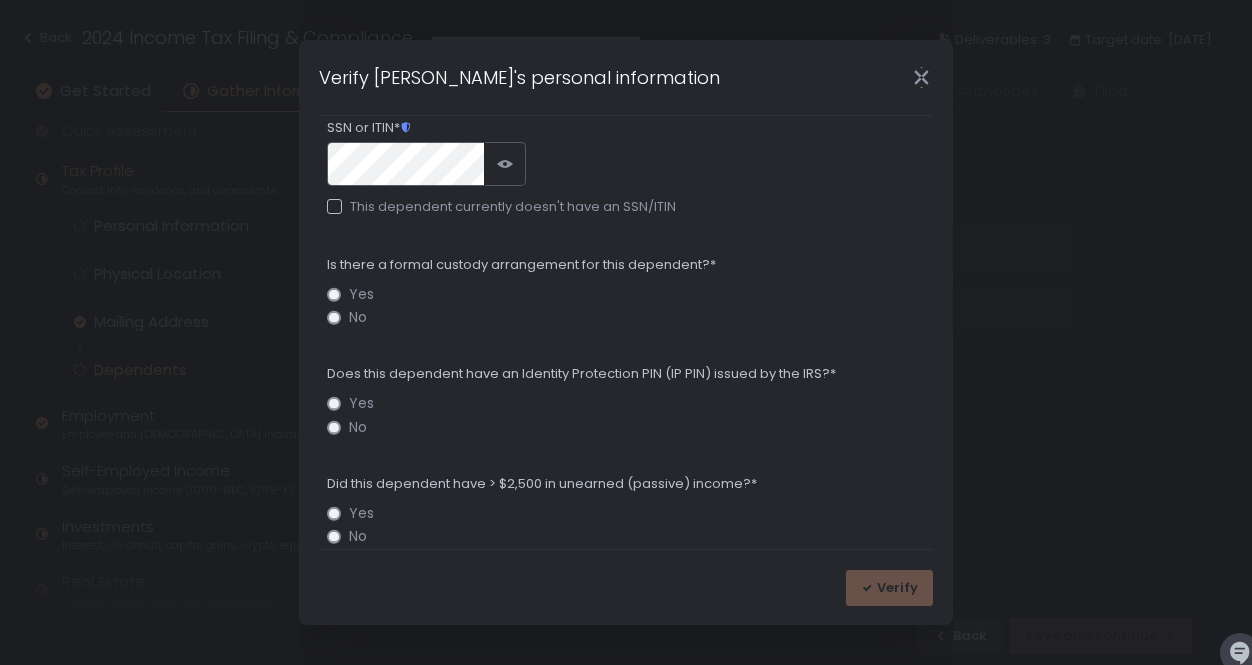 click on "No" 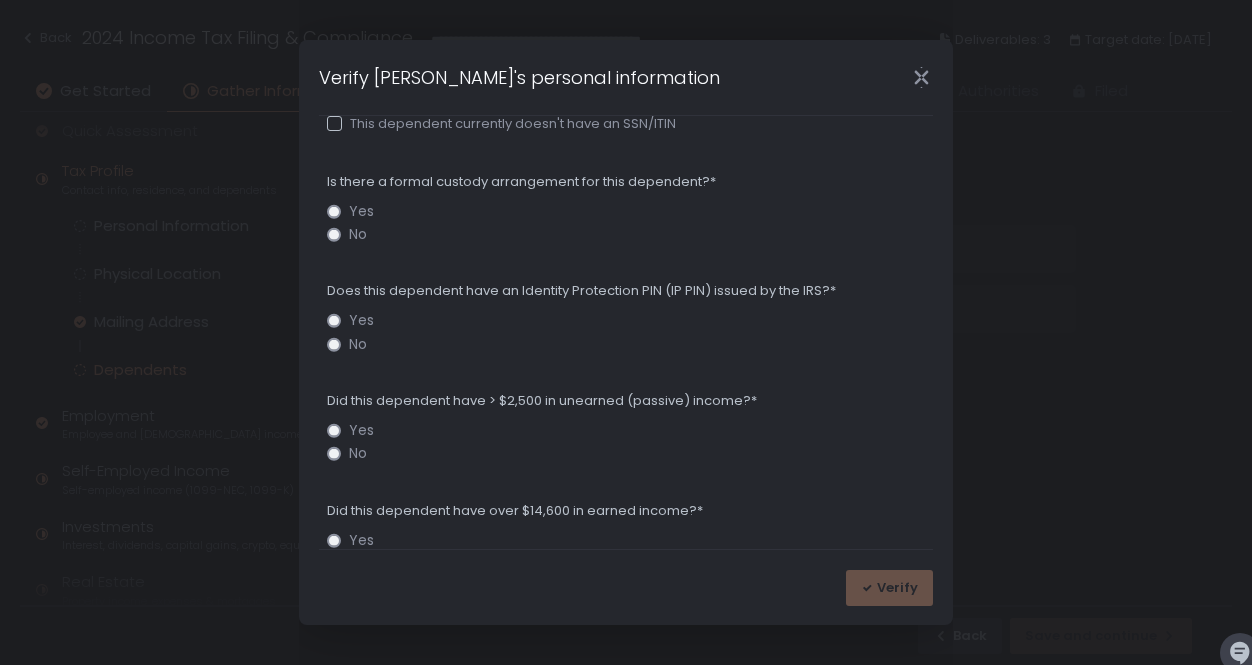 scroll, scrollTop: 685, scrollLeft: 0, axis: vertical 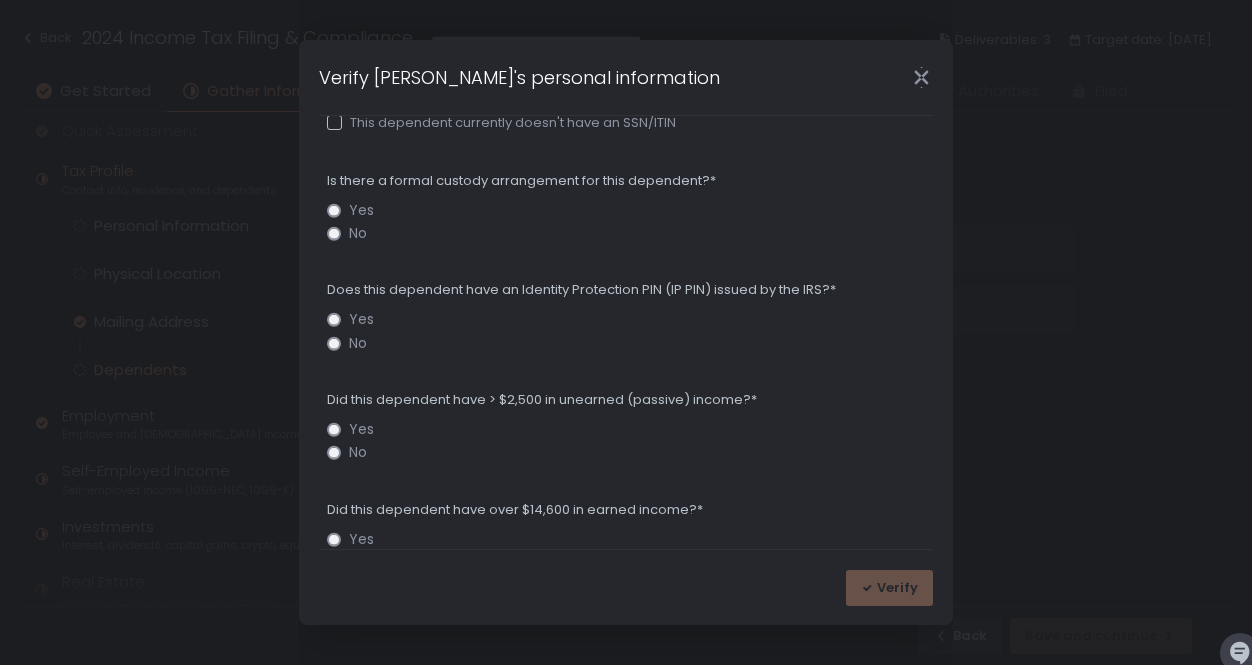 click on "No" 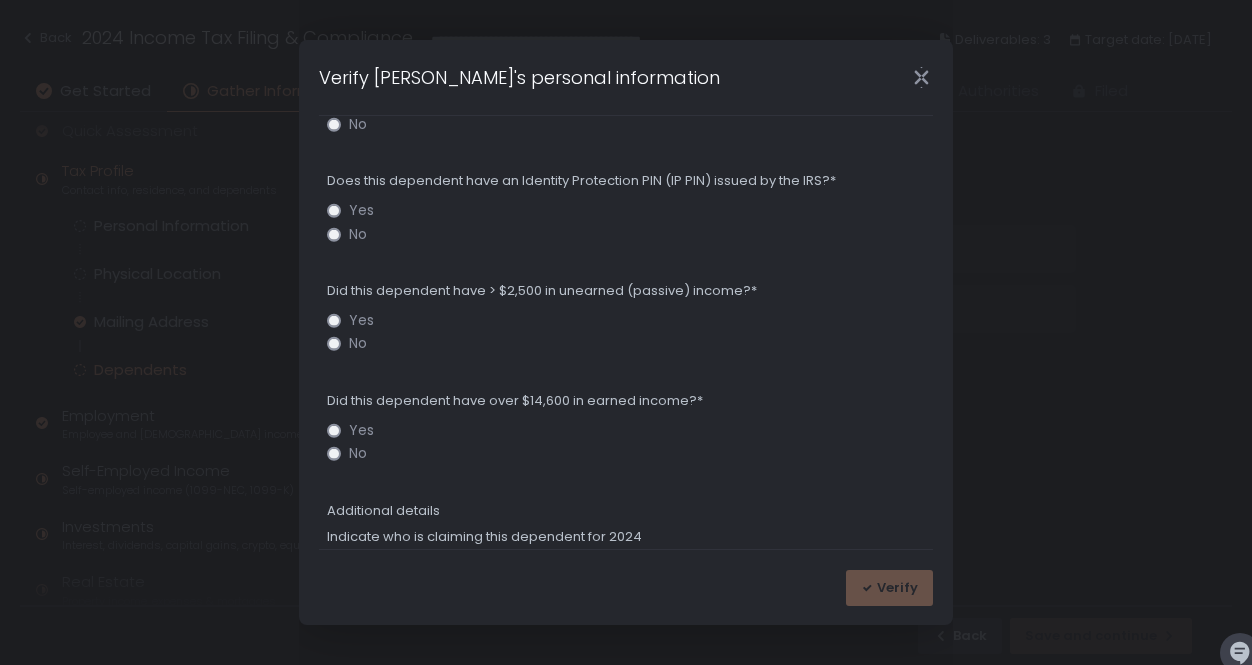 scroll, scrollTop: 799, scrollLeft: 0, axis: vertical 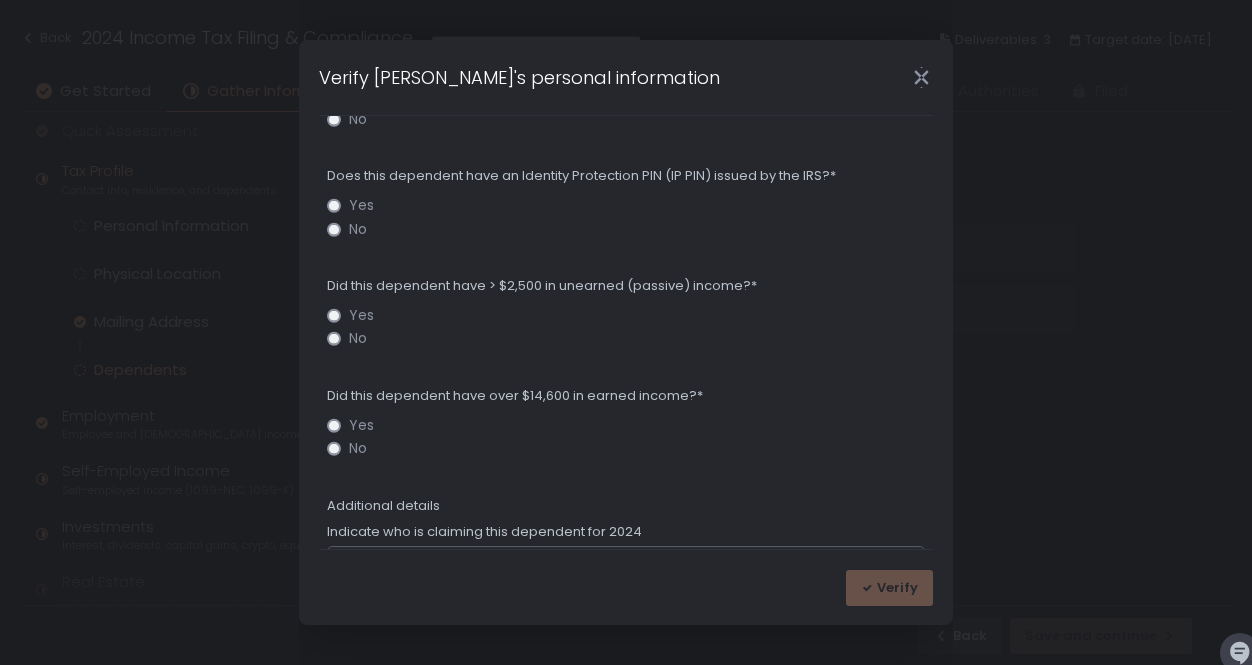 click on "No" 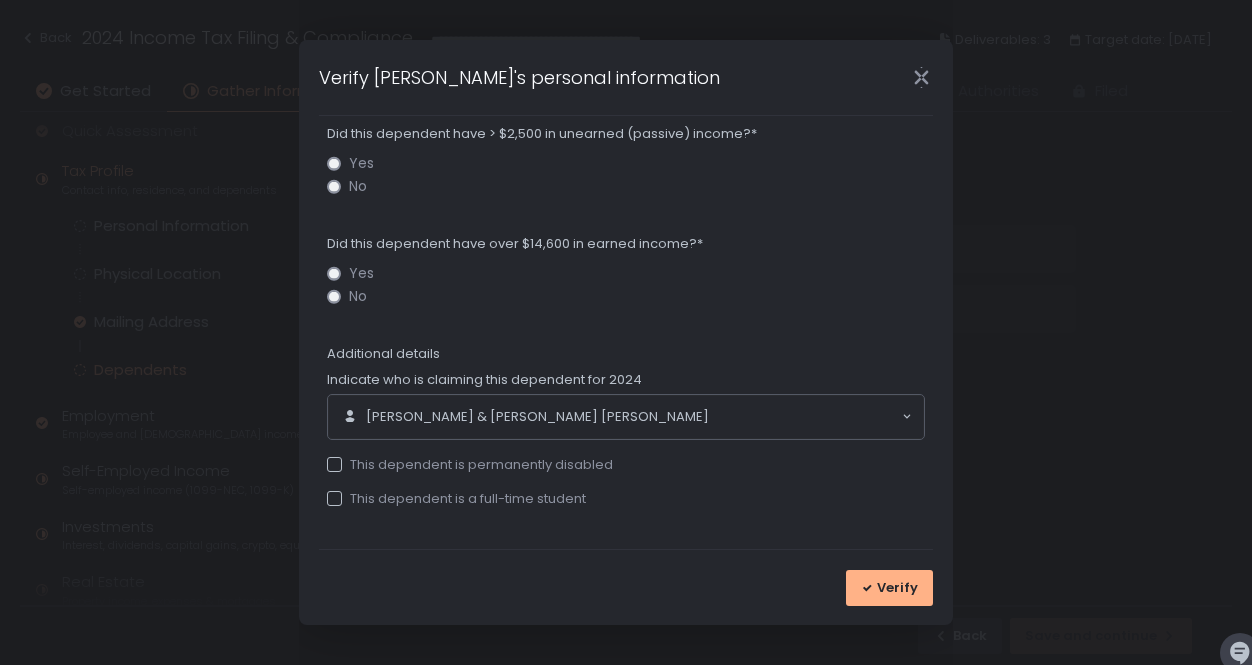 scroll, scrollTop: 958, scrollLeft: 0, axis: vertical 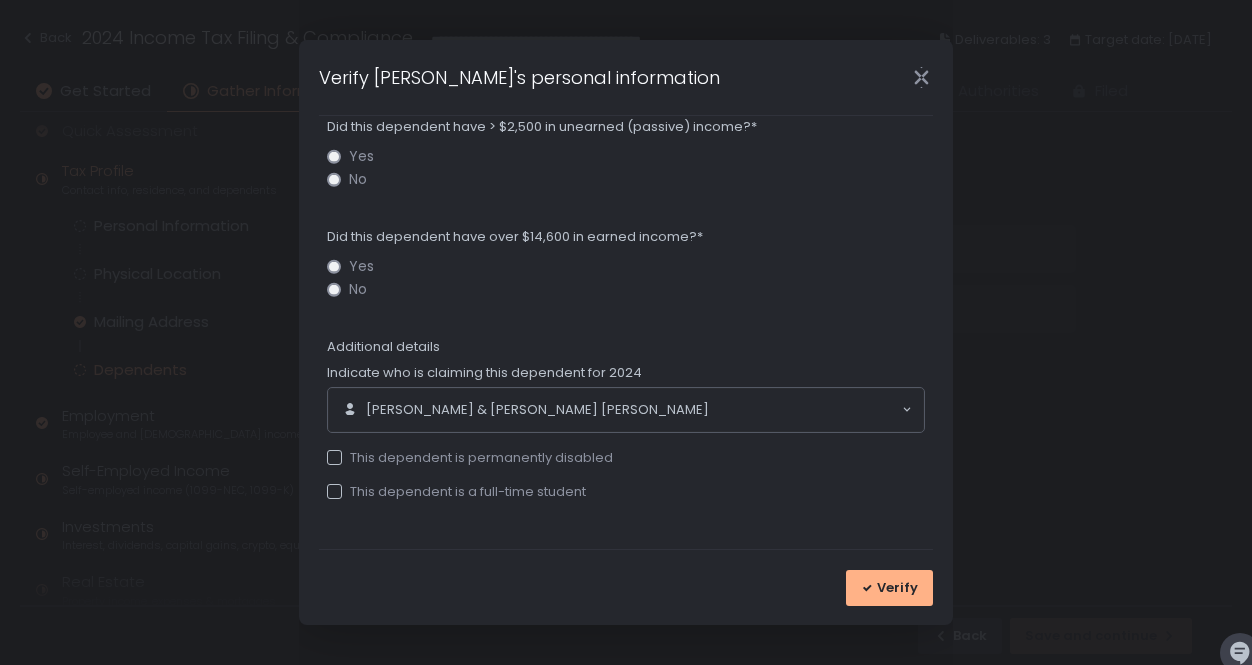 click on "This dependent is a full-time student" at bounding box center (456, 492) 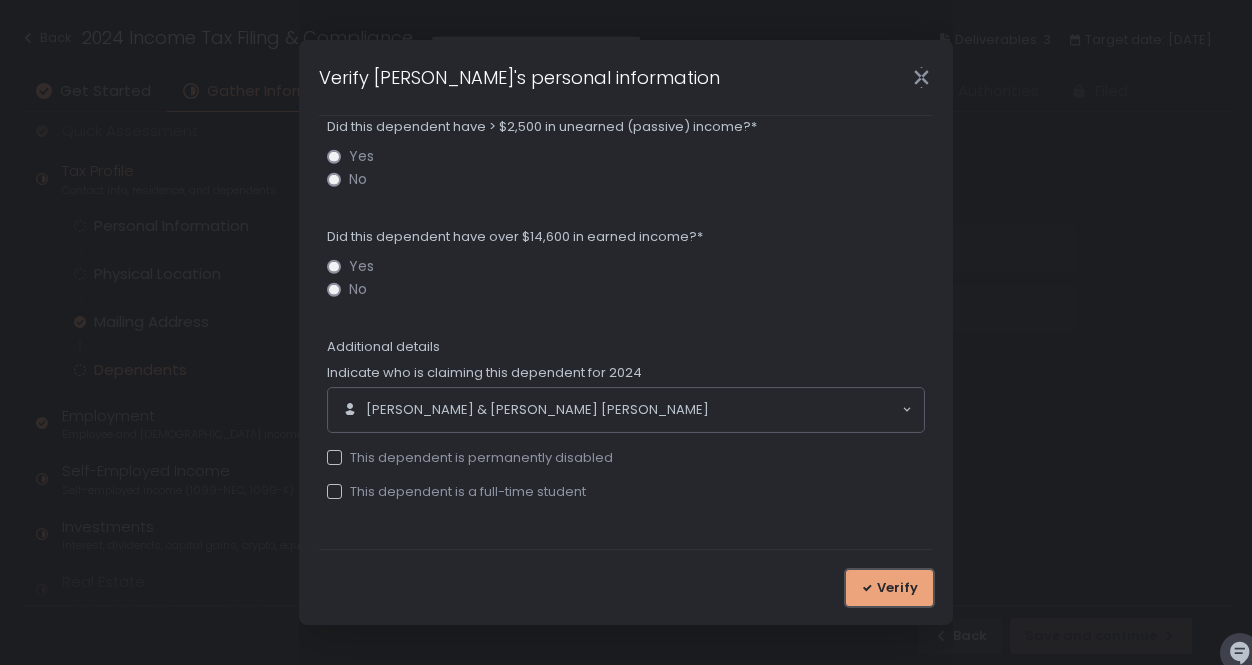 click on "Verify" at bounding box center [897, 588] 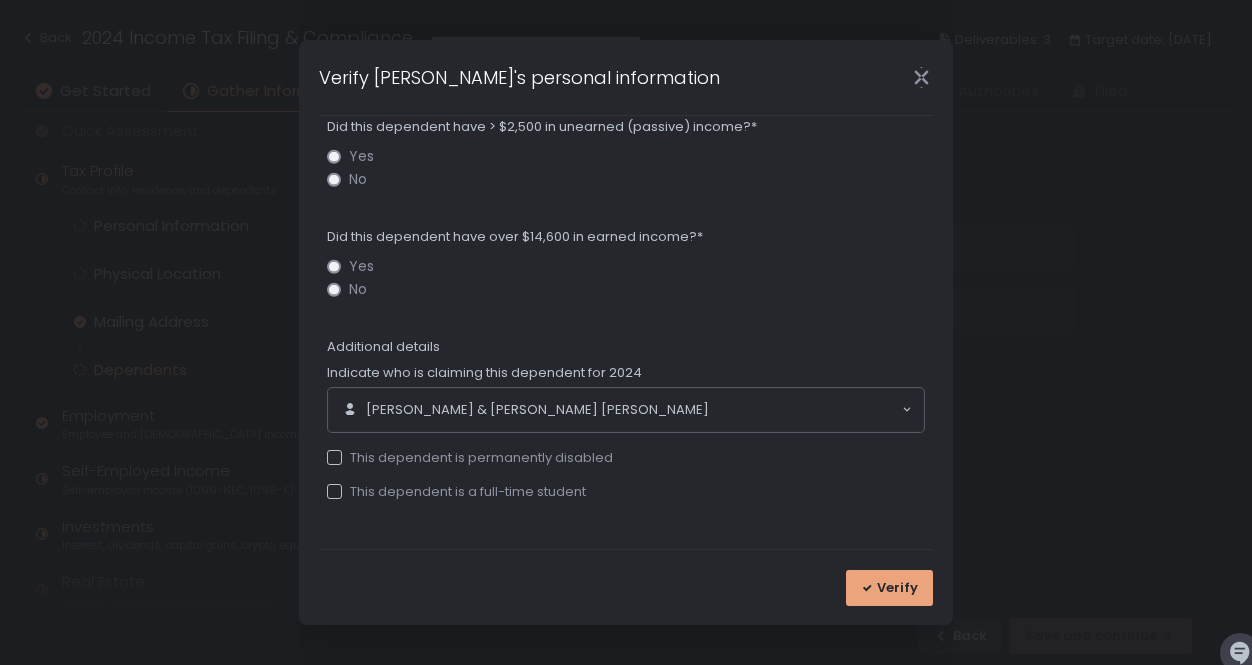 scroll, scrollTop: 0, scrollLeft: 0, axis: both 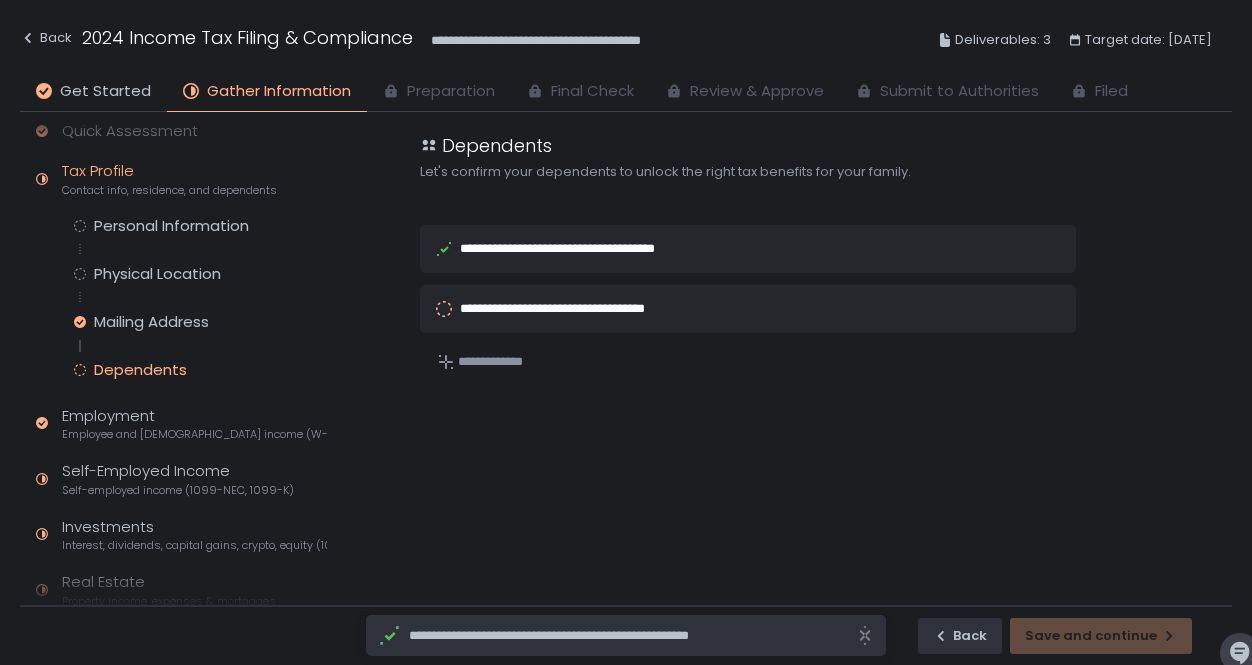 click on "**********" at bounding box center [573, 308] 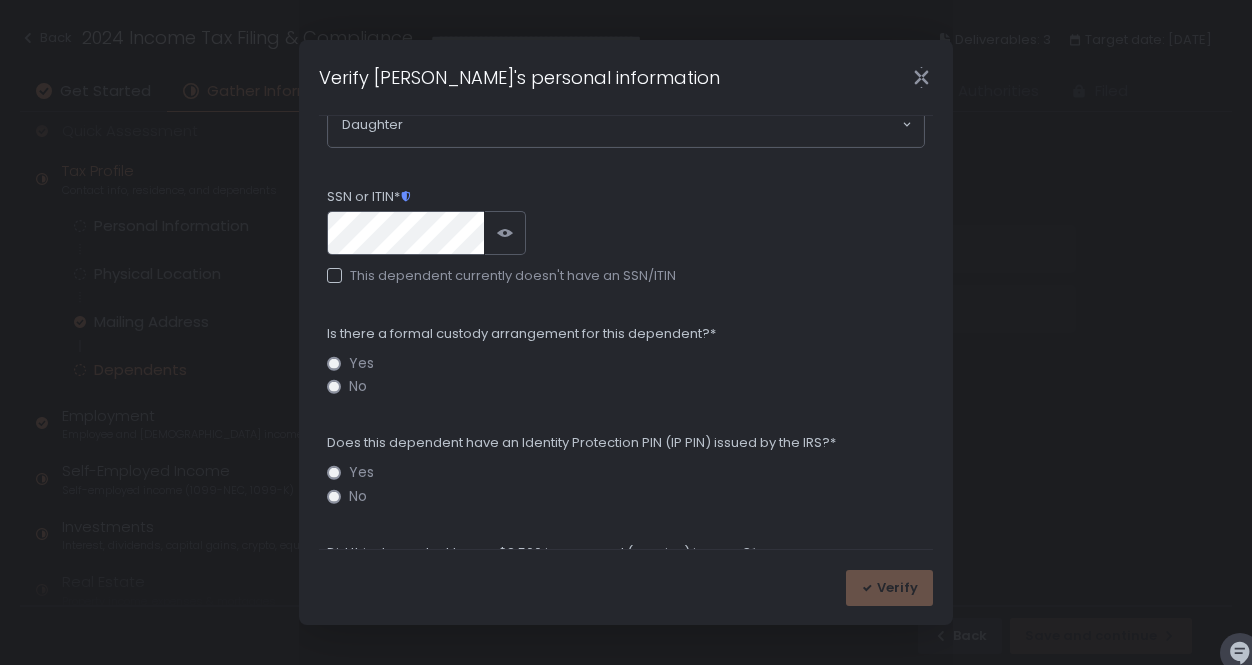 scroll, scrollTop: 537, scrollLeft: 0, axis: vertical 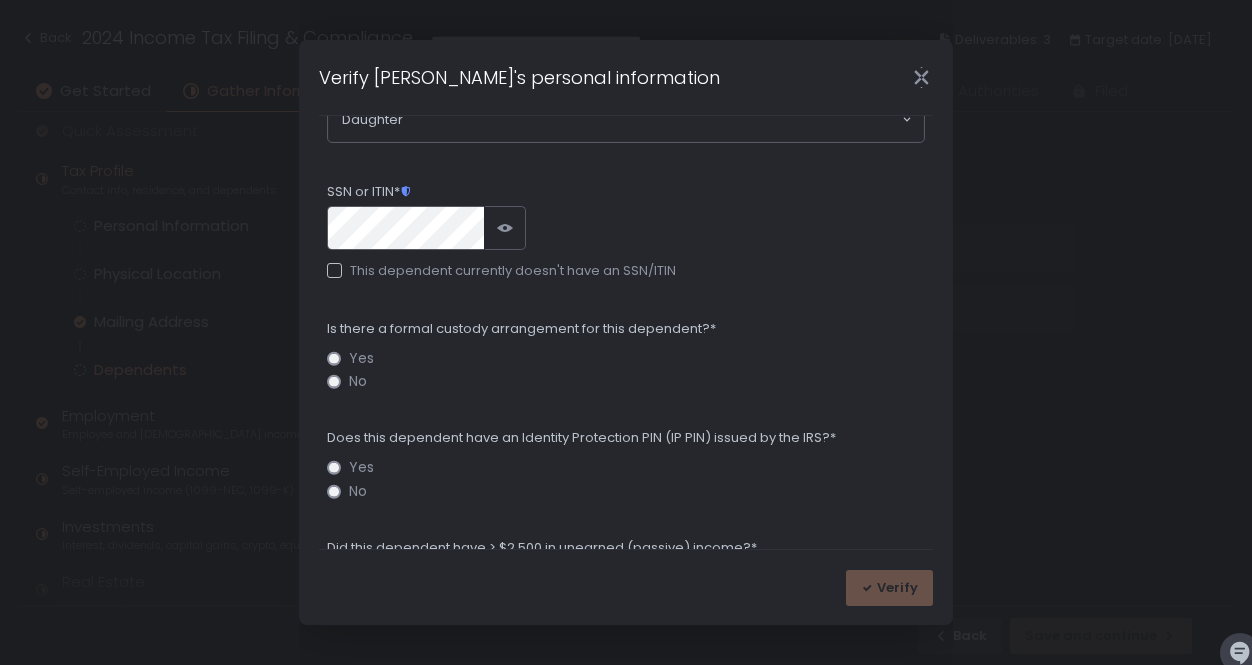 click on "No" 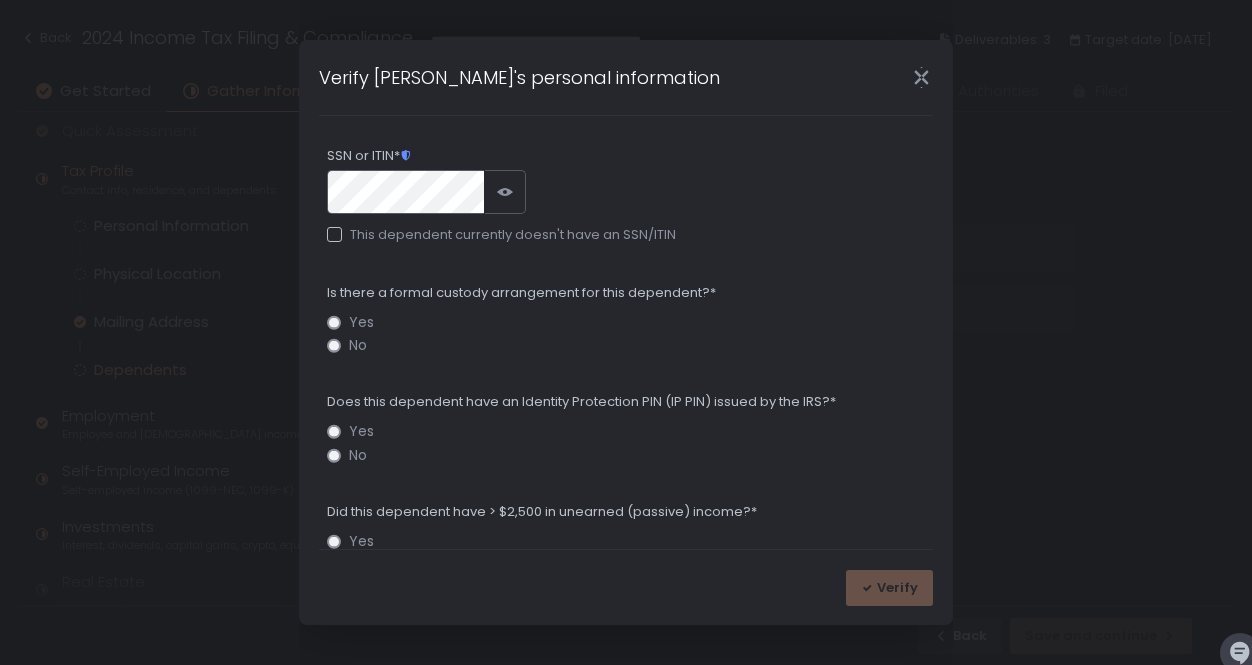 scroll, scrollTop: 576, scrollLeft: 0, axis: vertical 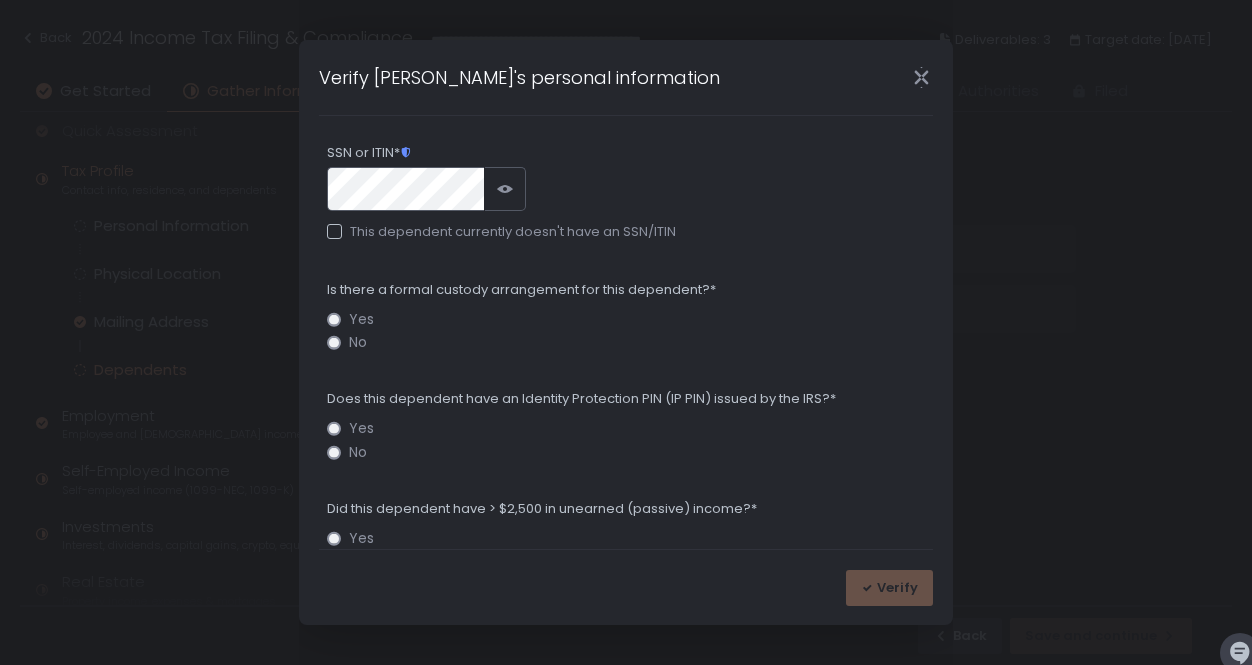 click on "No" 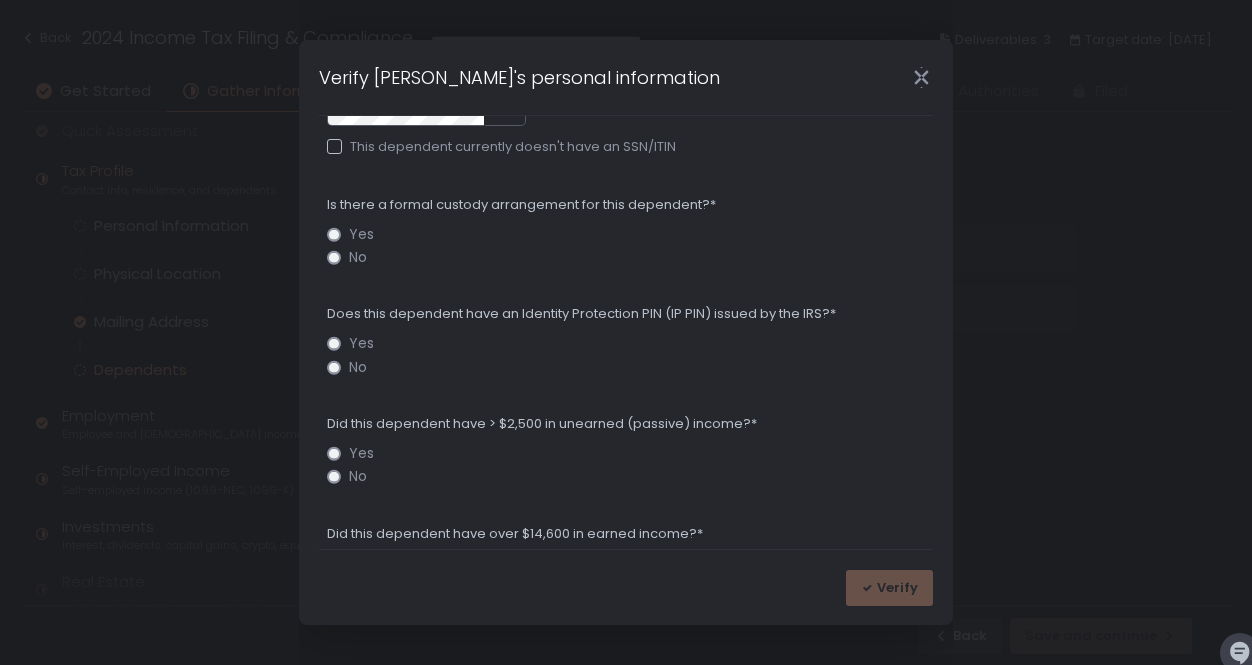 scroll, scrollTop: 675, scrollLeft: 0, axis: vertical 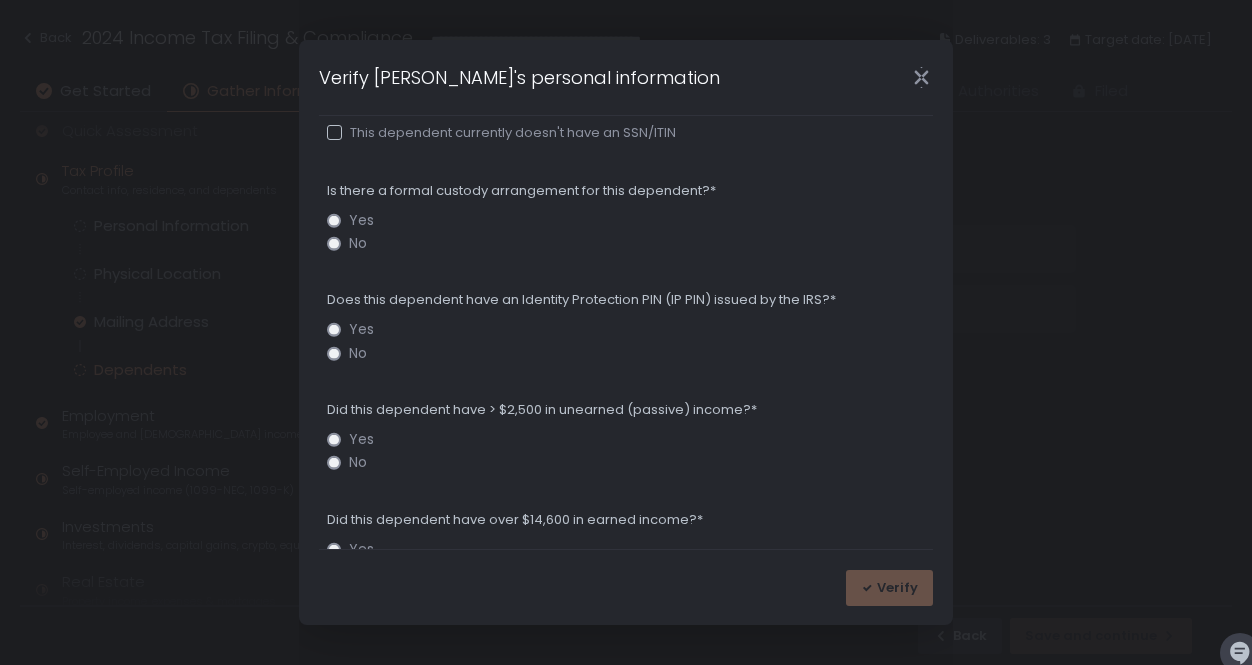 click on "No" at bounding box center (637, 462) 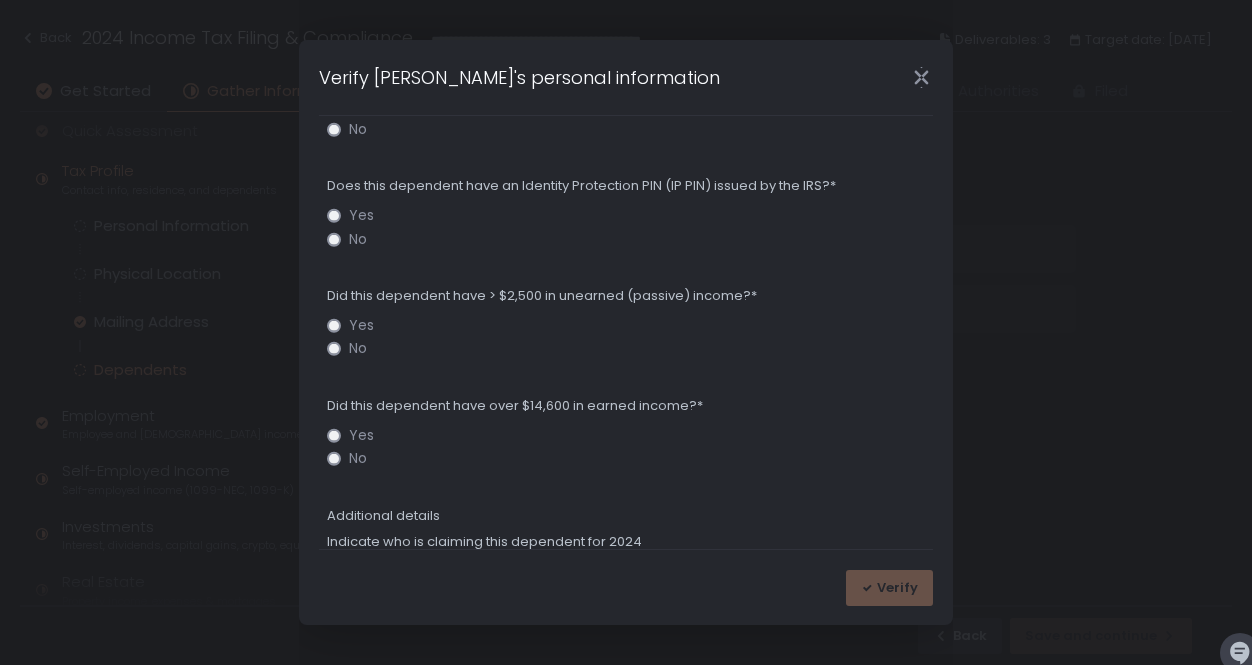 scroll, scrollTop: 817, scrollLeft: 0, axis: vertical 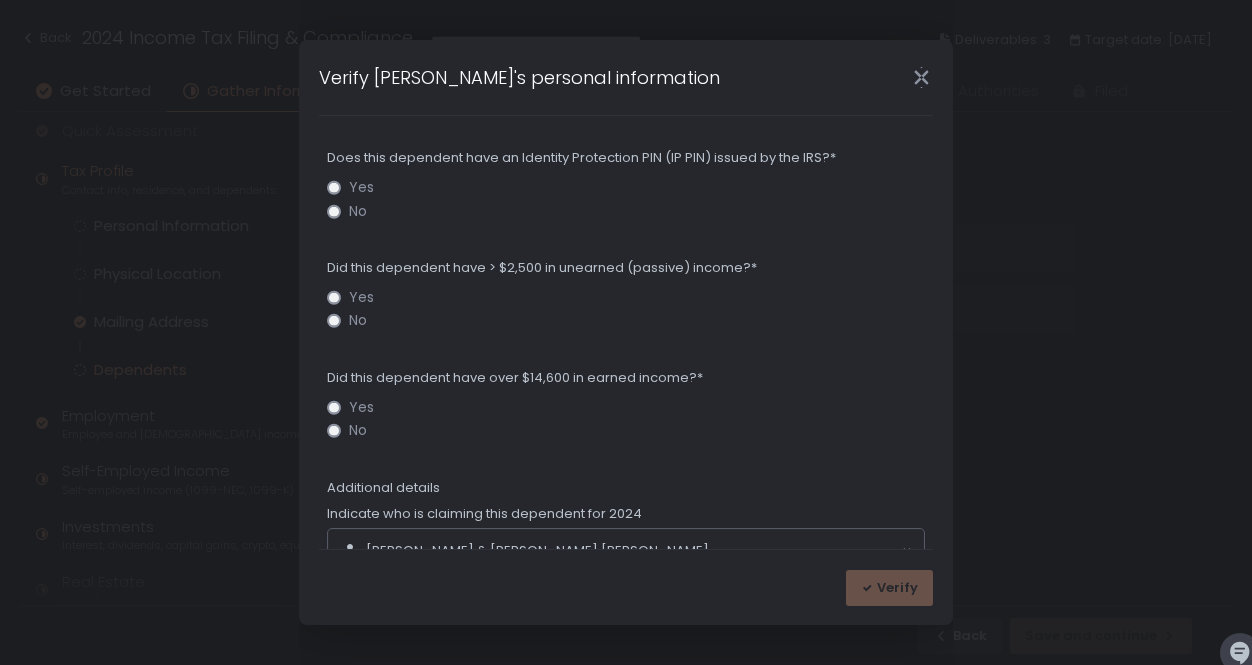 click on "No" 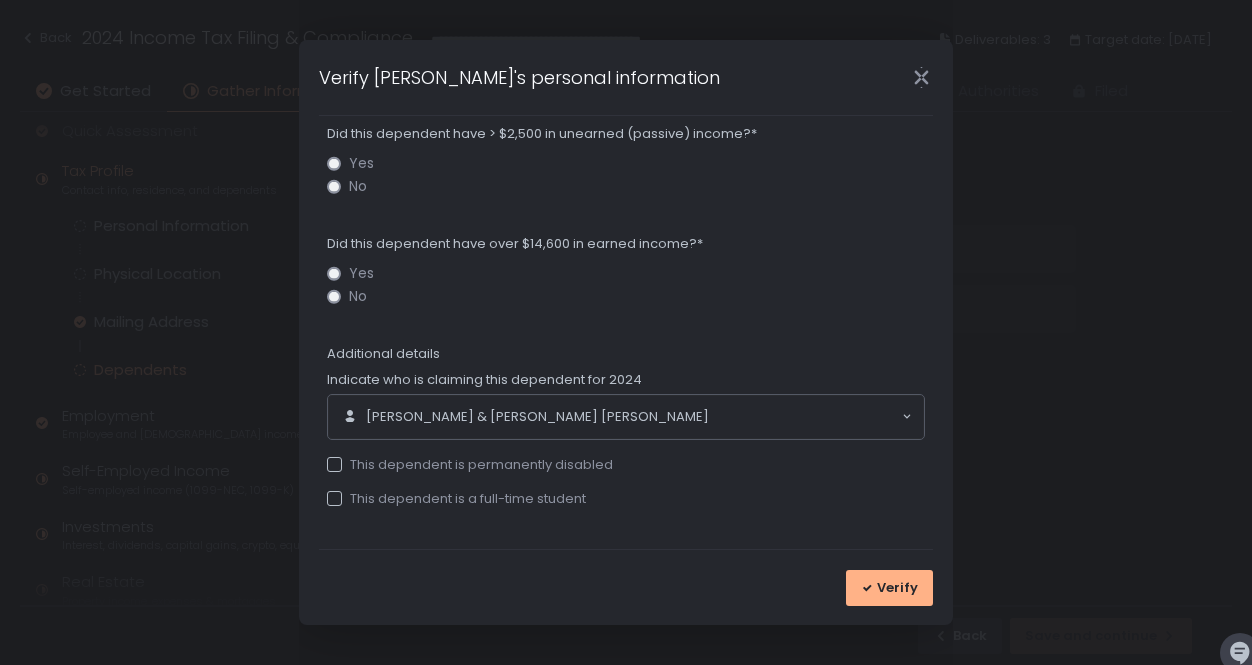 scroll, scrollTop: 958, scrollLeft: 0, axis: vertical 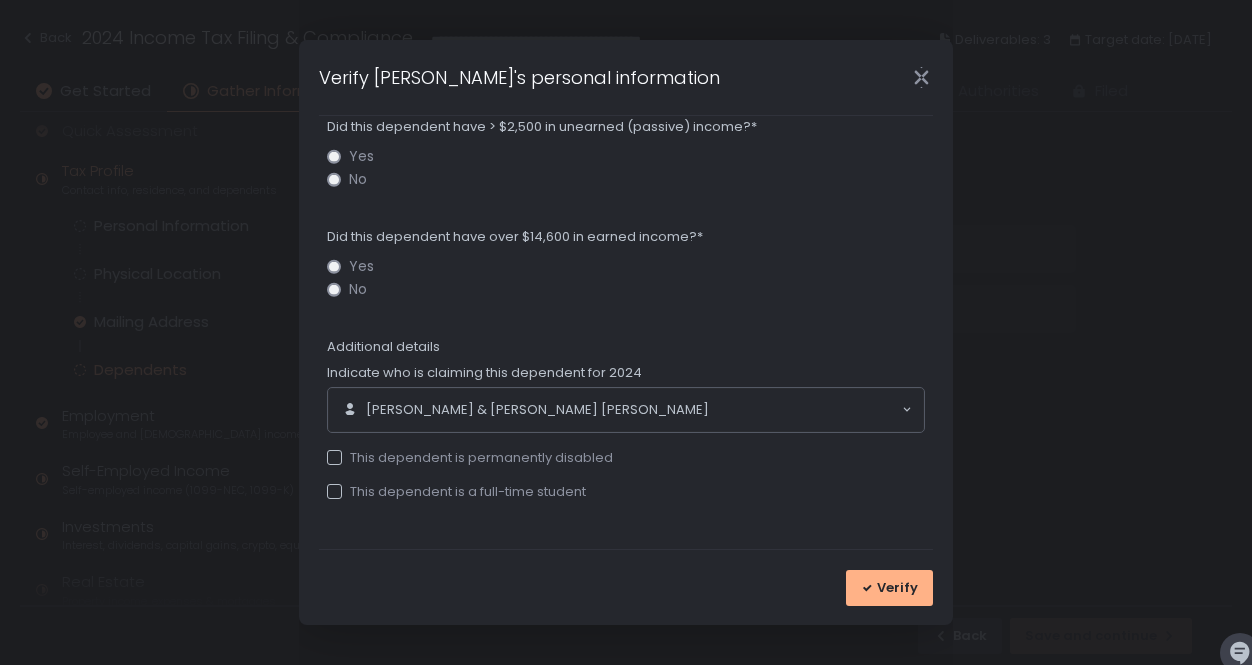 click on "This dependent is permanently disabled" at bounding box center (470, 458) 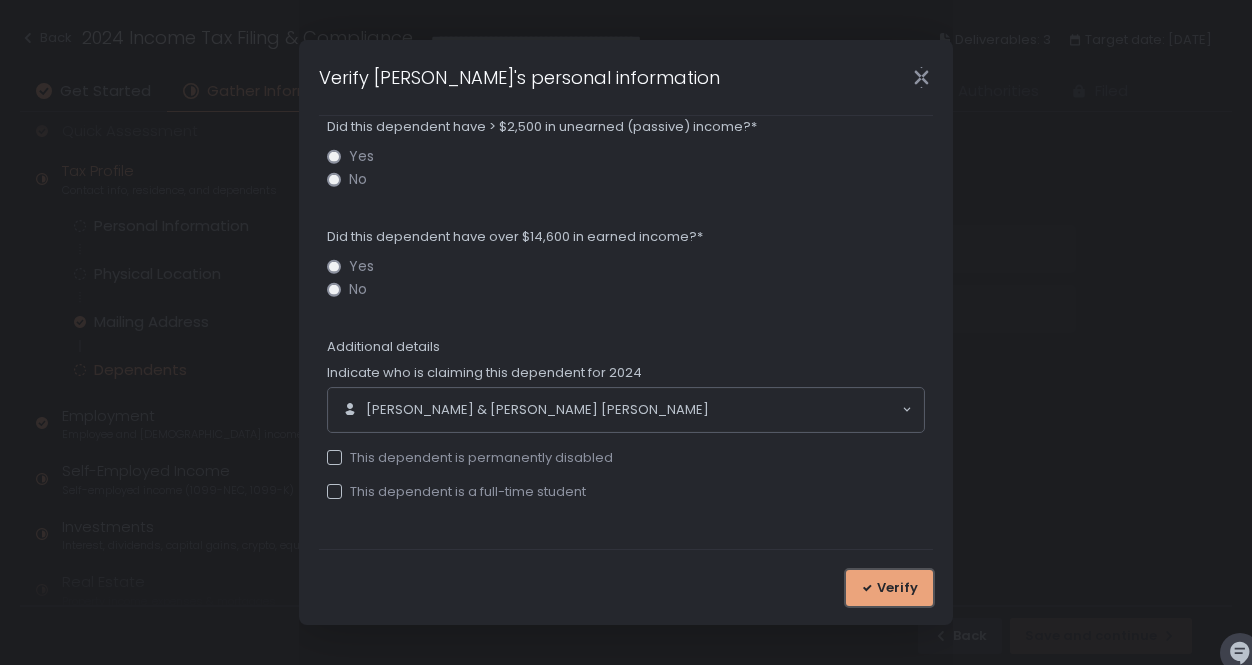 click on "Verify" at bounding box center (889, 588) 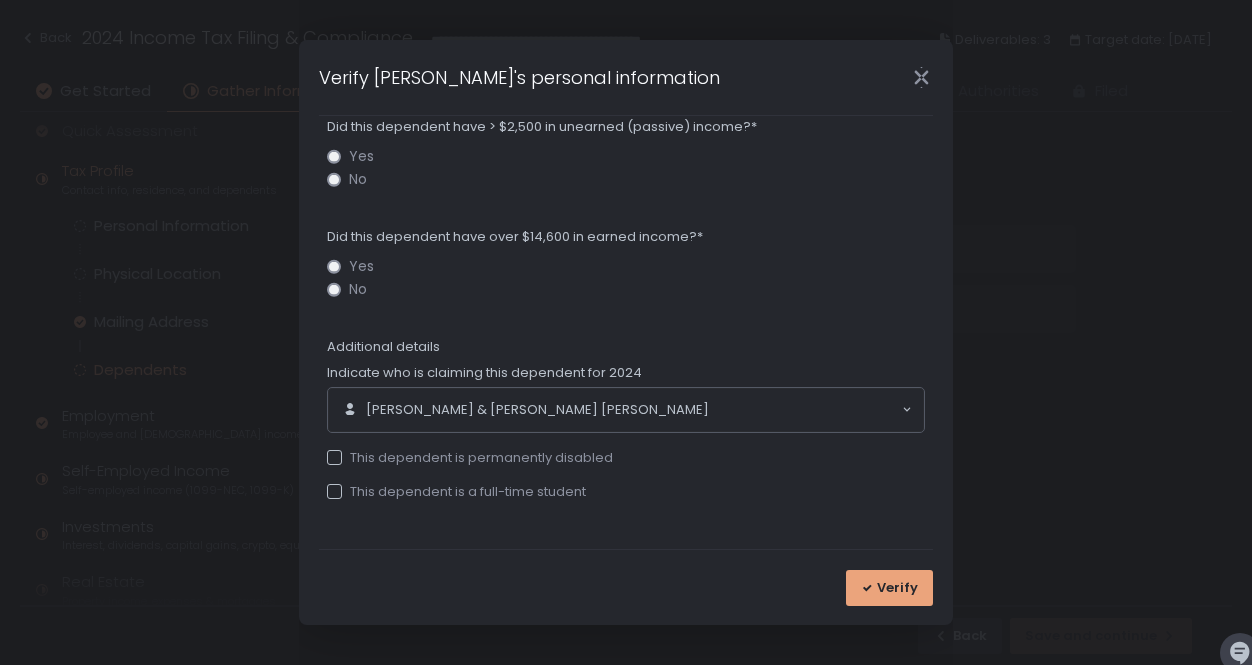 scroll, scrollTop: 0, scrollLeft: 0, axis: both 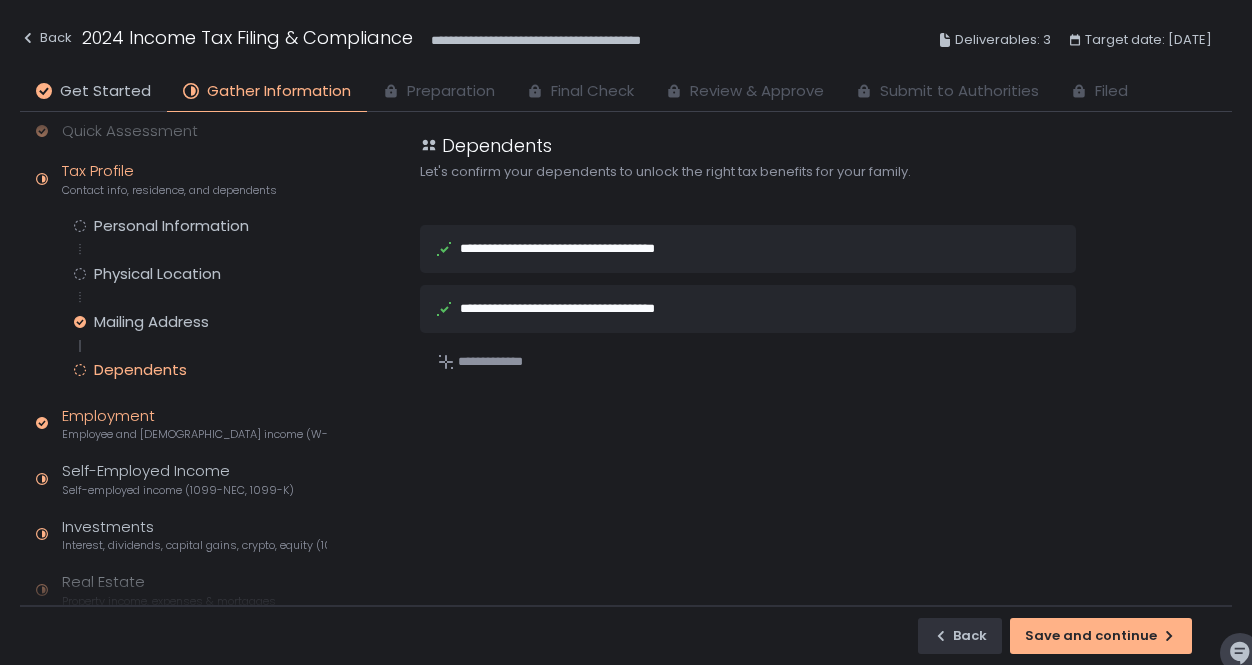 click on "Employment Employee and [DEMOGRAPHIC_DATA] income (W-2s)" 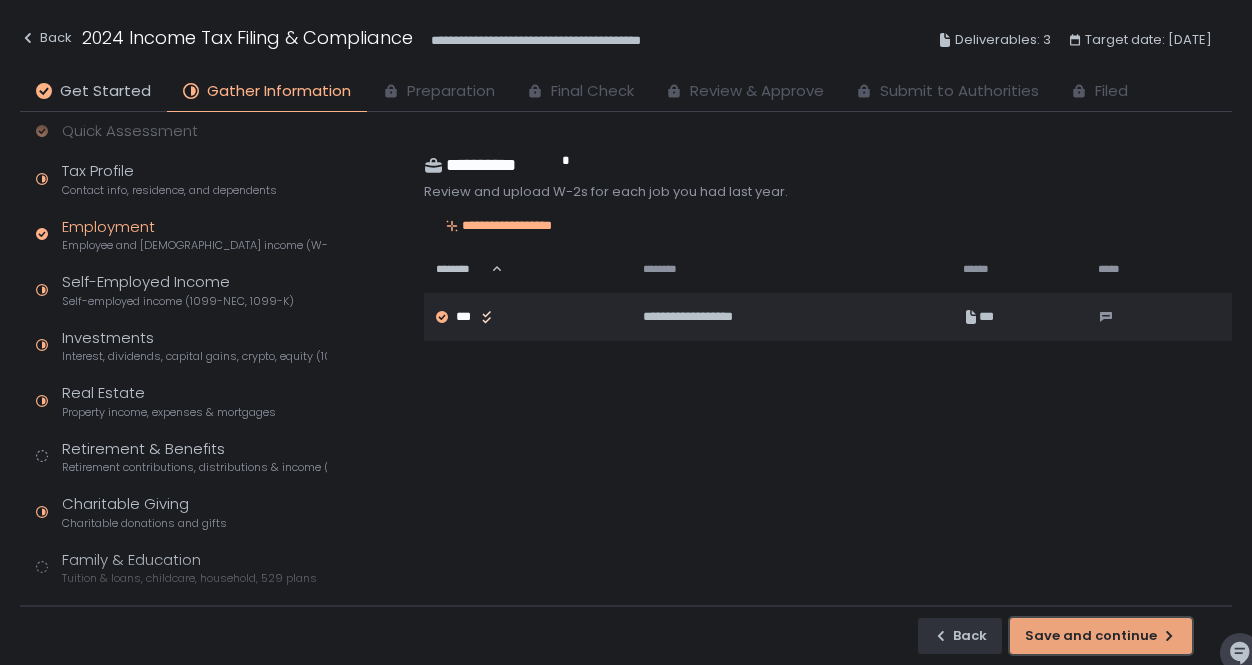 click on "Save and continue" 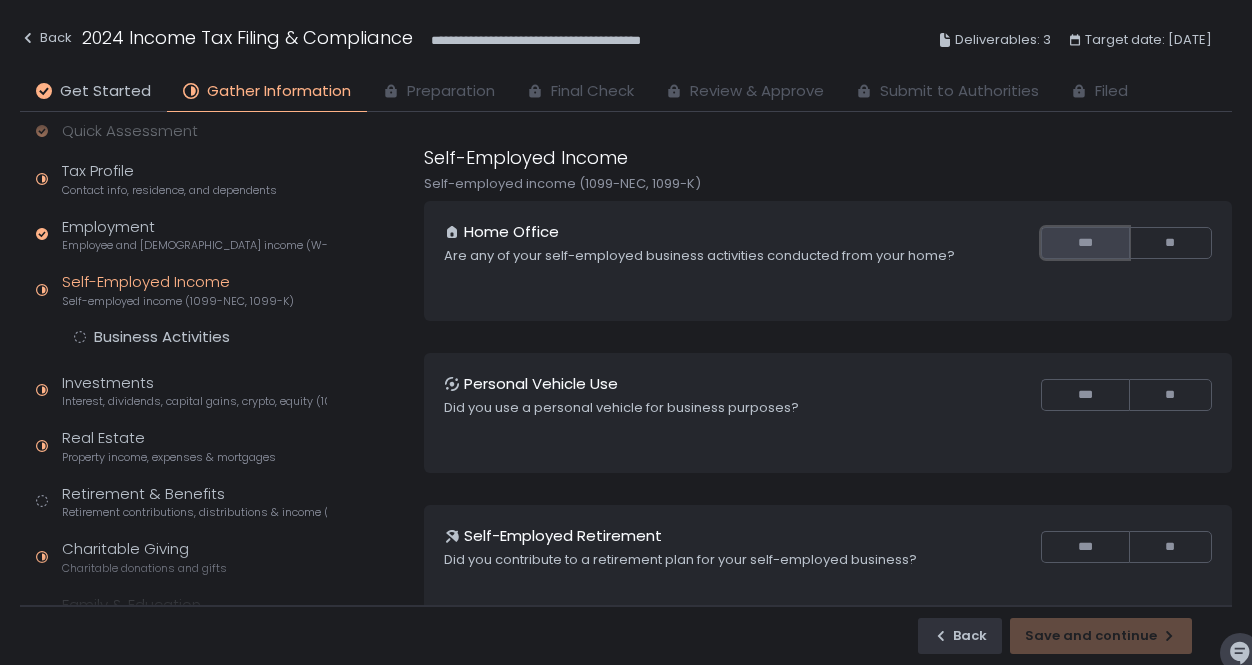 click on "***" at bounding box center [1084, 243] 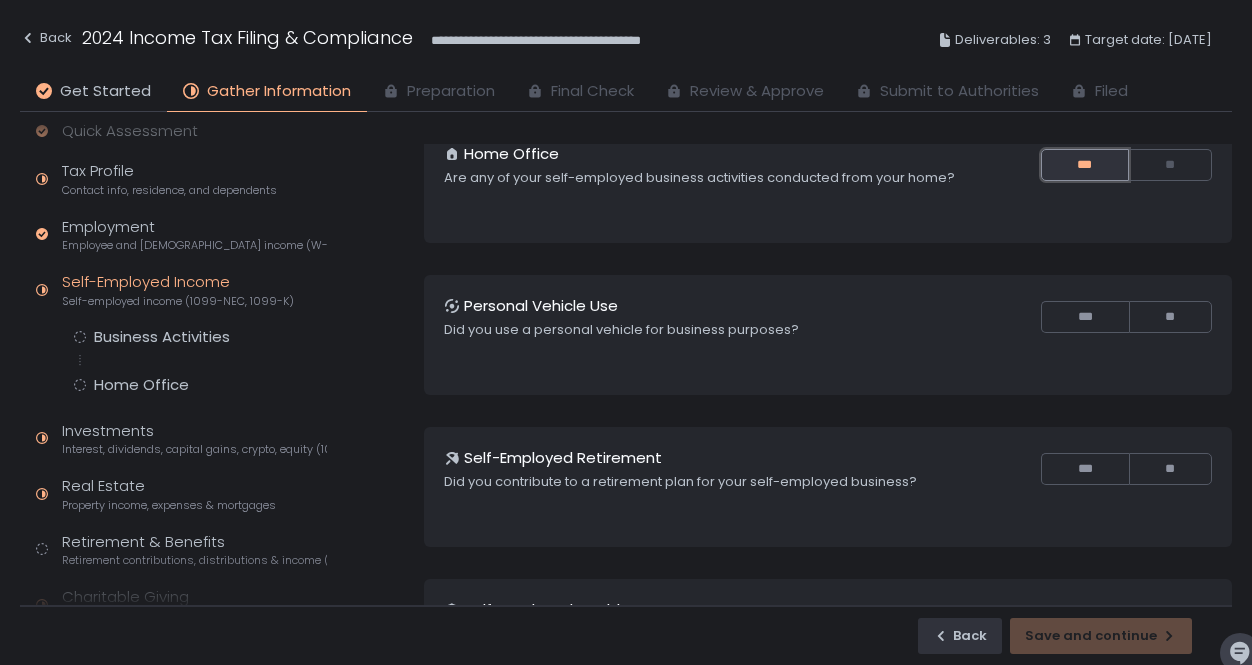 scroll, scrollTop: 80, scrollLeft: 0, axis: vertical 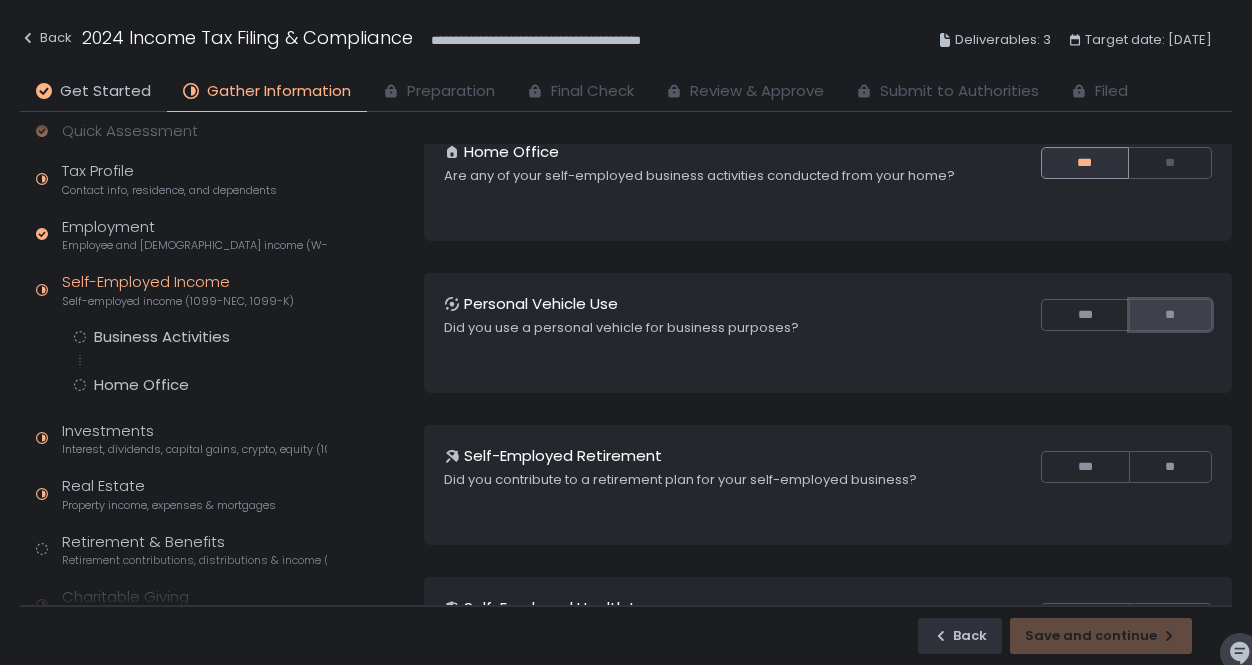 click on "**" at bounding box center (1170, 315) 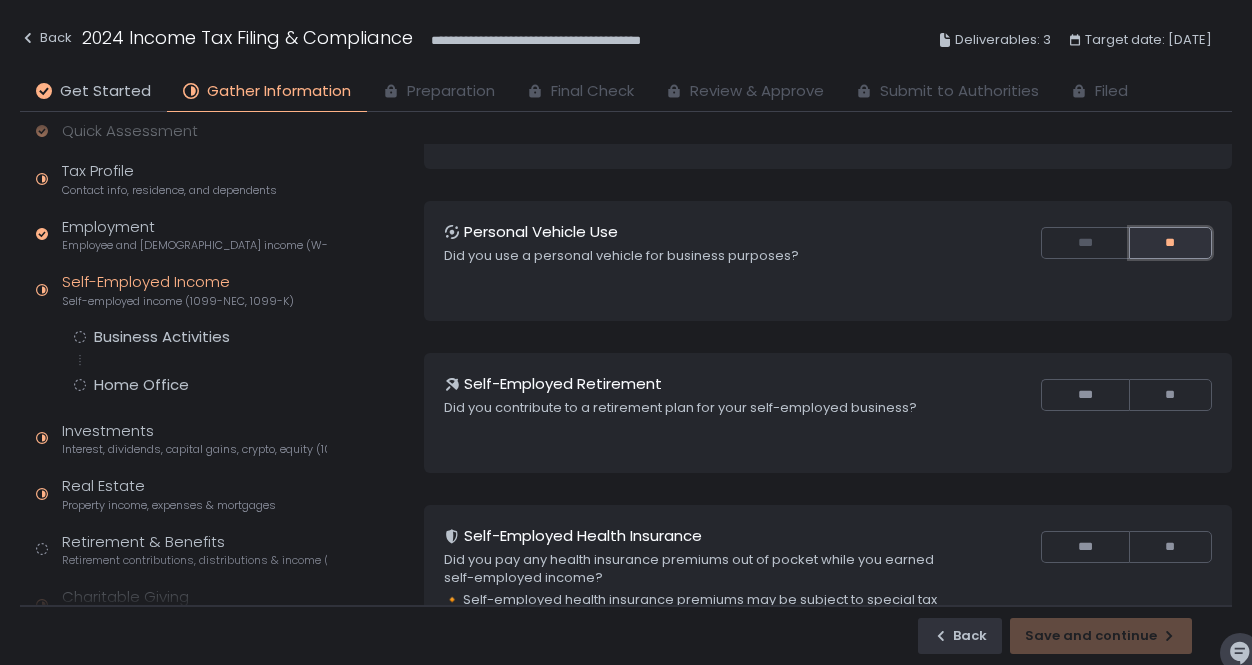 scroll, scrollTop: 166, scrollLeft: 0, axis: vertical 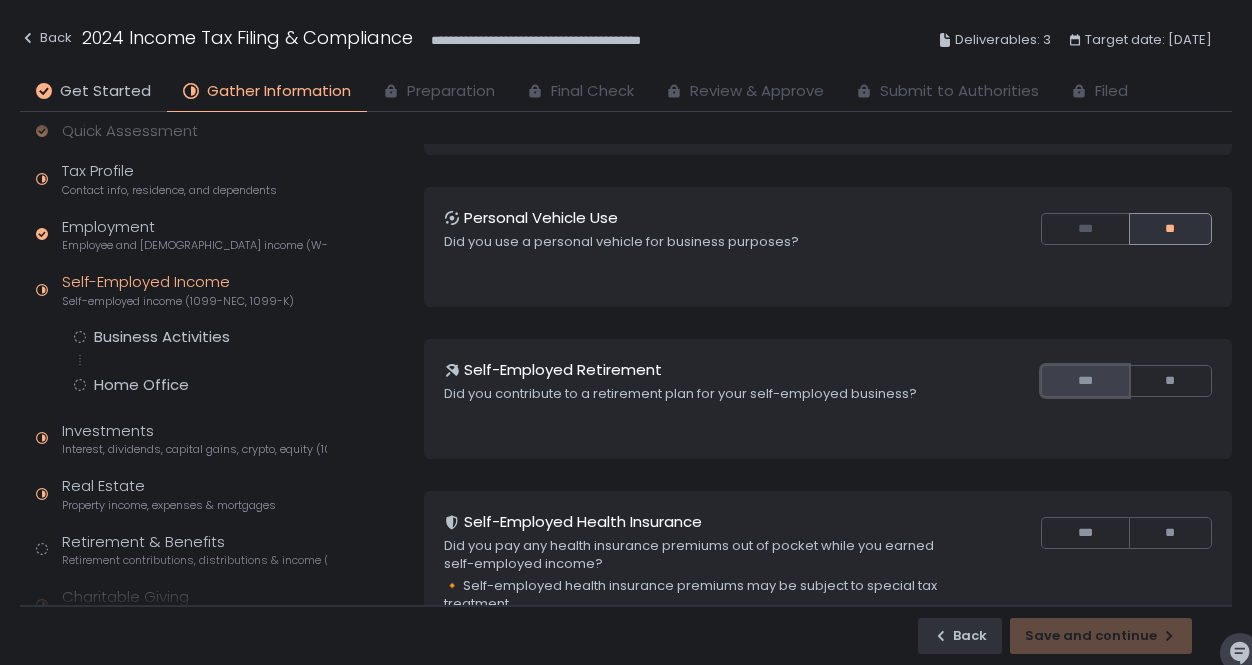 click on "***" at bounding box center (1084, 381) 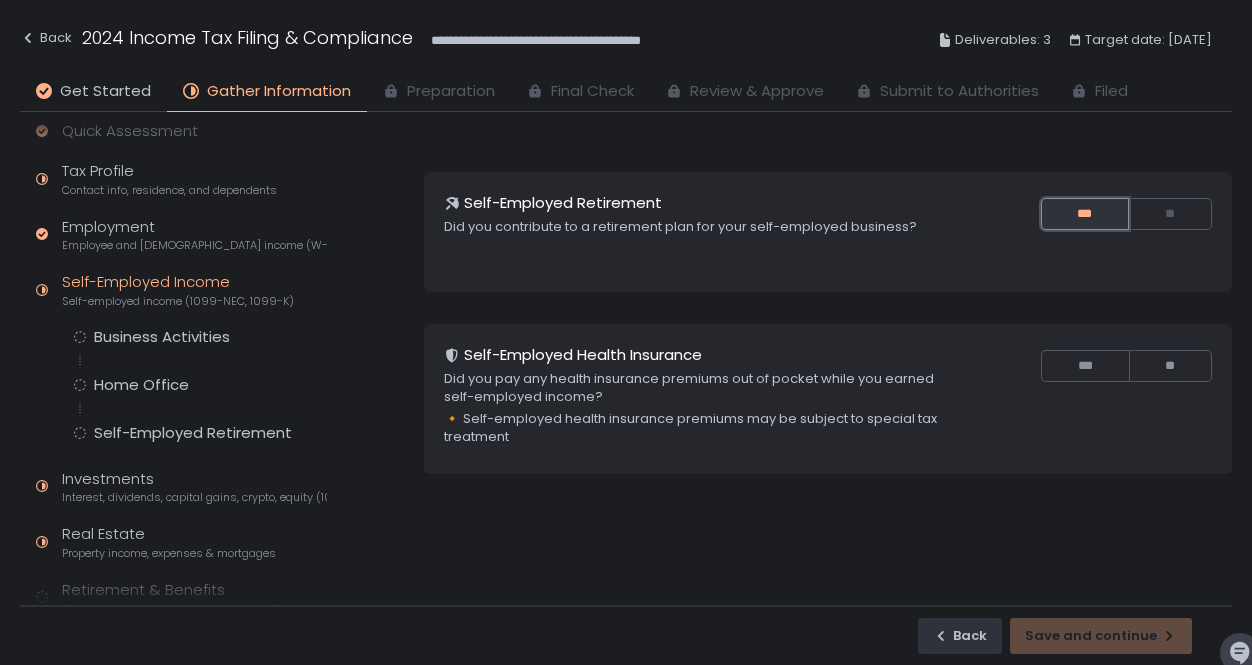 scroll, scrollTop: 334, scrollLeft: 0, axis: vertical 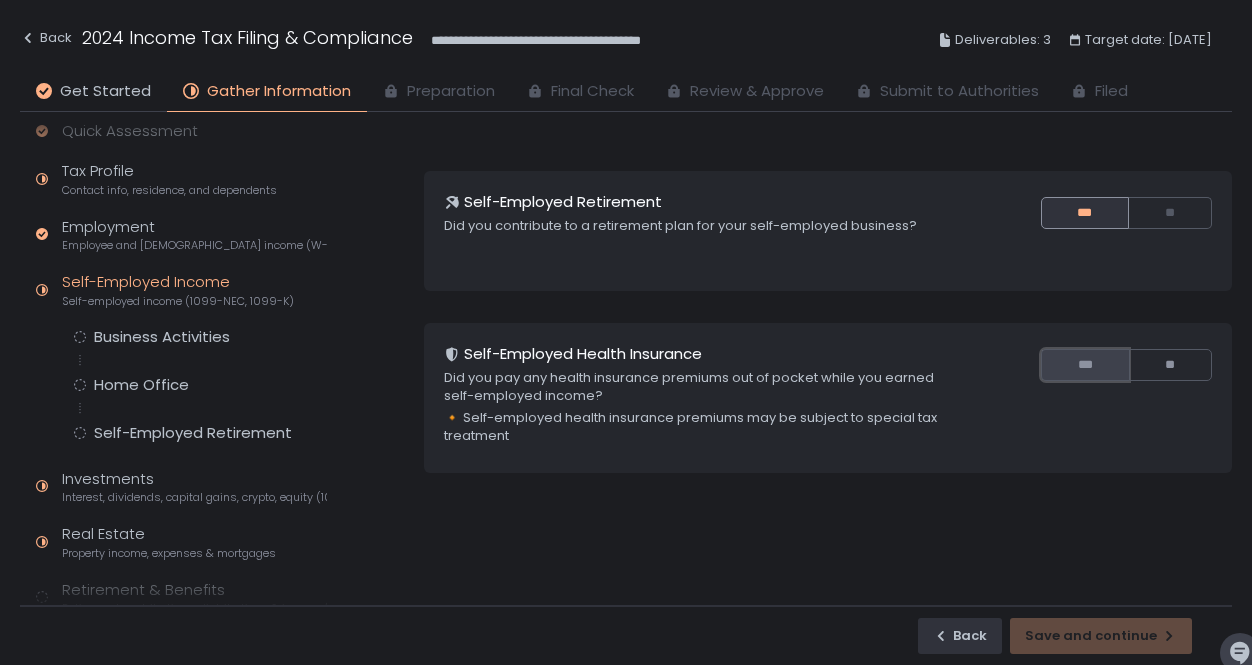 click on "***" at bounding box center (1084, 365) 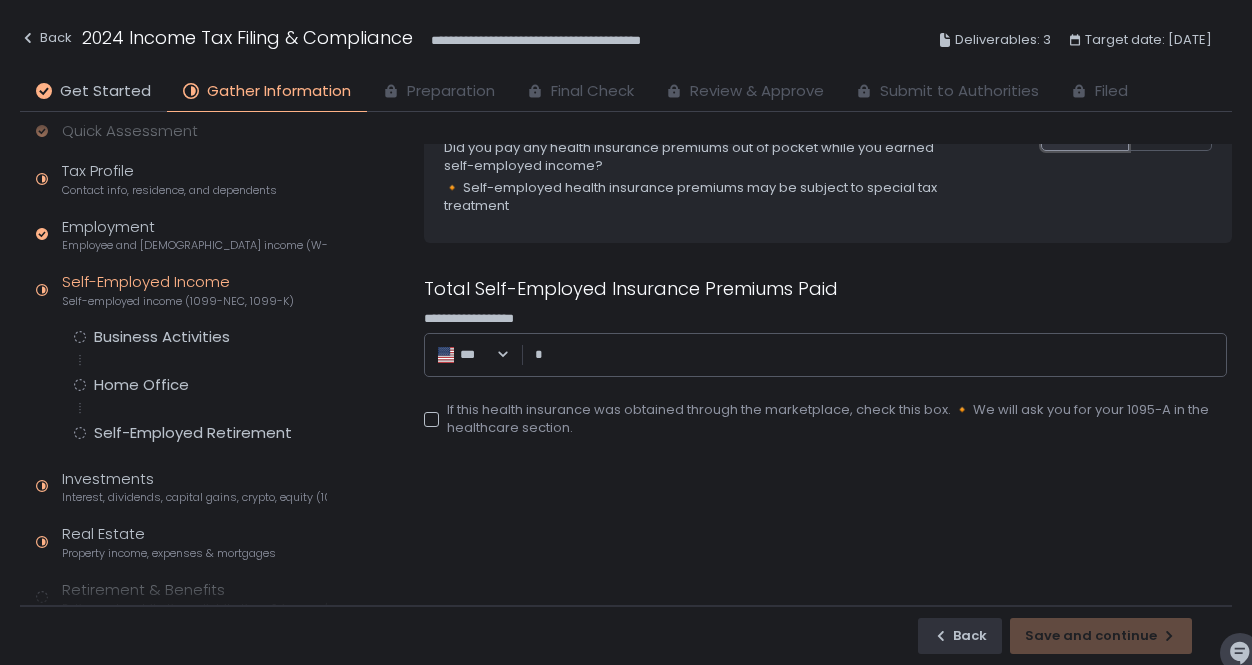 scroll, scrollTop: 561, scrollLeft: 0, axis: vertical 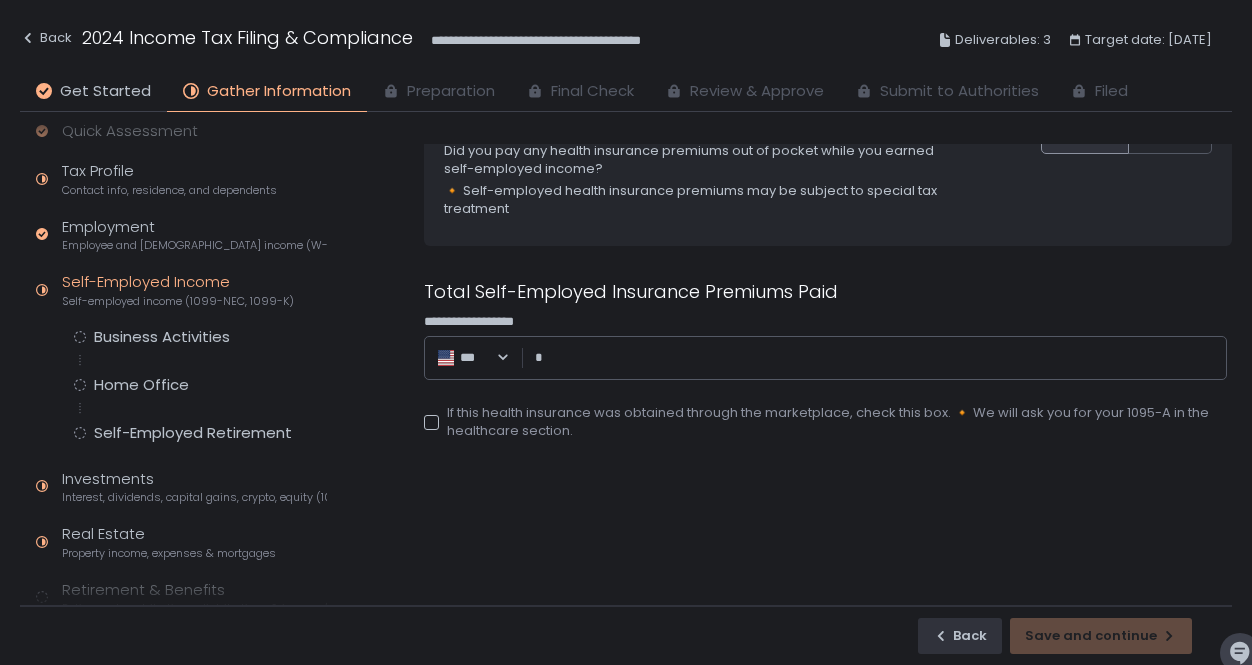click on "**********" at bounding box center [881, 358] 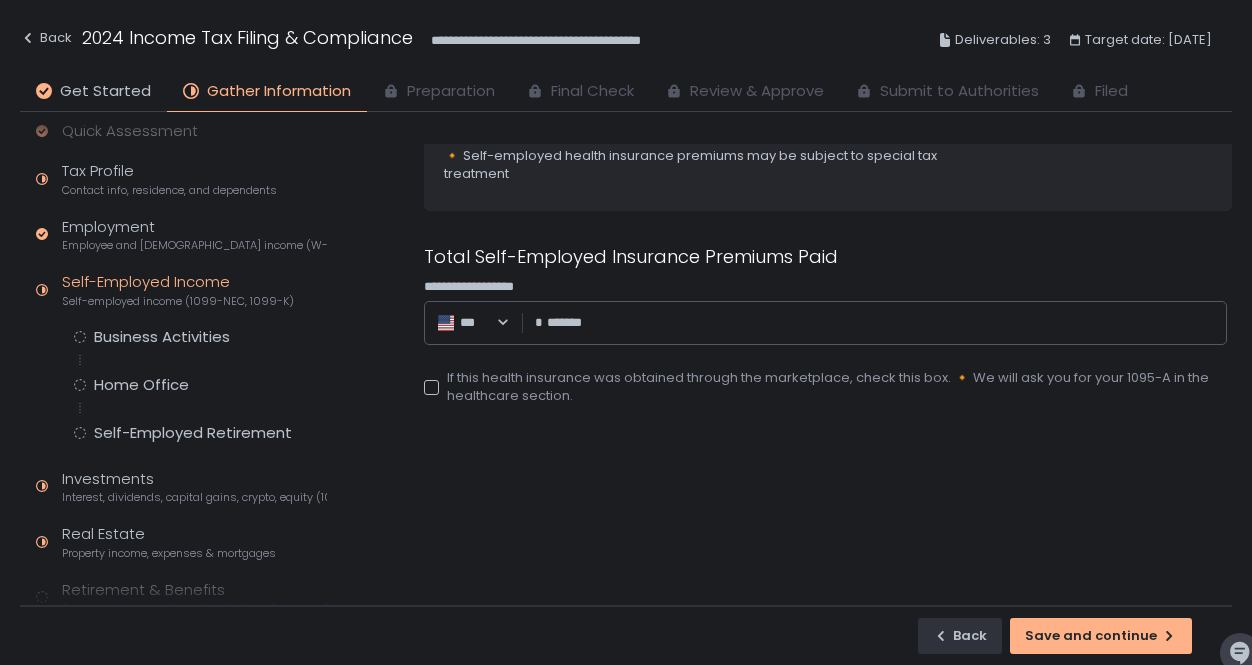 scroll, scrollTop: 594, scrollLeft: 0, axis: vertical 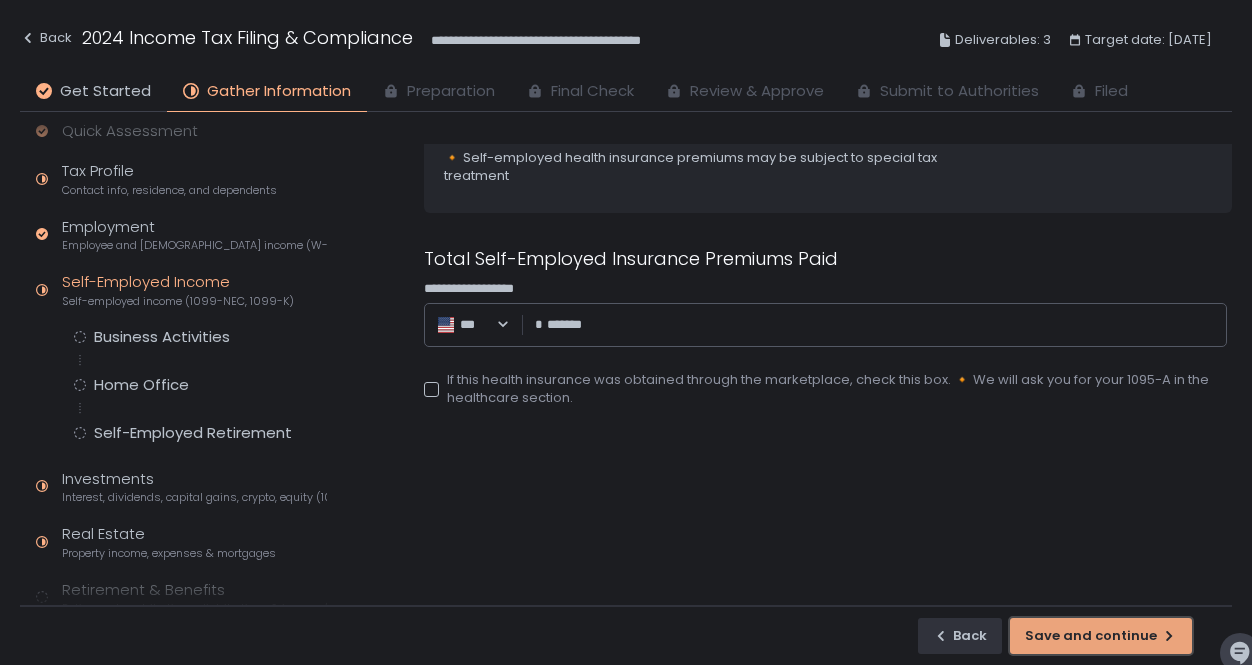 type on "********" 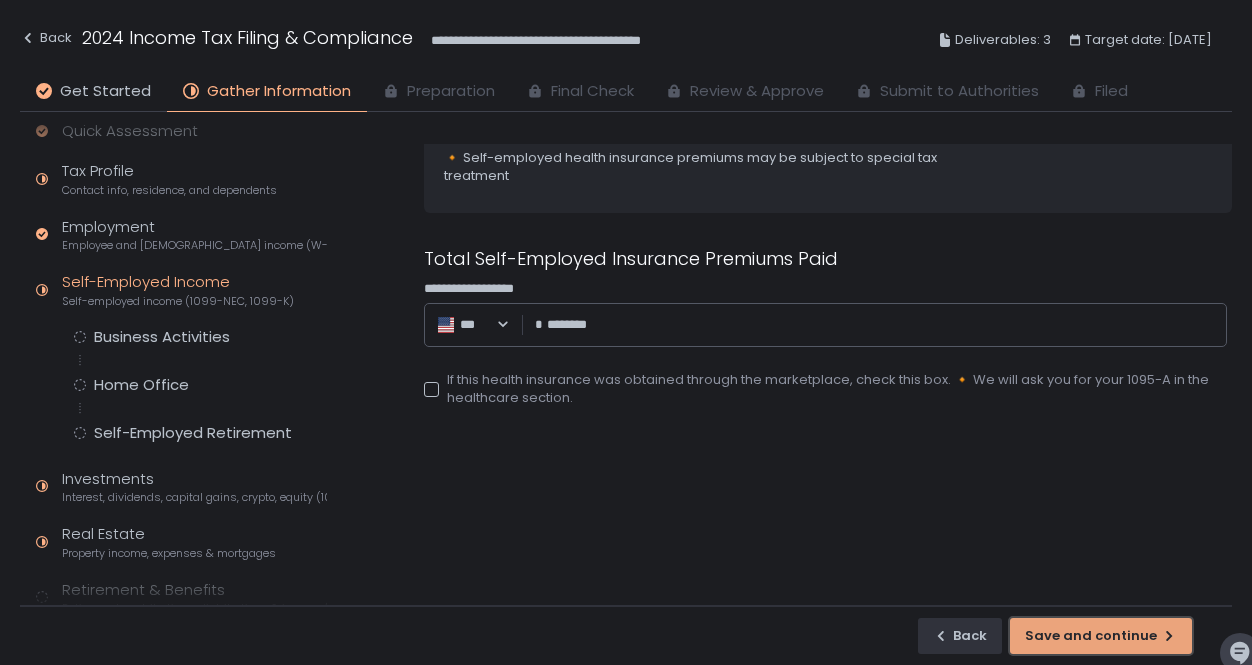 click on "Save and continue" 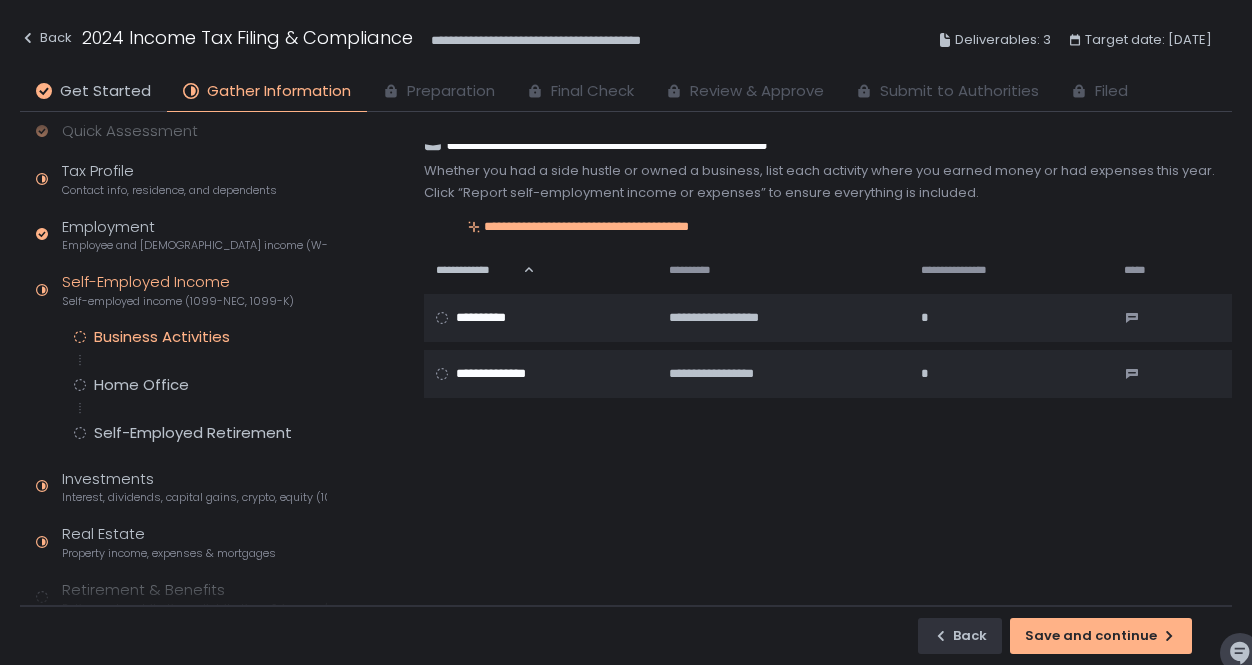 scroll, scrollTop: 0, scrollLeft: 0, axis: both 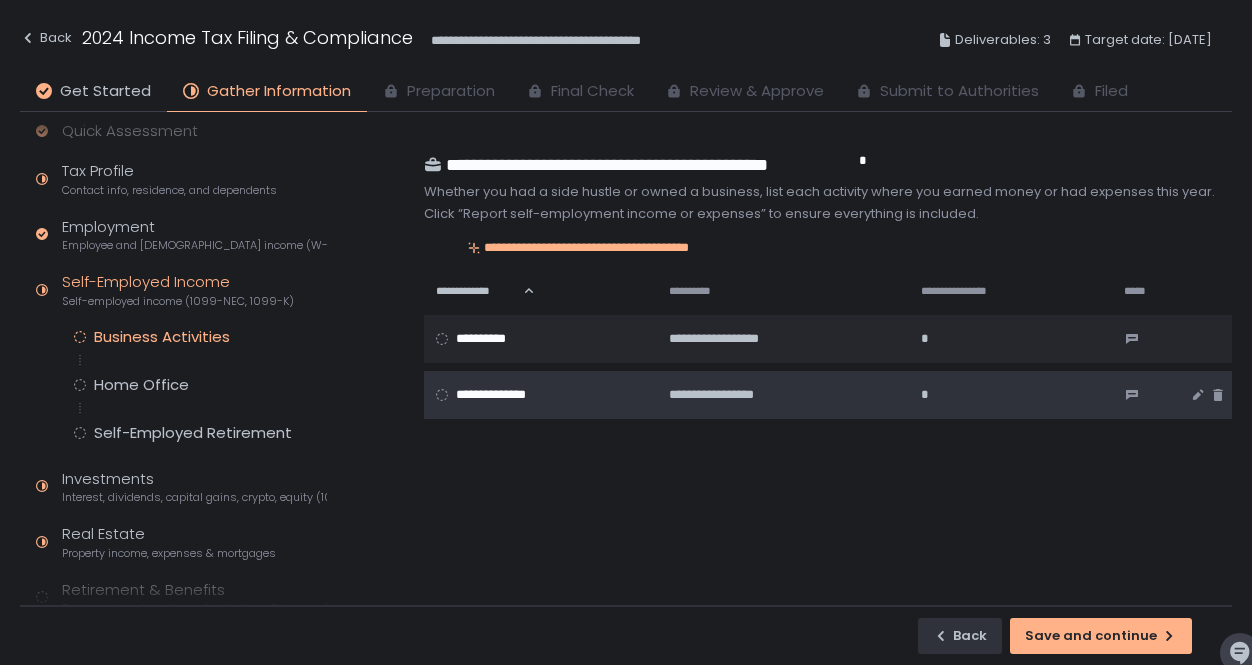 click on "**********" 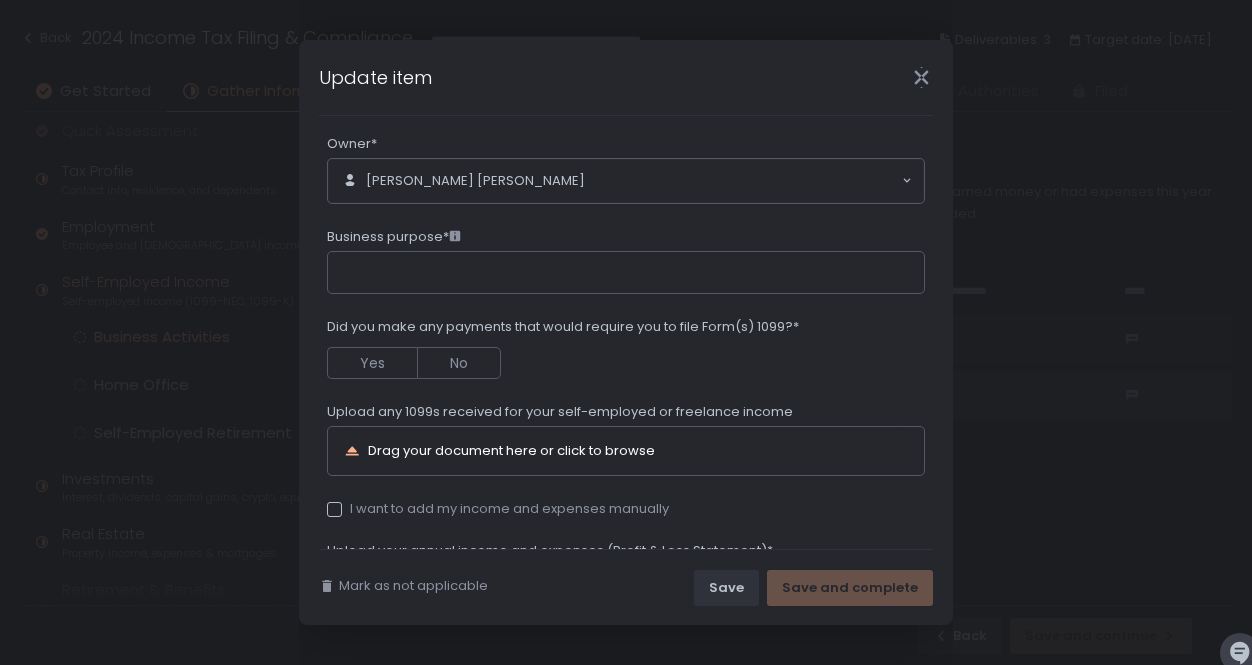 scroll, scrollTop: 207, scrollLeft: 0, axis: vertical 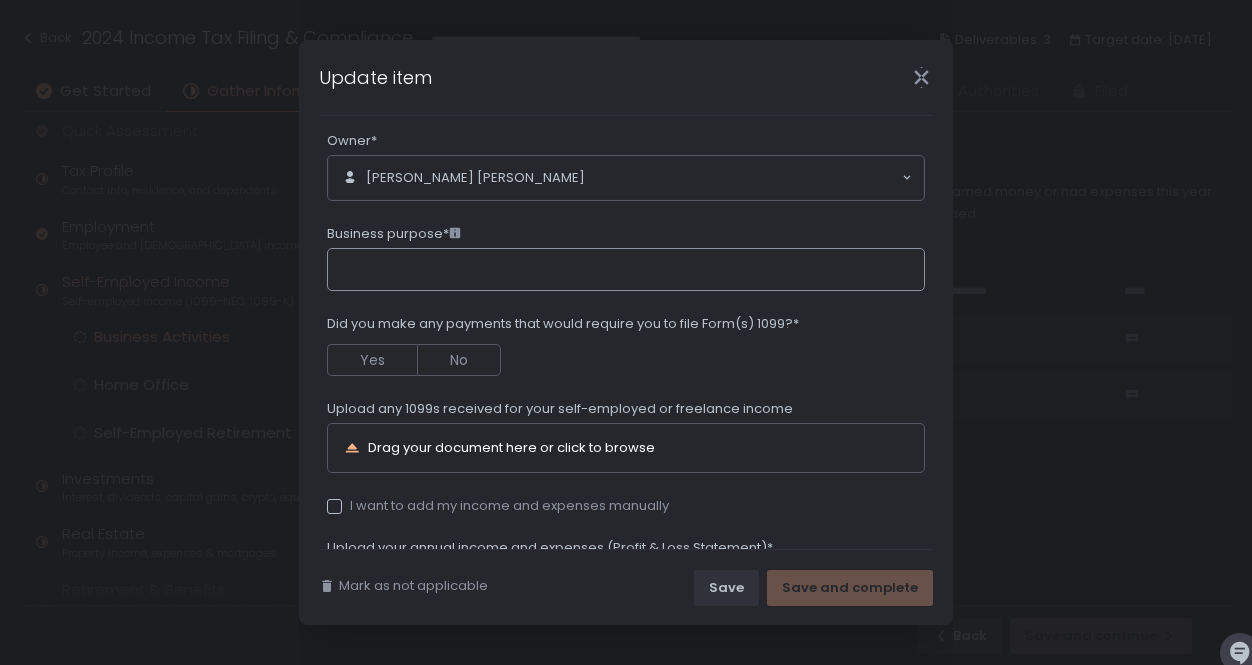 click on "Business purpose*" 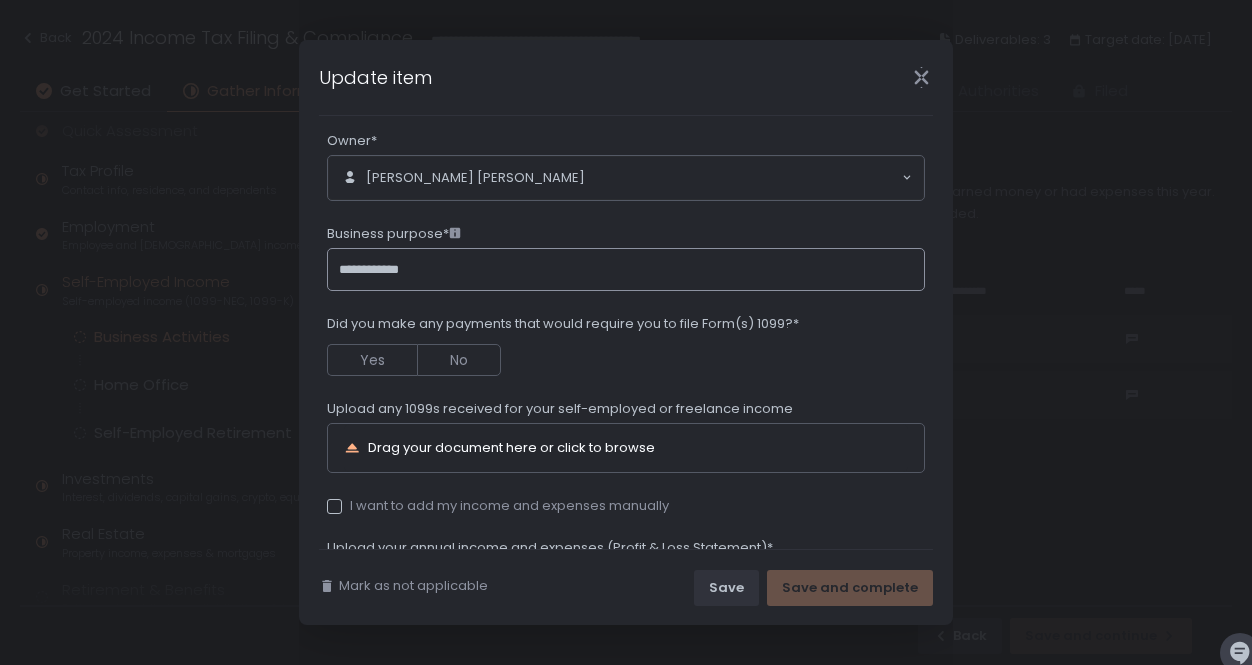 type on "**********" 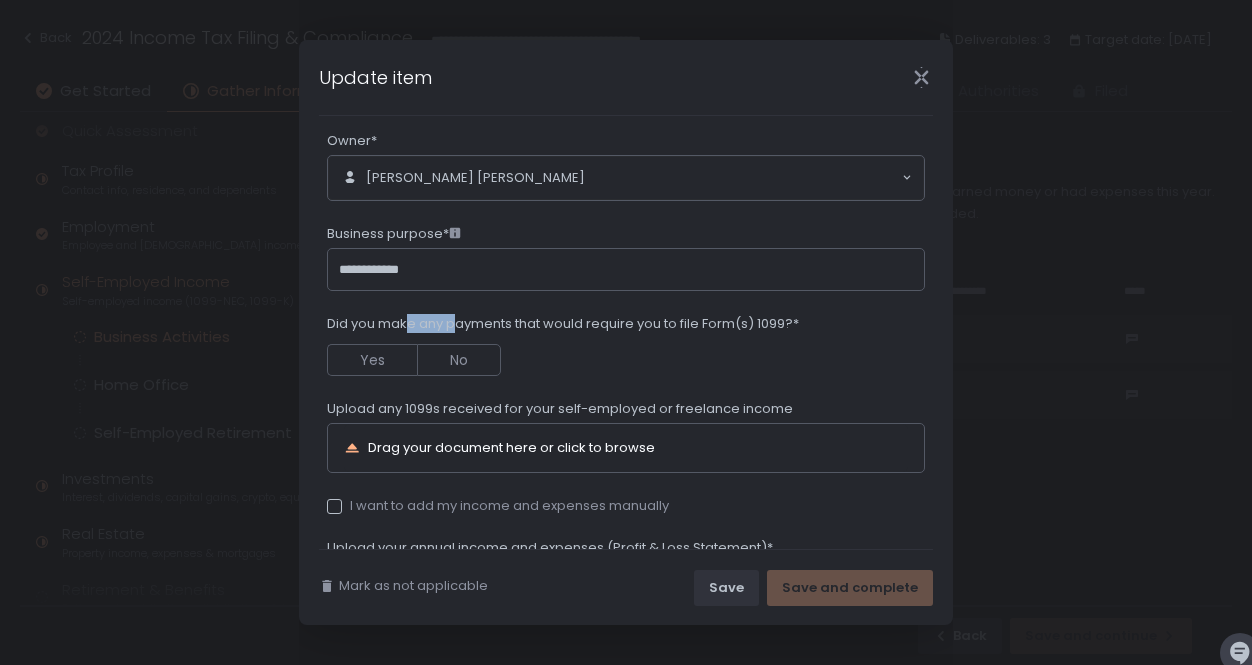drag, startPoint x: 410, startPoint y: 317, endPoint x: 461, endPoint y: 328, distance: 52.17279 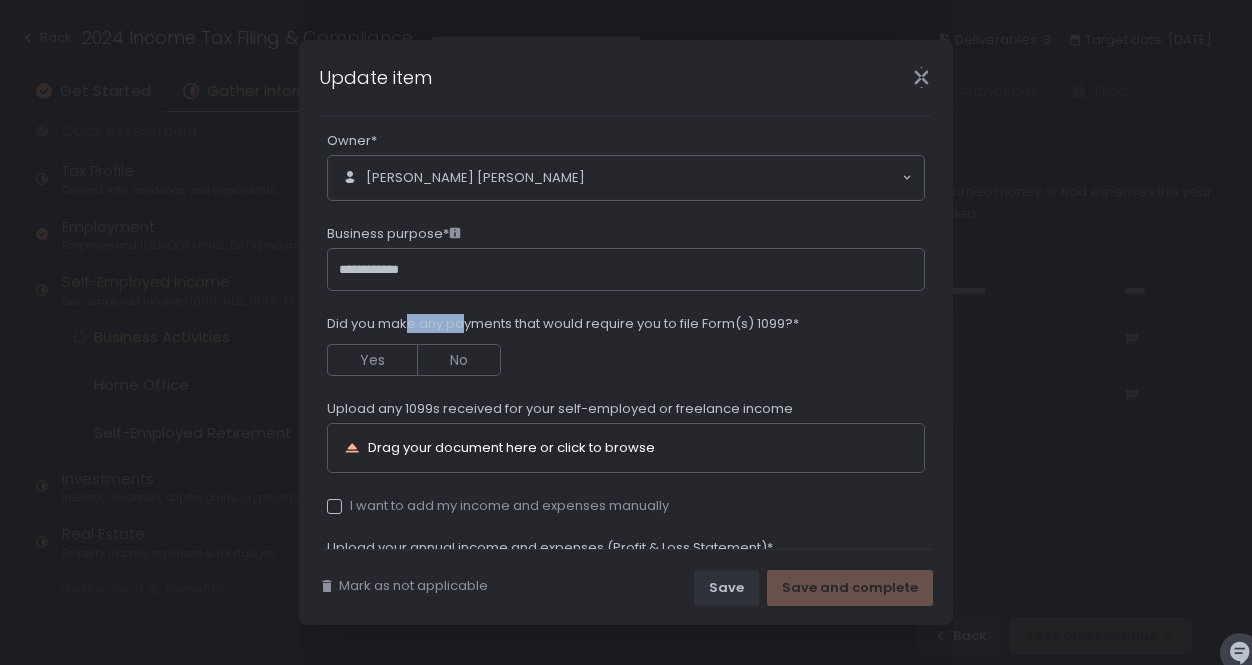 click on "Did you make any payments that would require you to file Form(s) 1099?*" 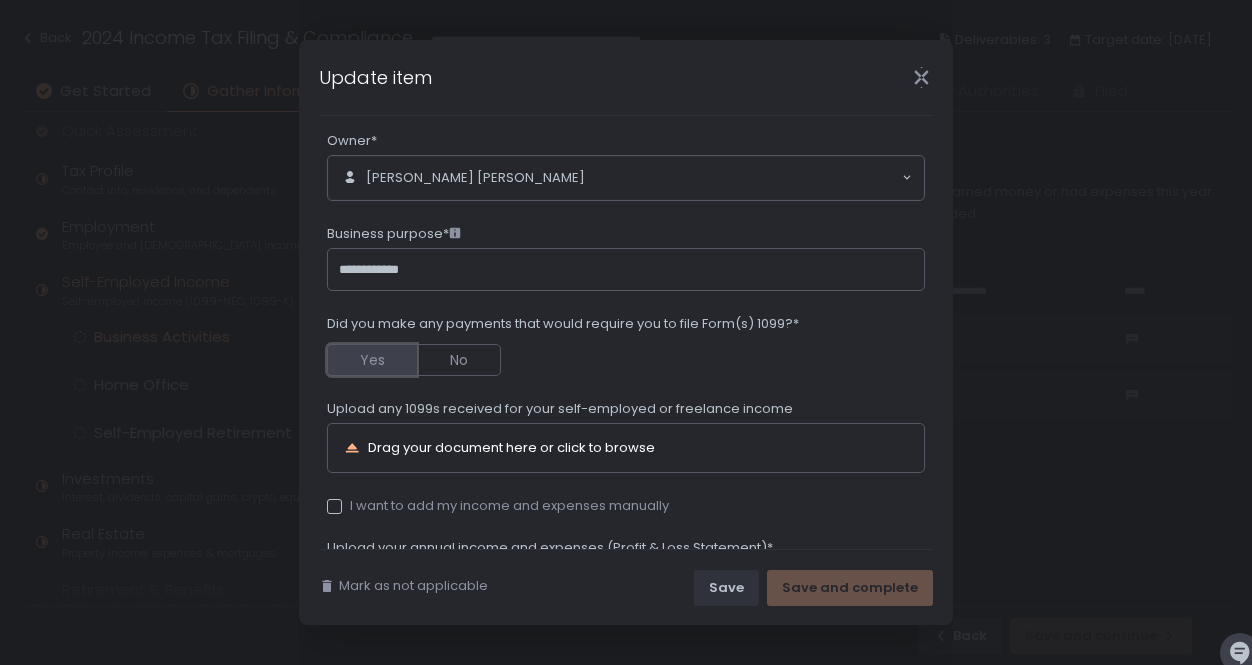click on "Yes" at bounding box center [372, 360] 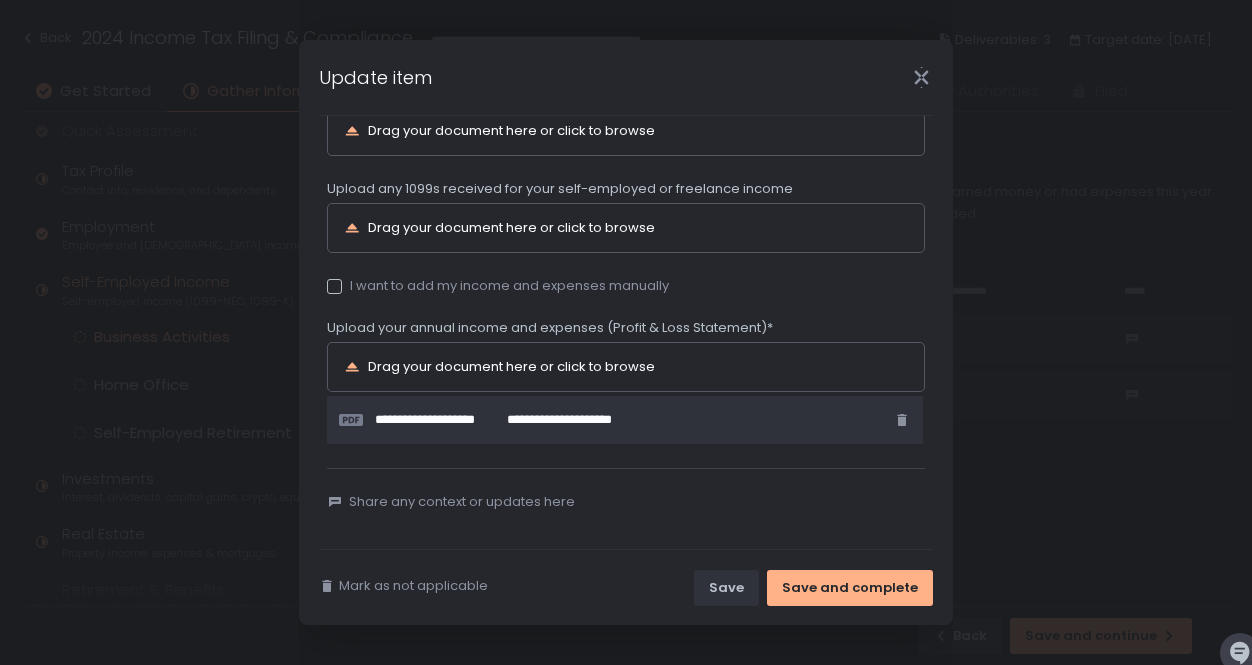 scroll, scrollTop: 526, scrollLeft: 0, axis: vertical 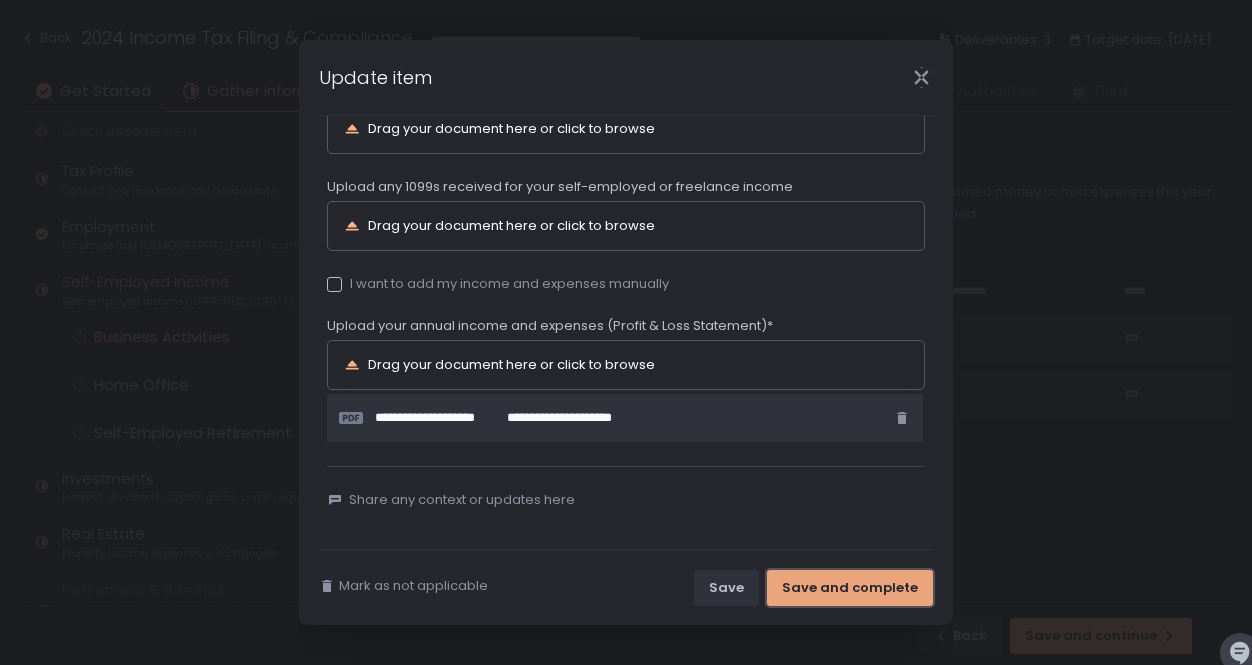 click on "Save and complete" at bounding box center [850, 588] 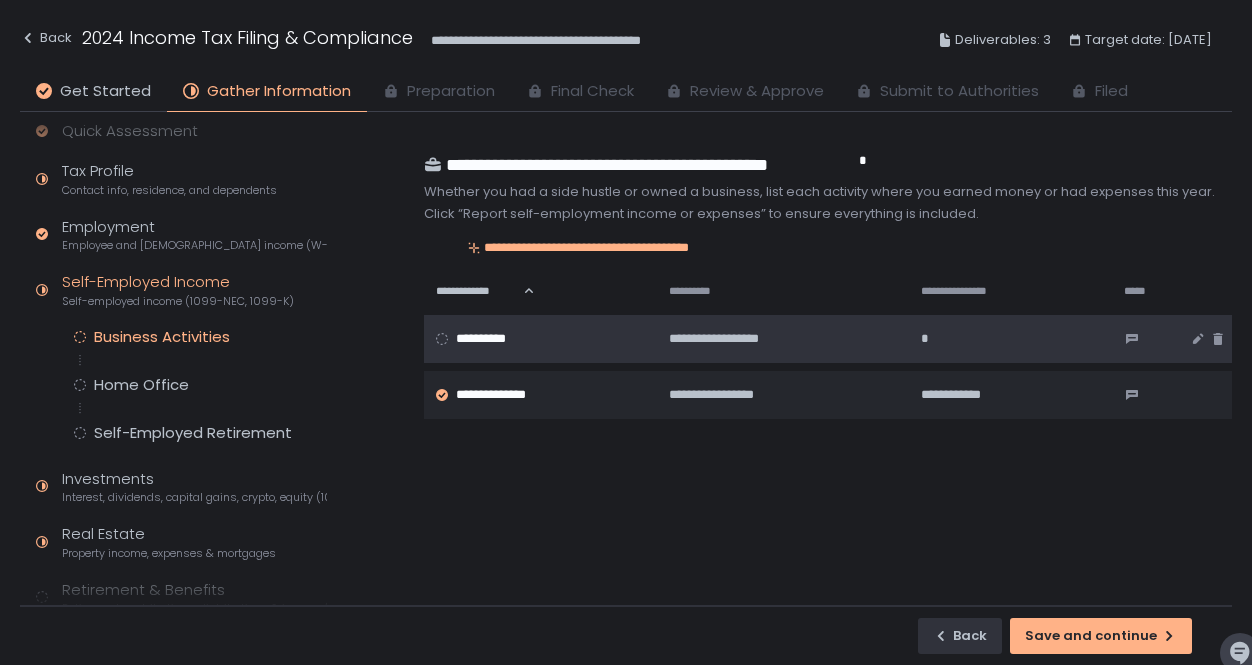 click on "**********" at bounding box center (732, 339) 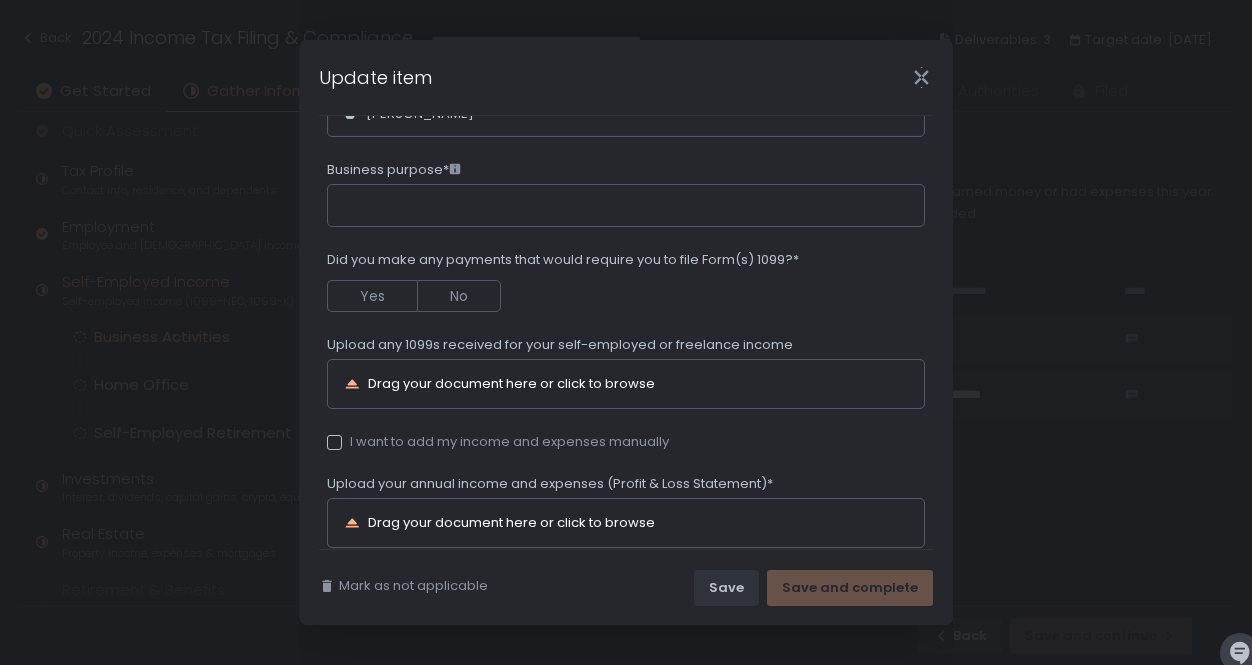 scroll, scrollTop: 377, scrollLeft: 0, axis: vertical 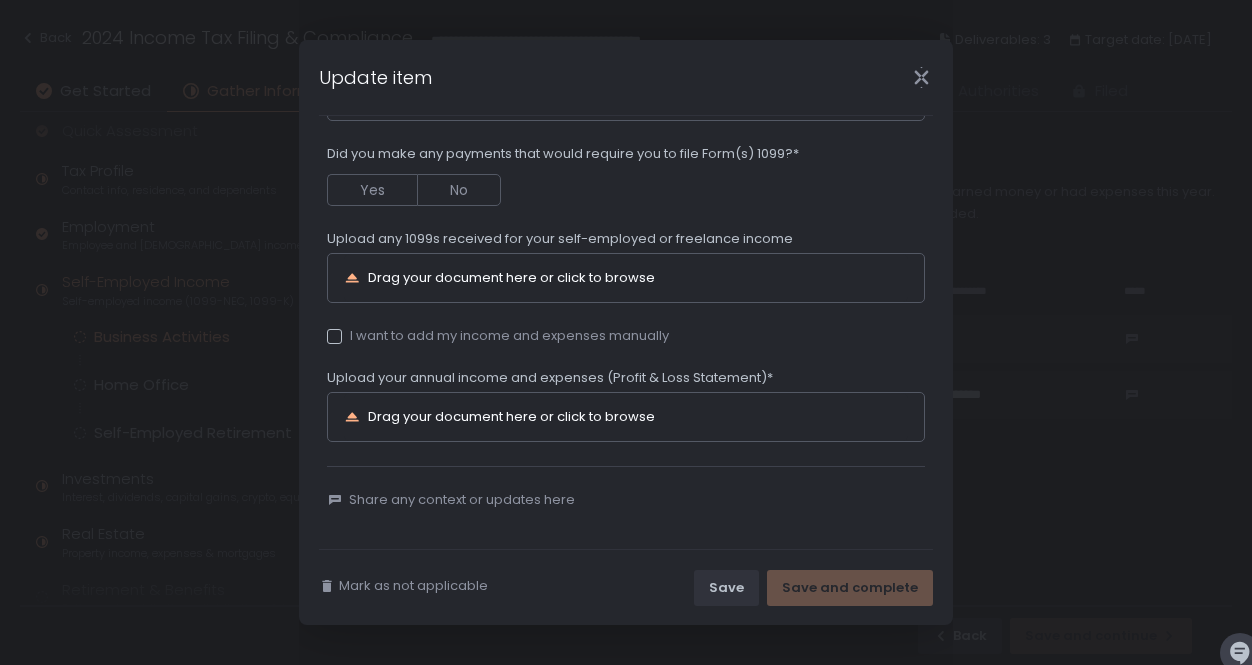click 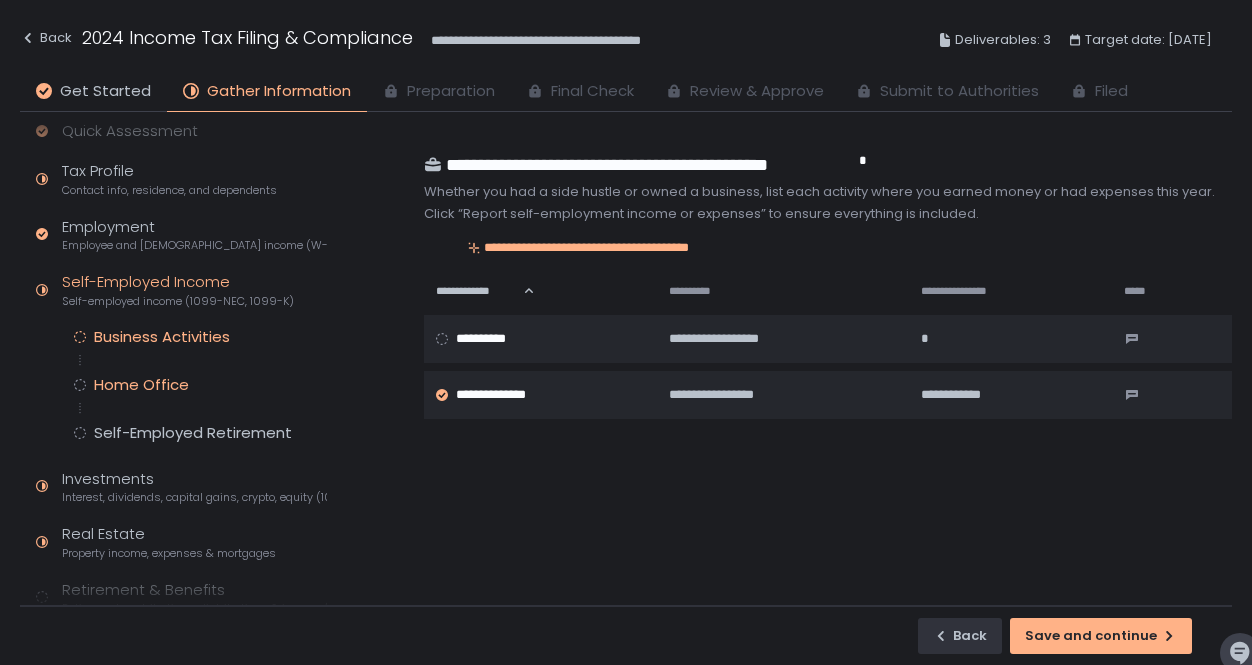 click on "Home Office" 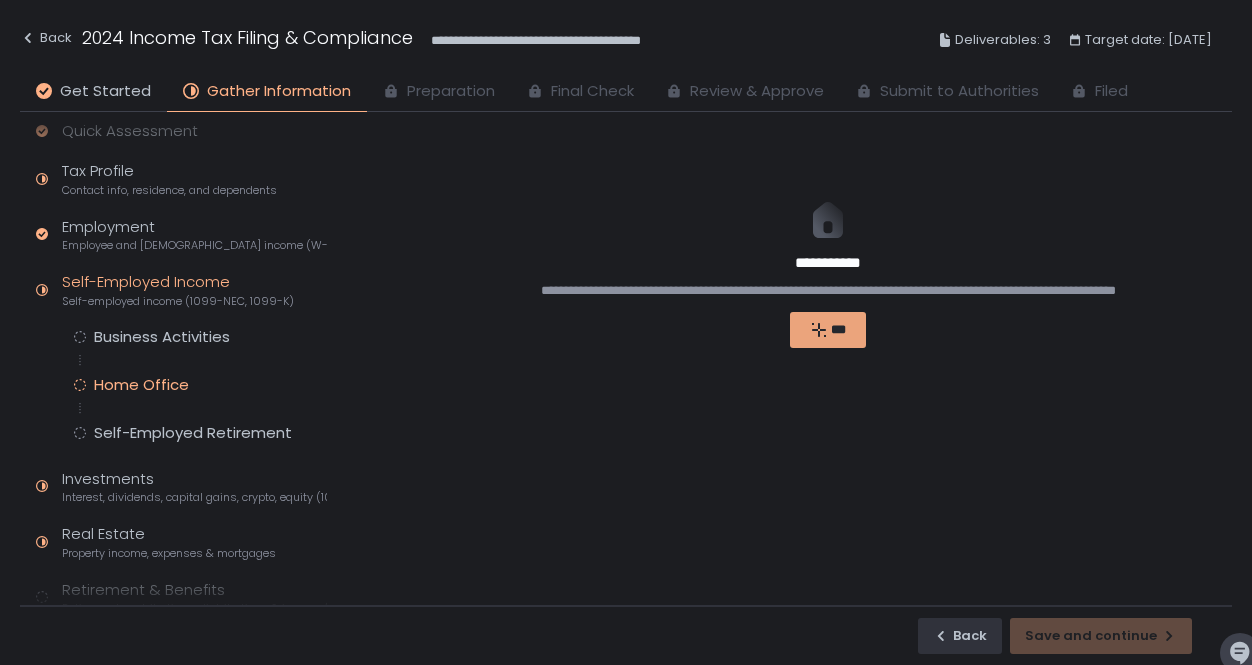 click 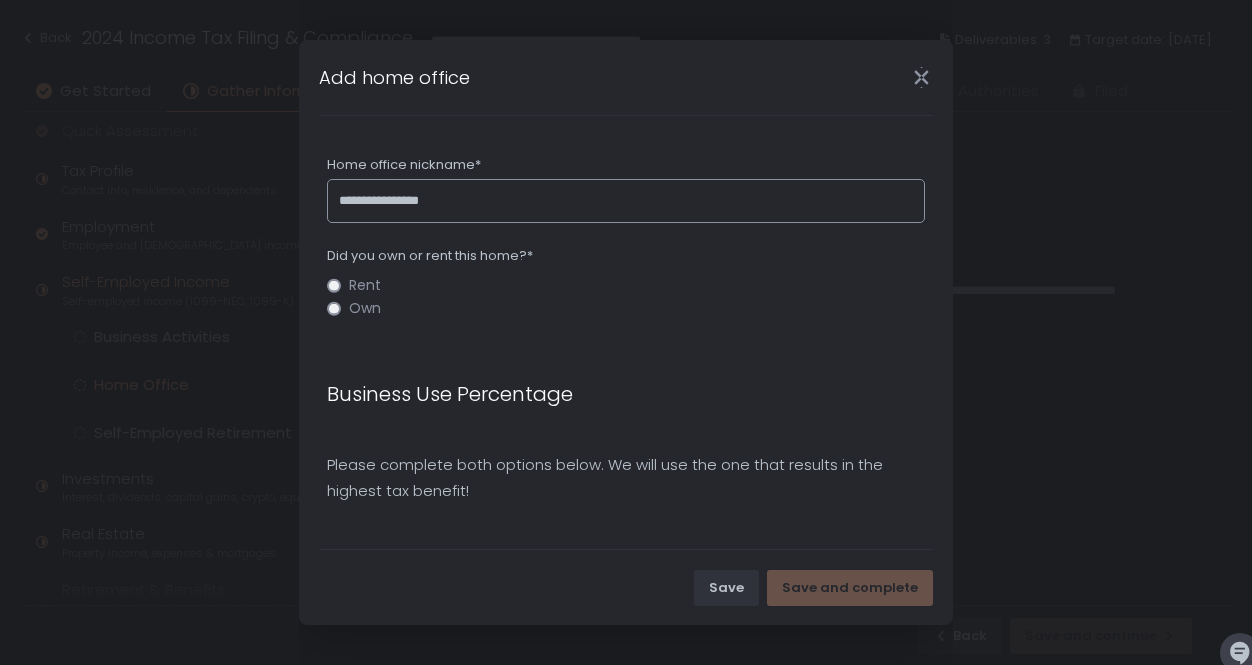type on "**********" 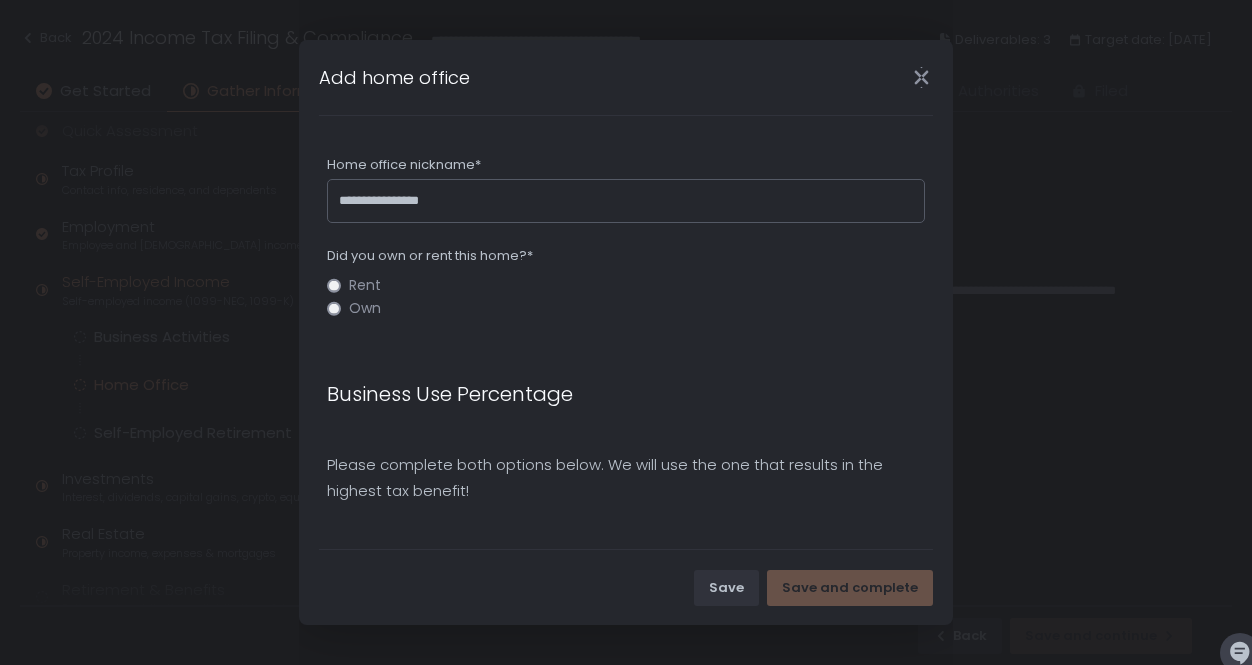 click on "Own" 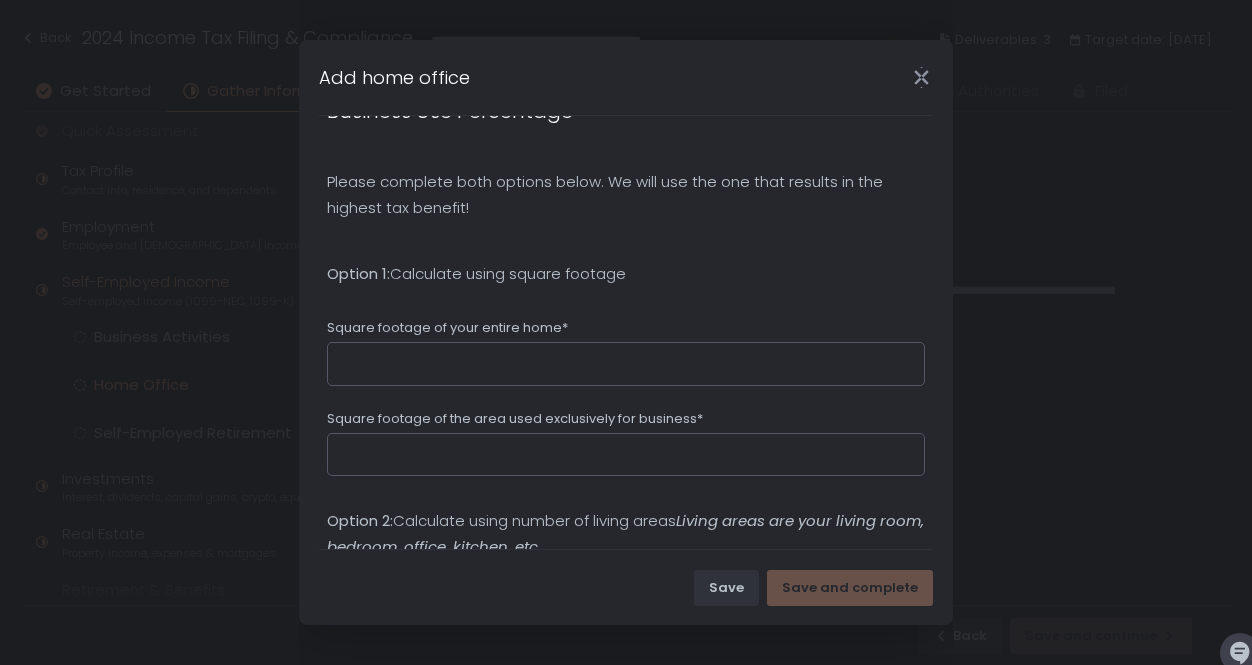 scroll, scrollTop: 286, scrollLeft: 0, axis: vertical 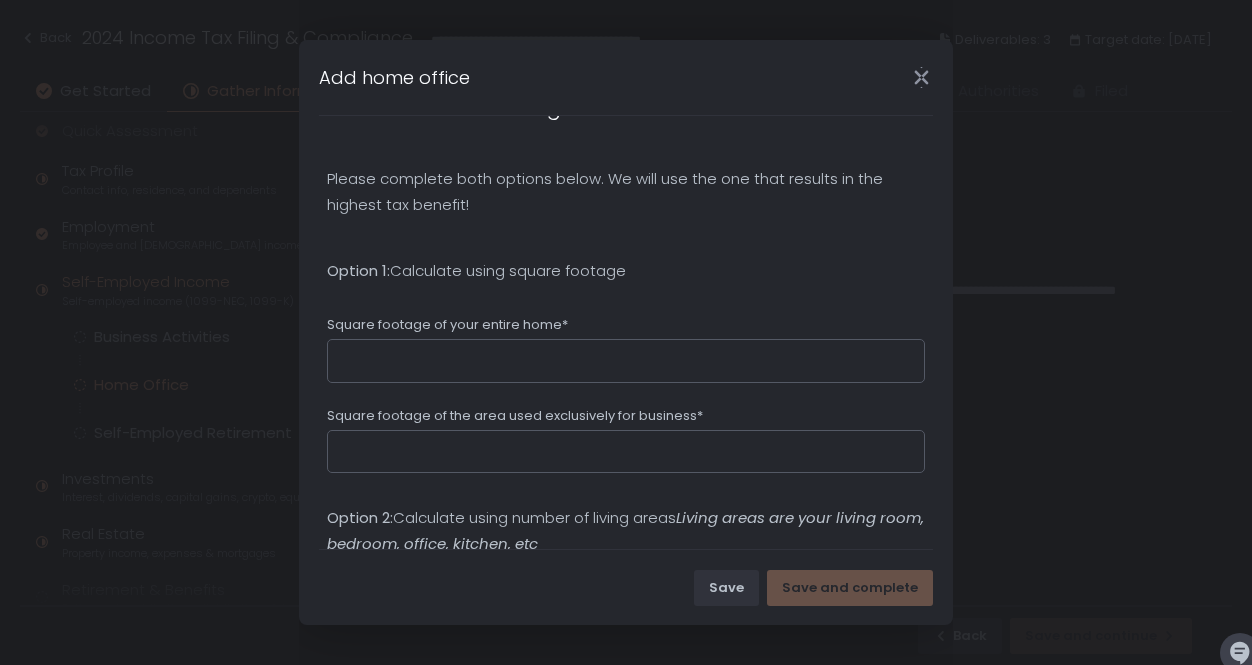 click on "Square footage of your entire home*" at bounding box center [626, 361] 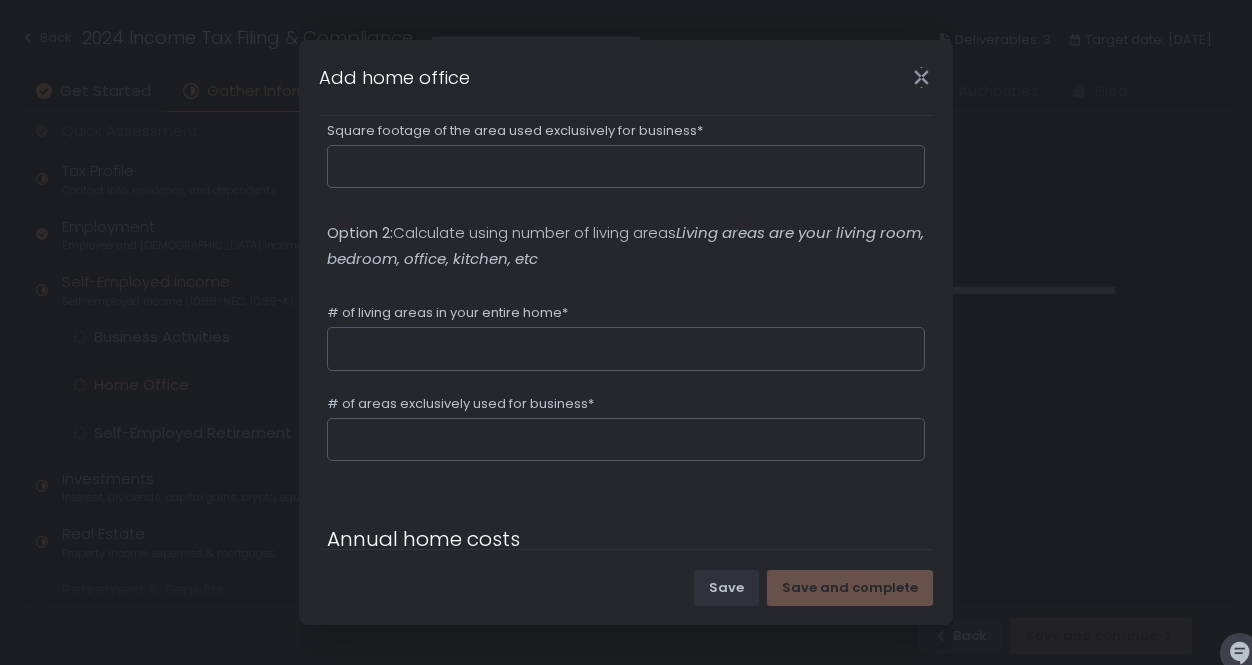 scroll, scrollTop: 563, scrollLeft: 0, axis: vertical 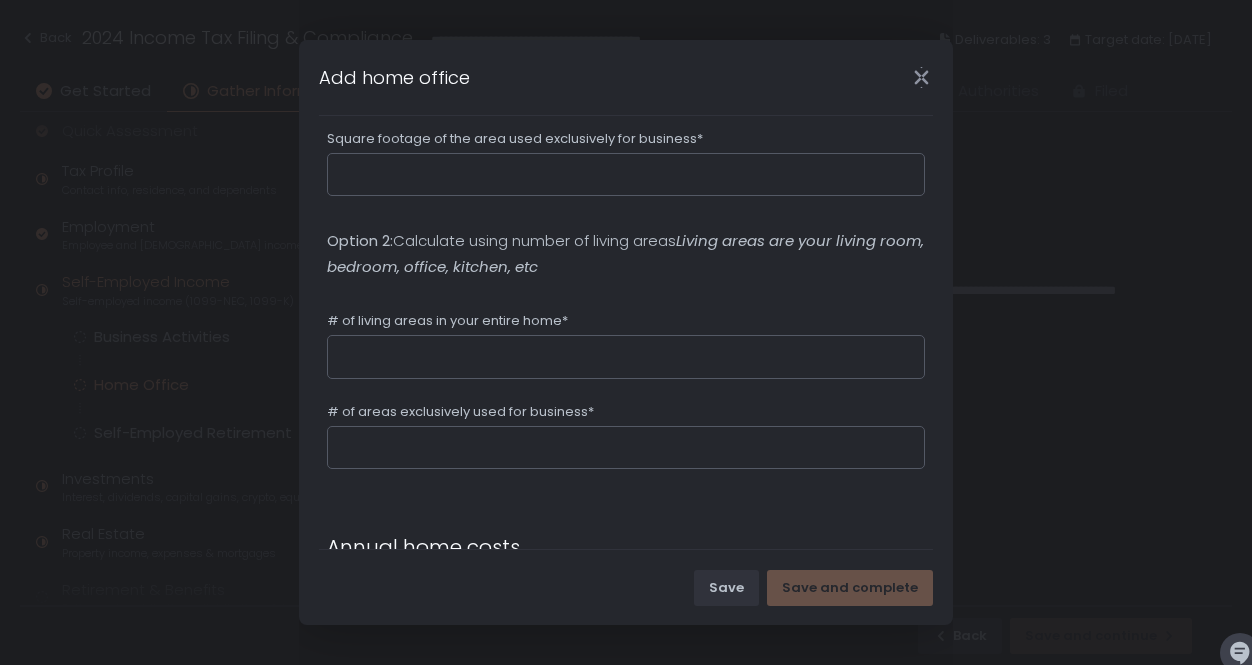 type on "****" 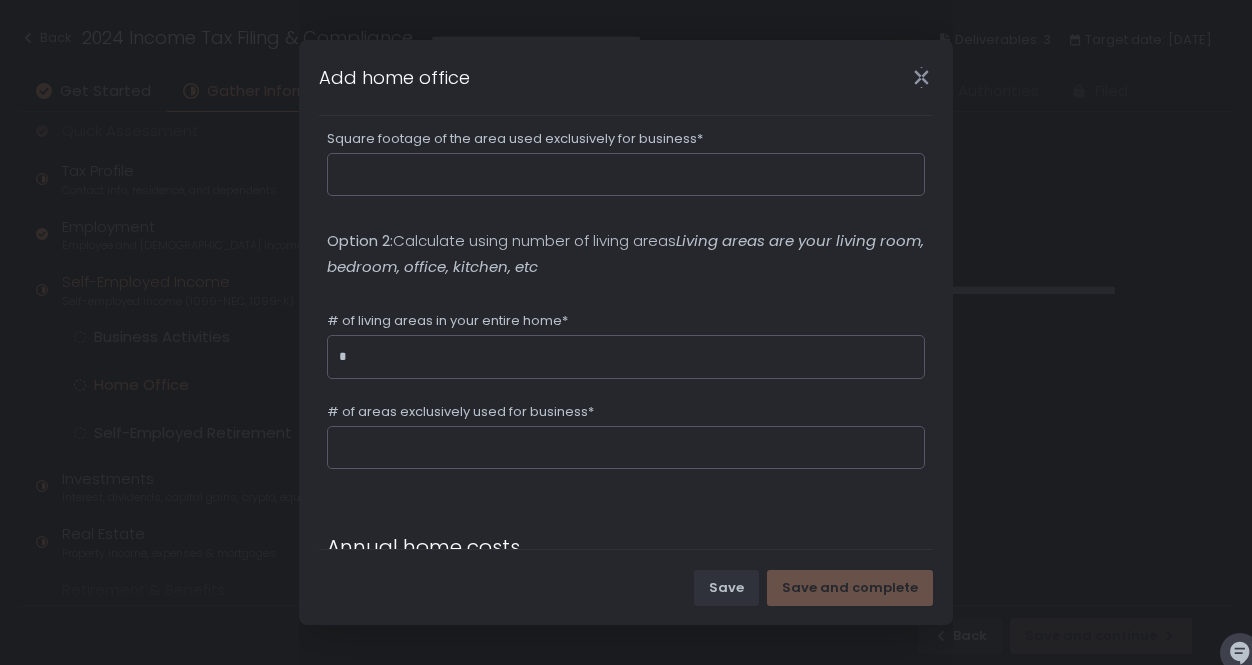 type on "*" 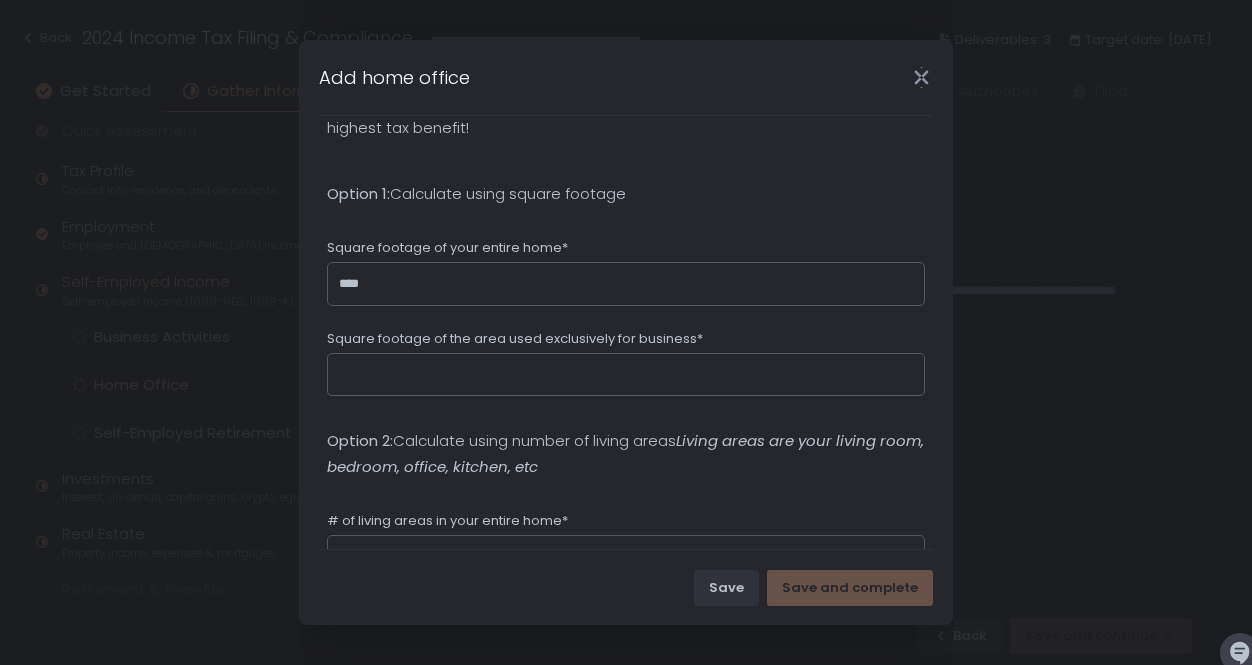 scroll, scrollTop: 358, scrollLeft: 0, axis: vertical 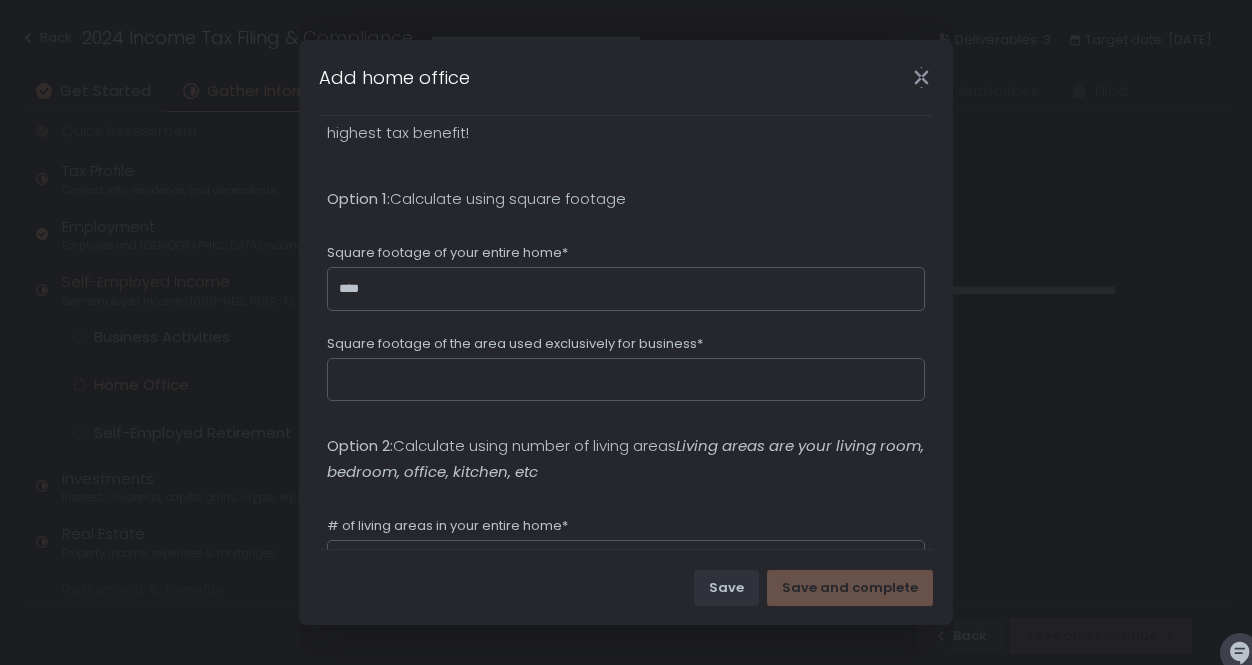 type on "*" 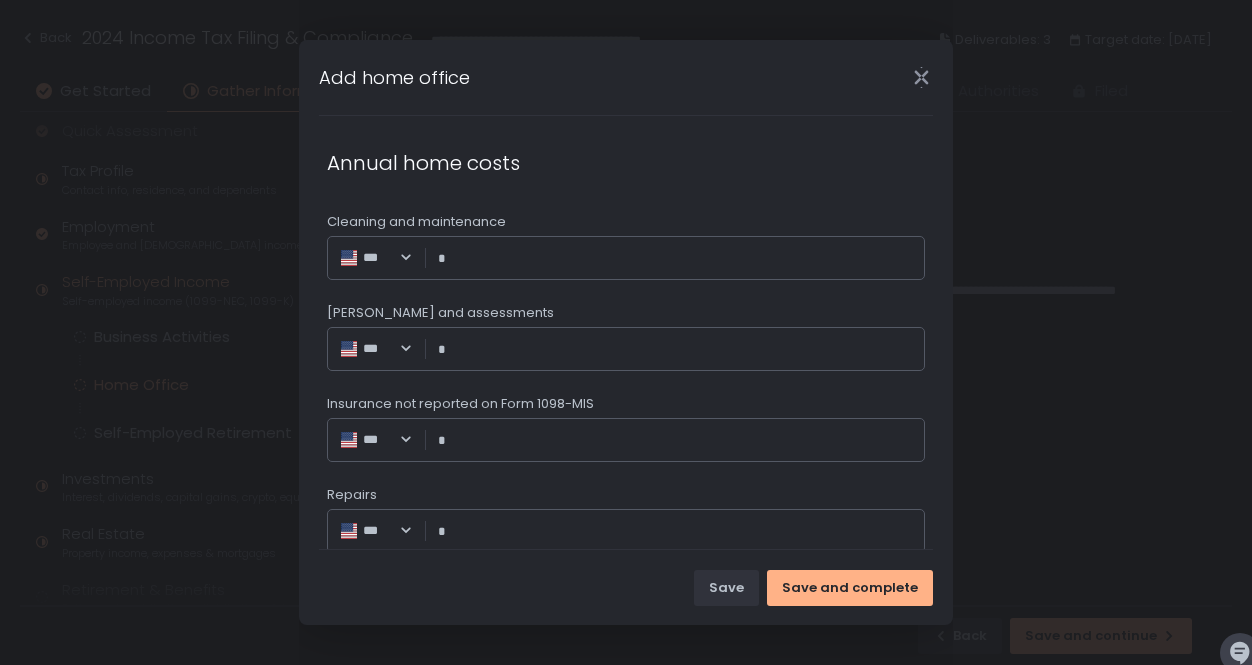 scroll, scrollTop: 945, scrollLeft: 0, axis: vertical 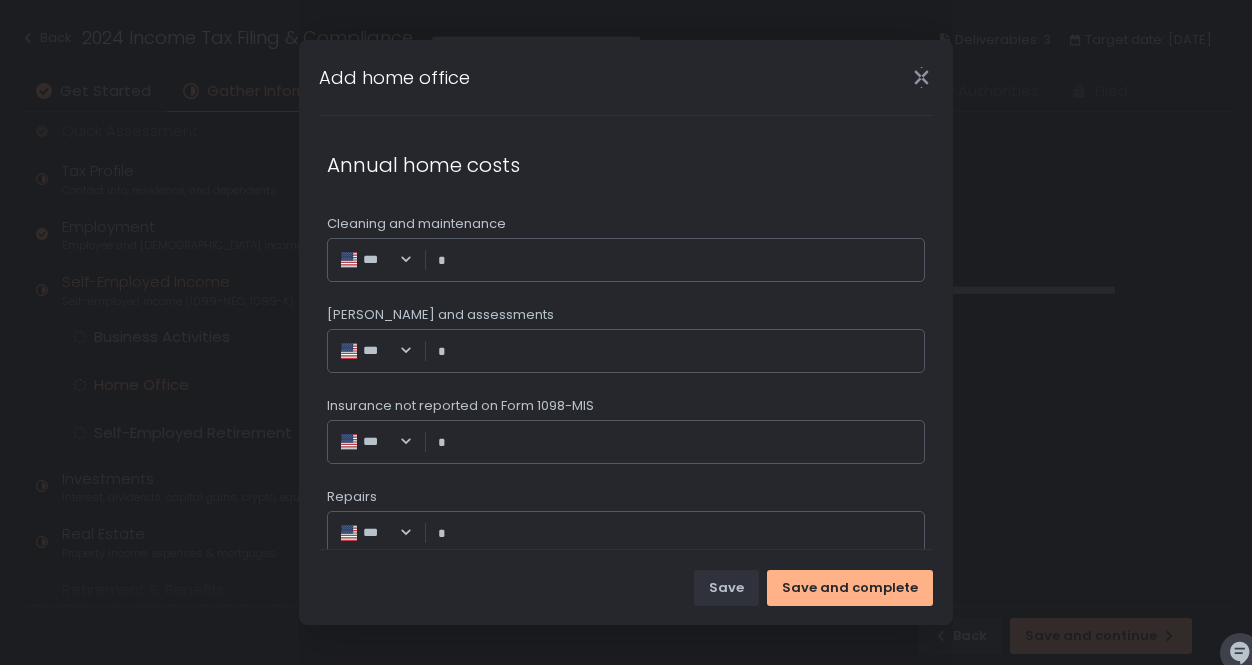 type on "***" 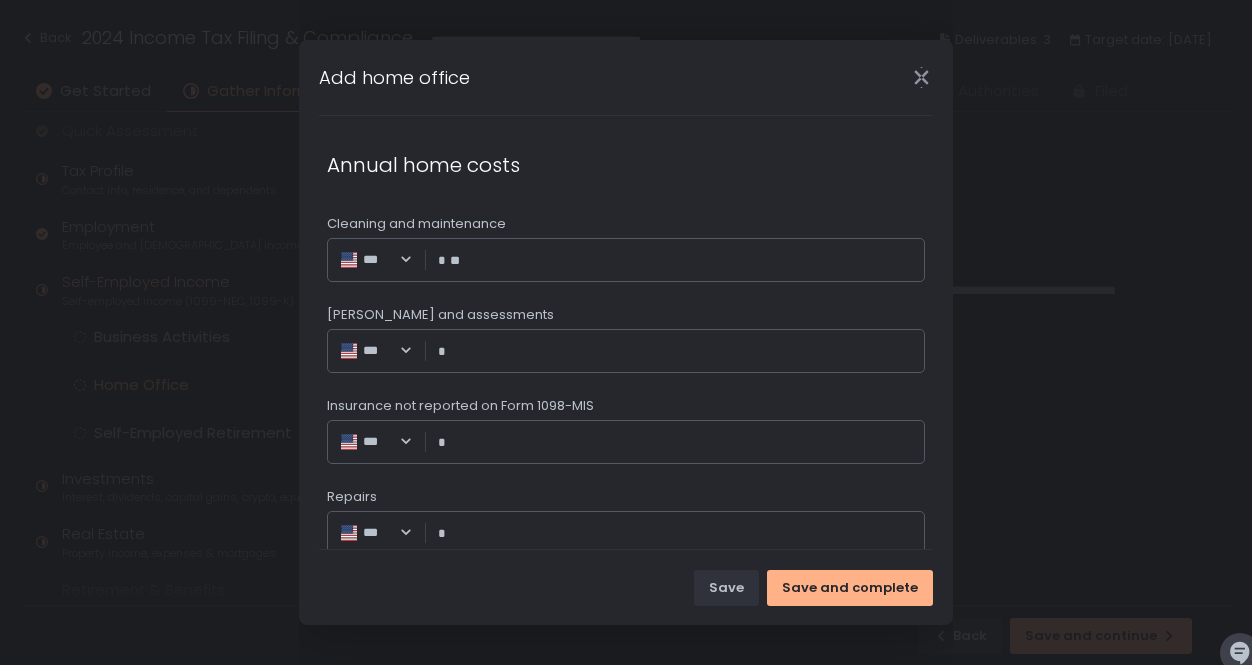 type on "*" 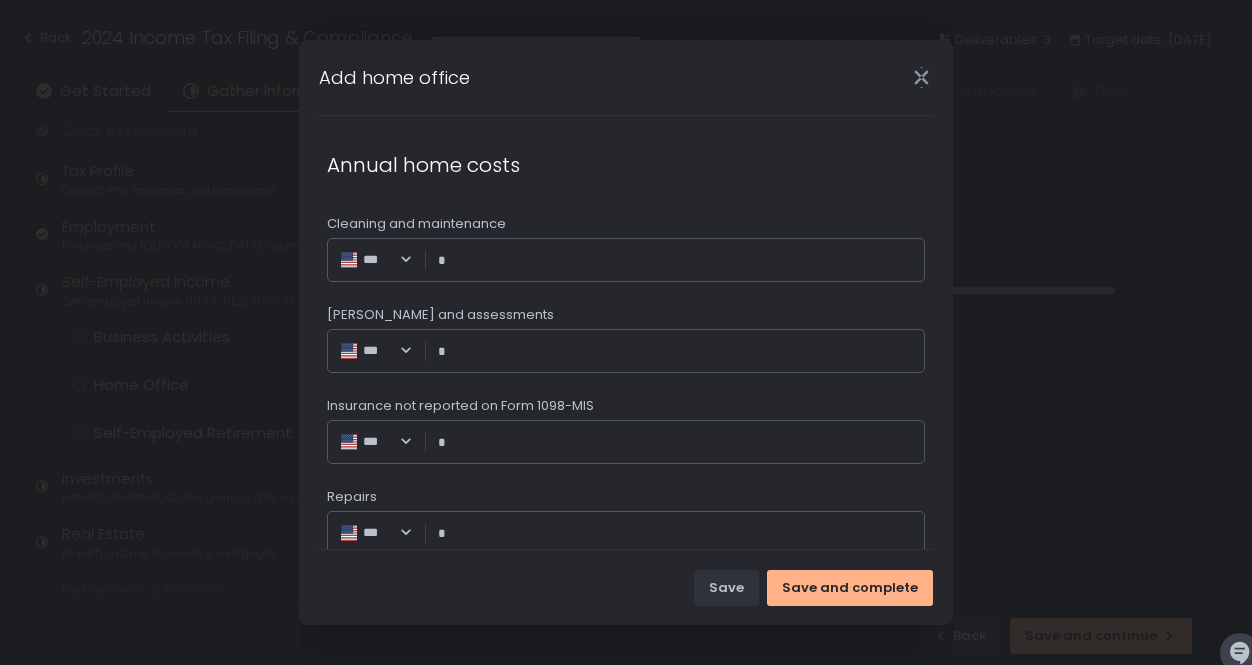 type on "*" 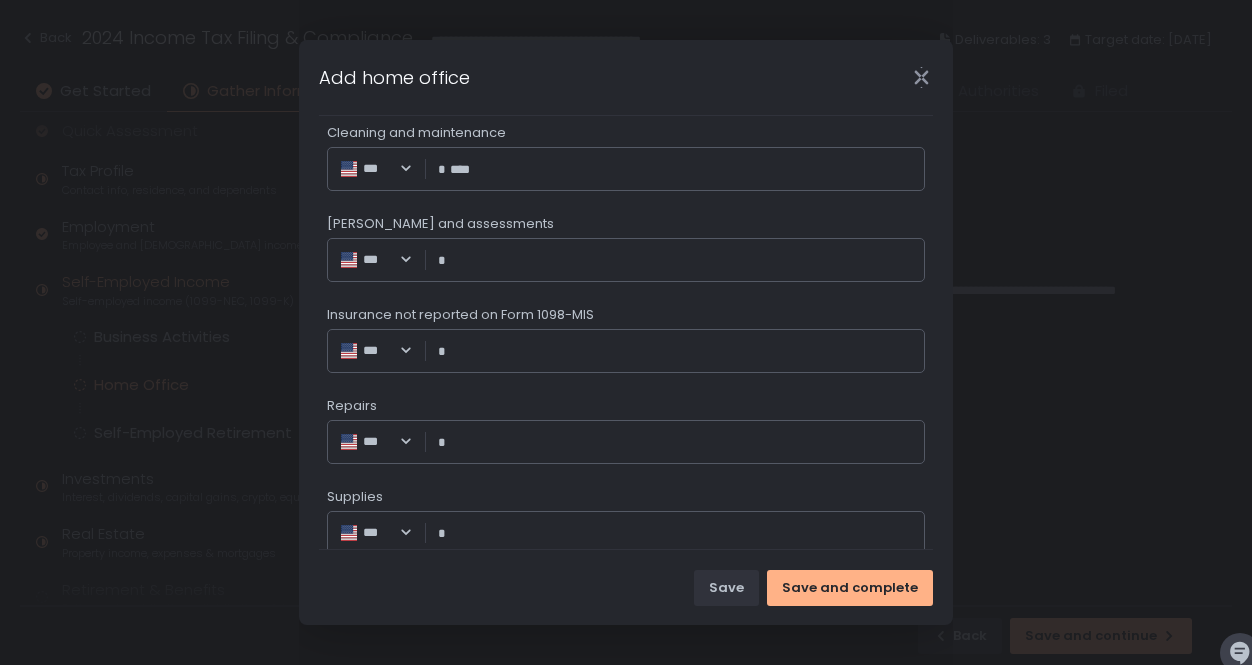scroll, scrollTop: 1039, scrollLeft: 0, axis: vertical 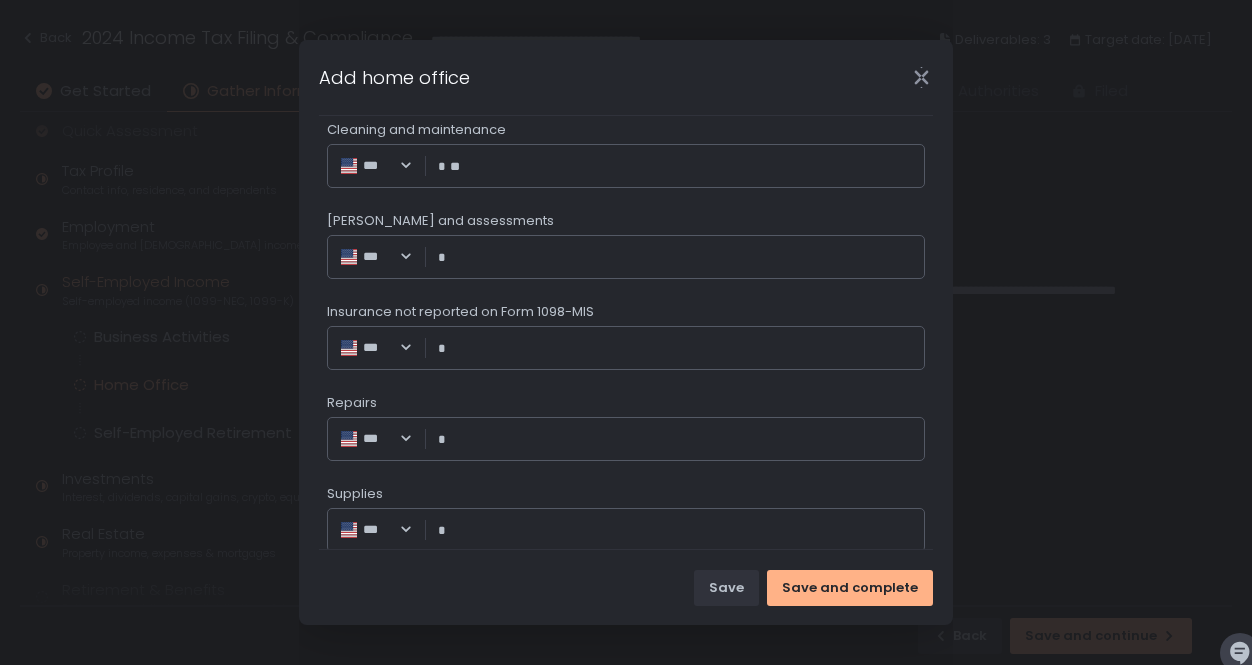 type on "*" 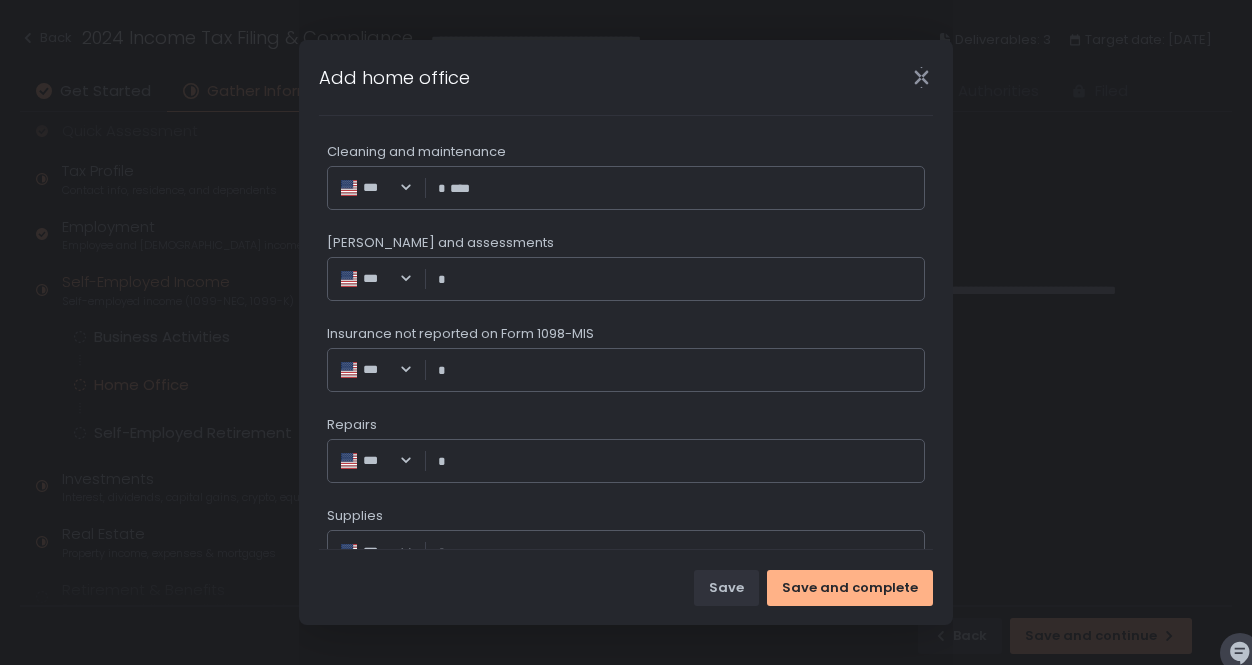 scroll, scrollTop: 949, scrollLeft: 0, axis: vertical 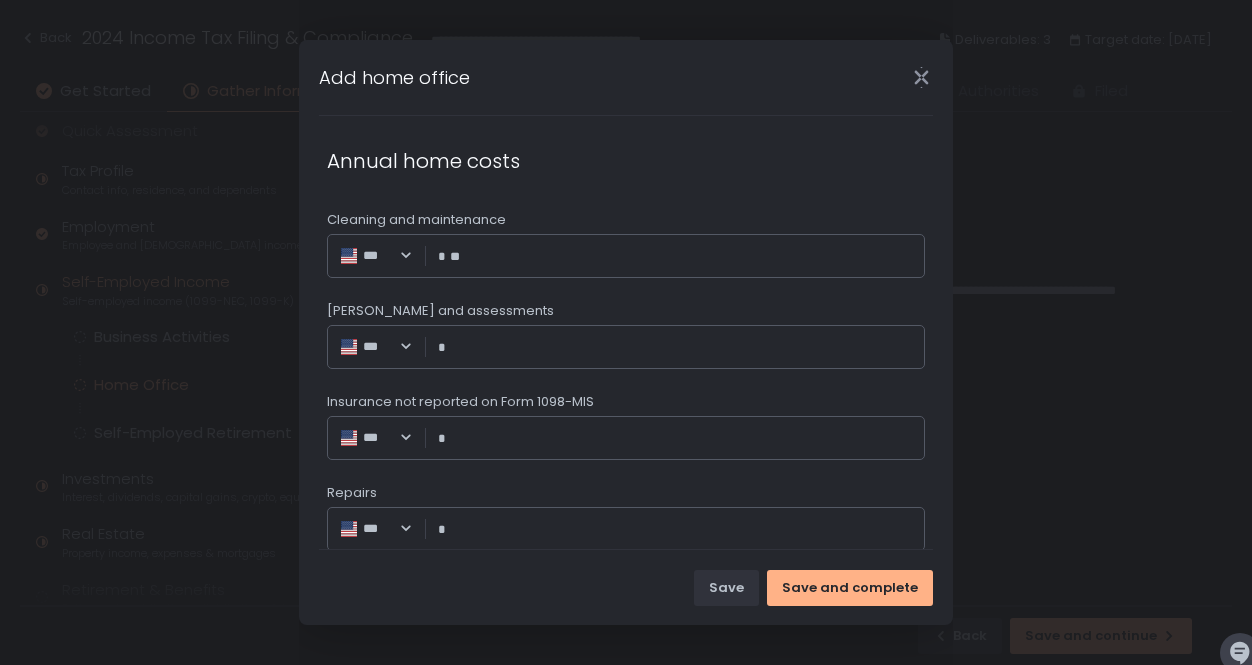type on "*" 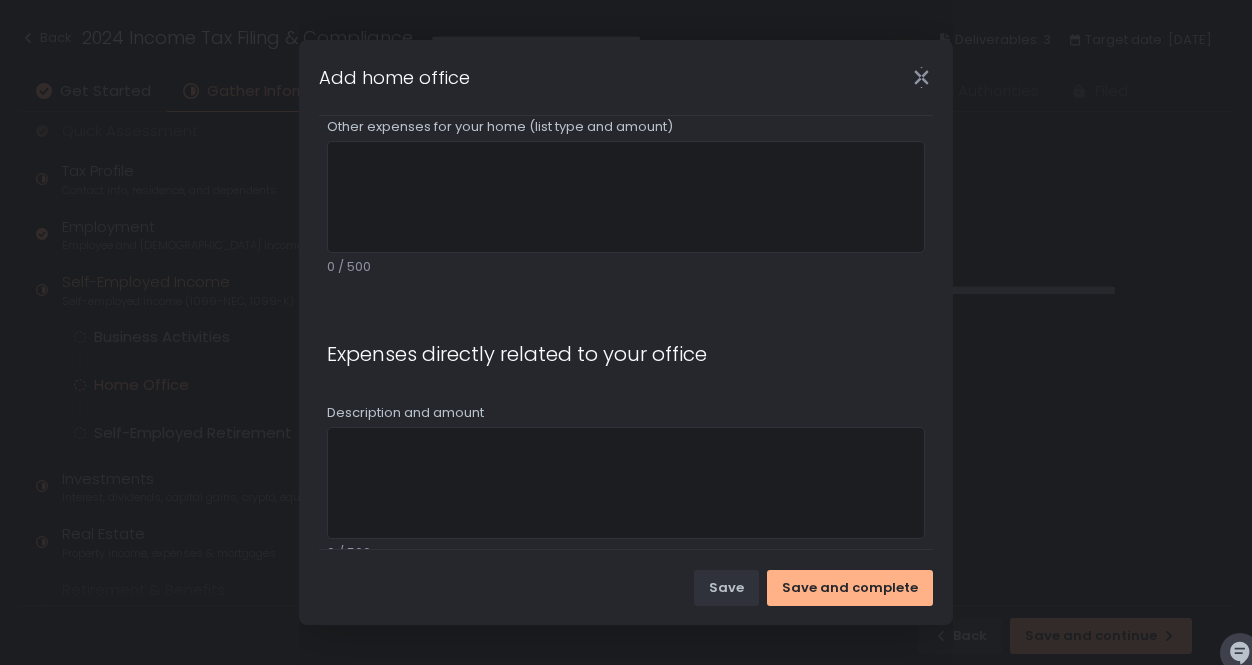 scroll, scrollTop: 1708, scrollLeft: 0, axis: vertical 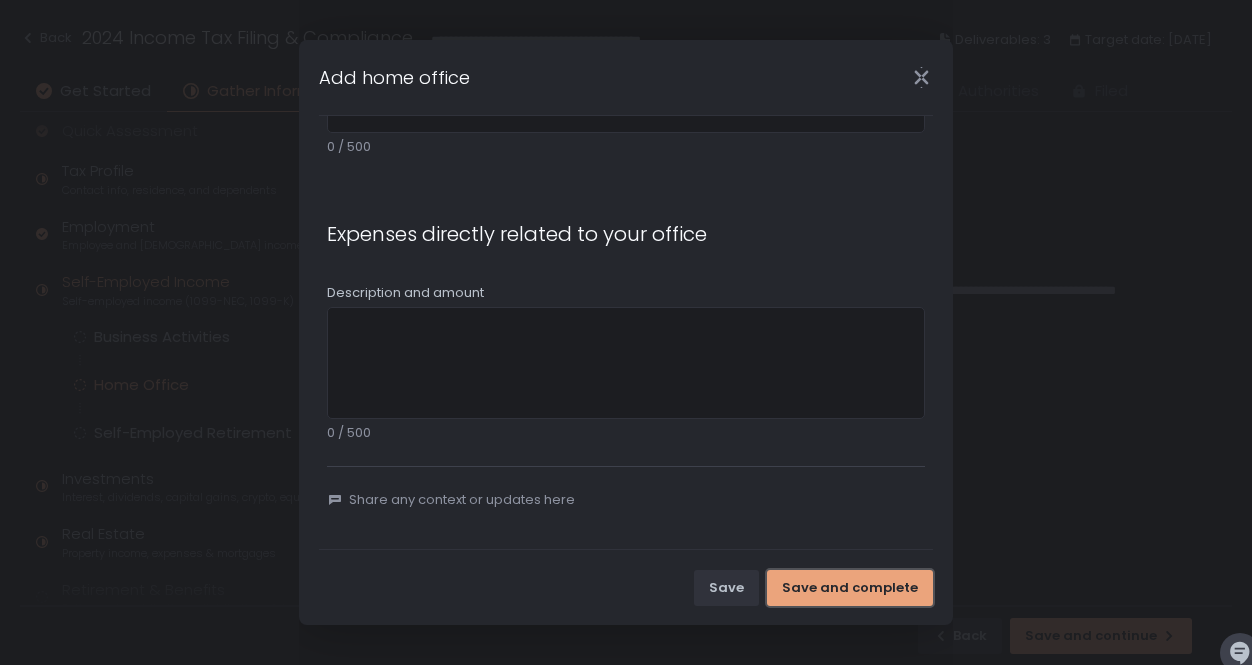type on "********" 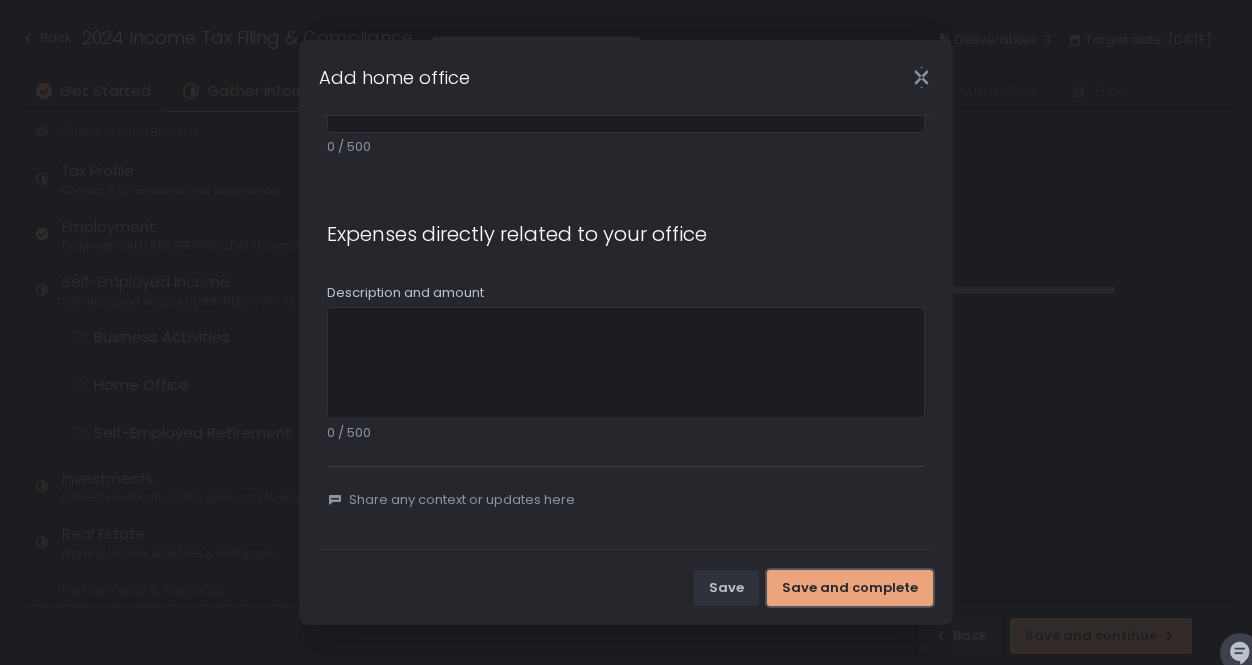 click on "Save and complete" at bounding box center [850, 588] 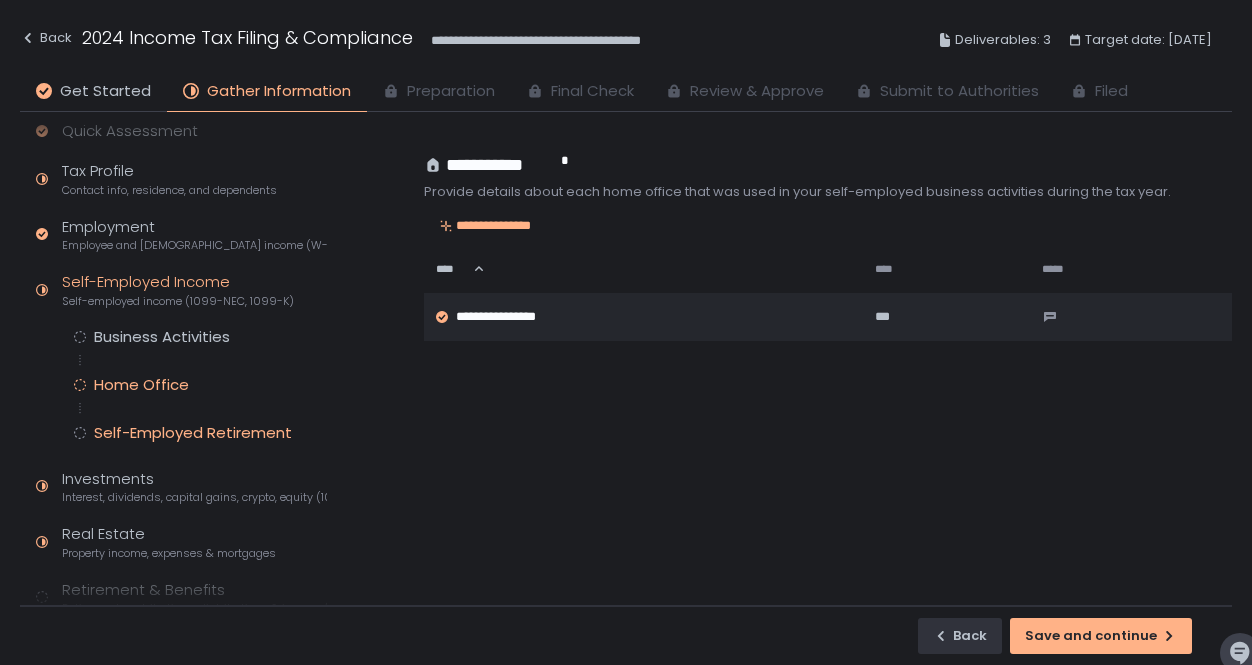 click on "Self-Employed Retirement" 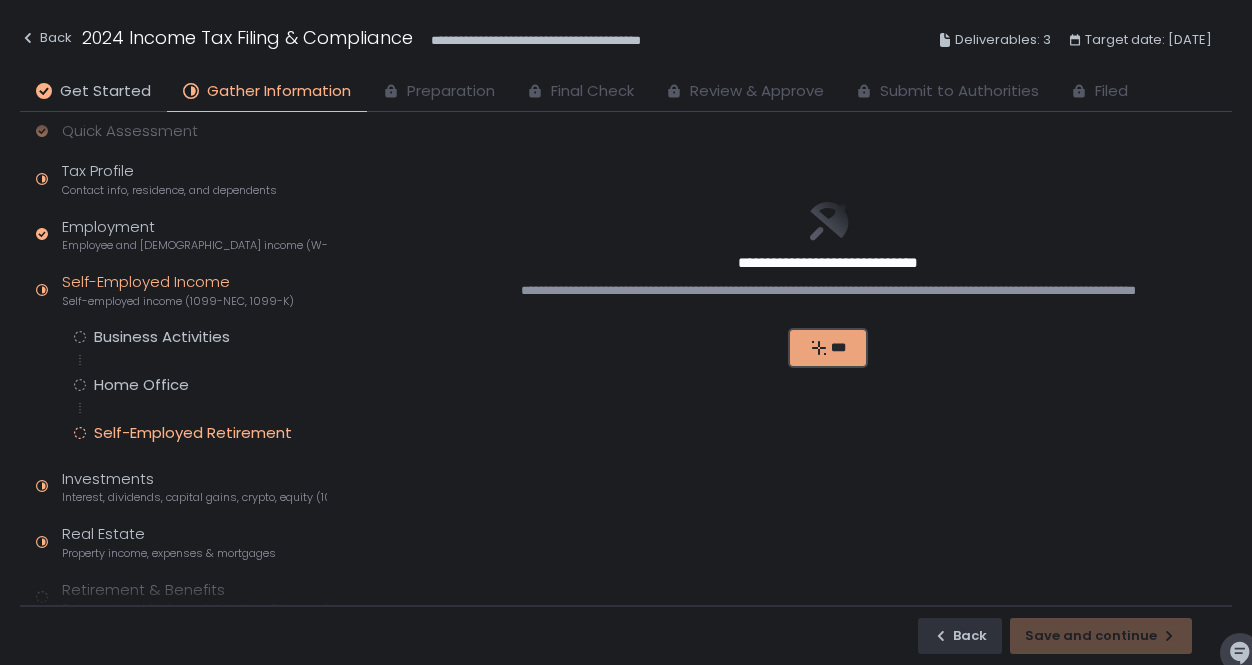 click on "***" 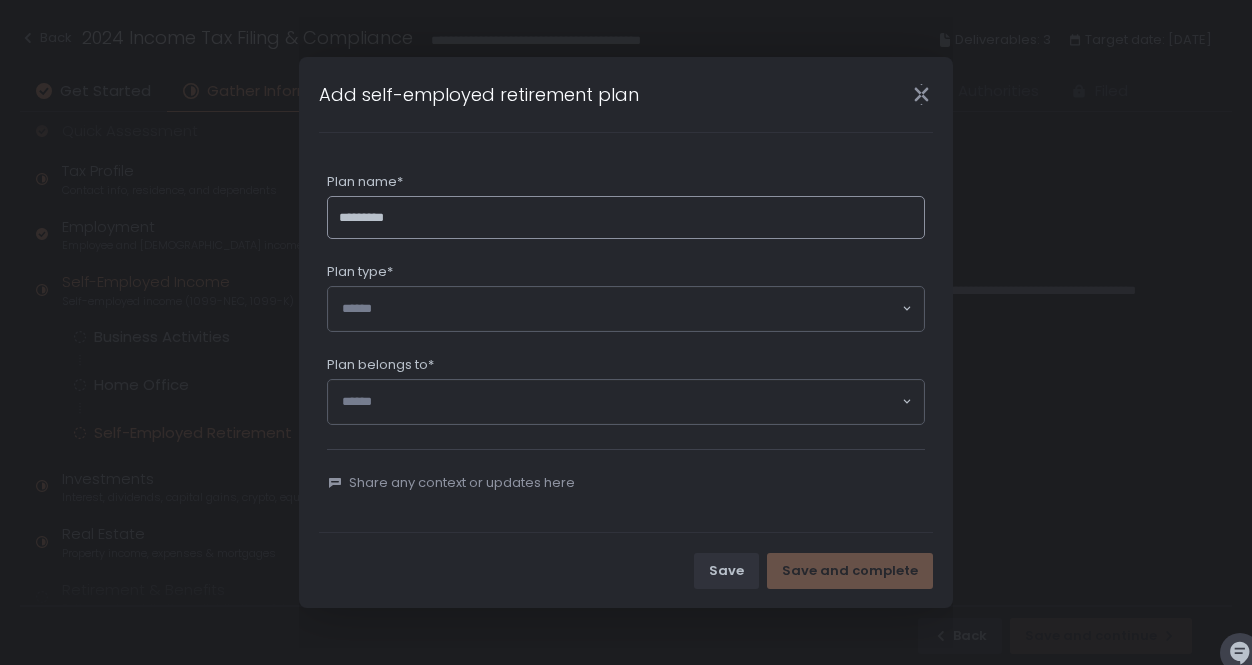 type on "*********" 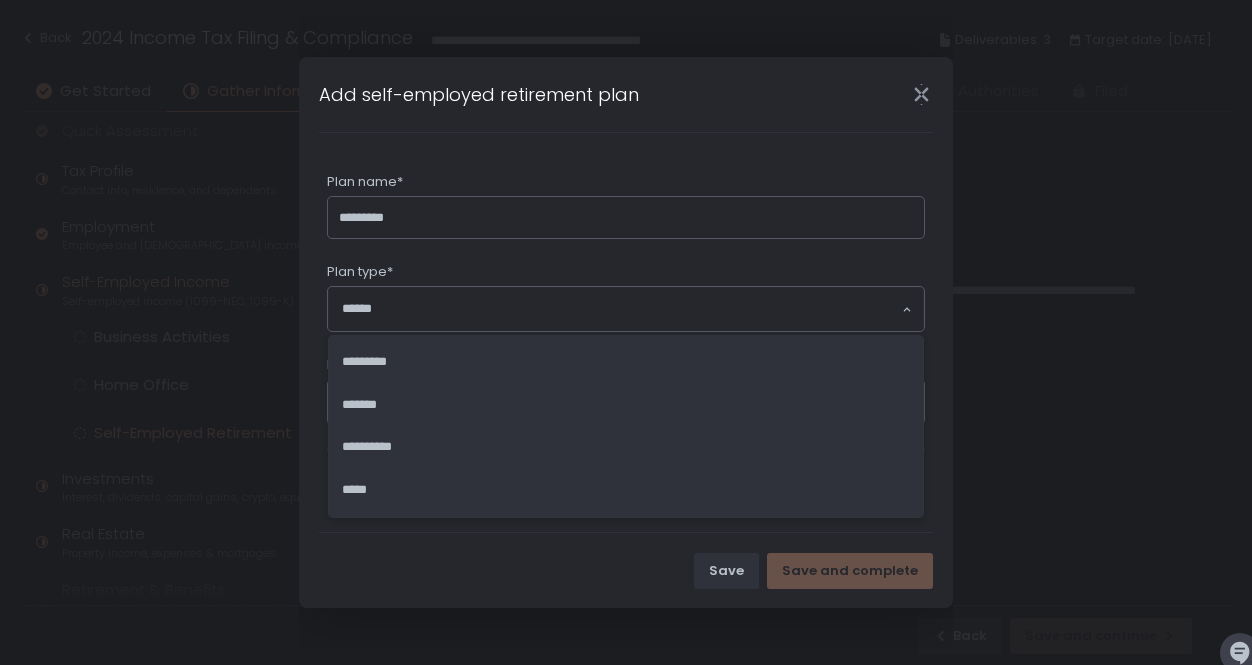 click 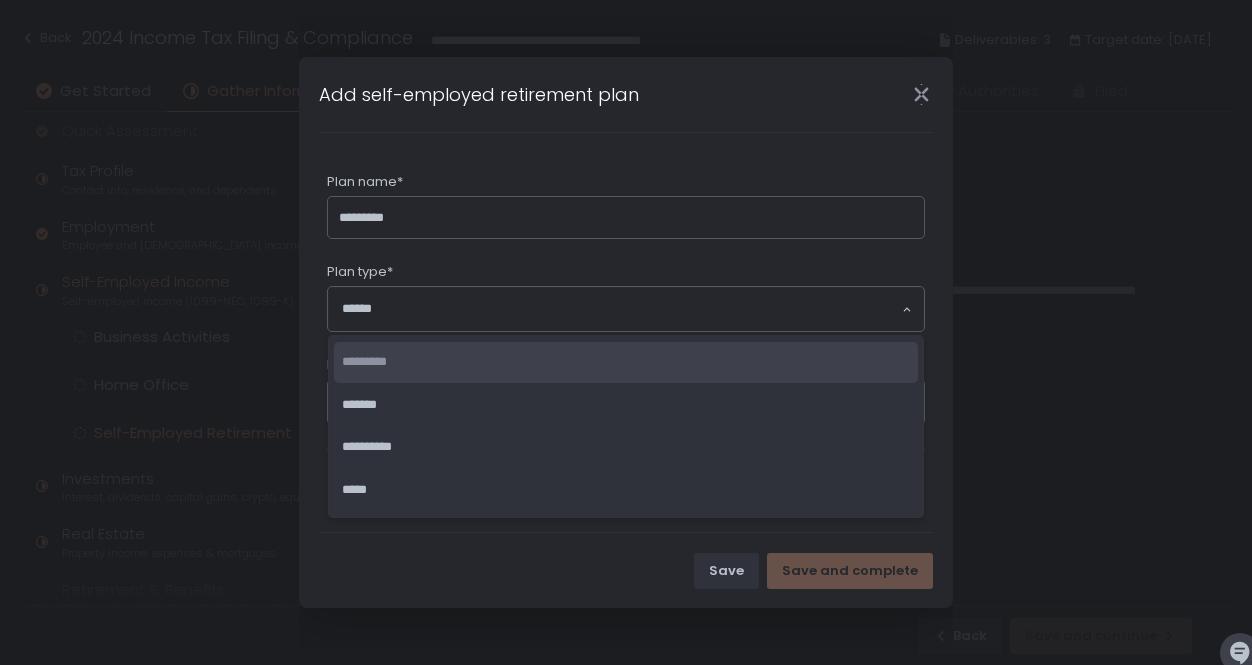 click on "*********" 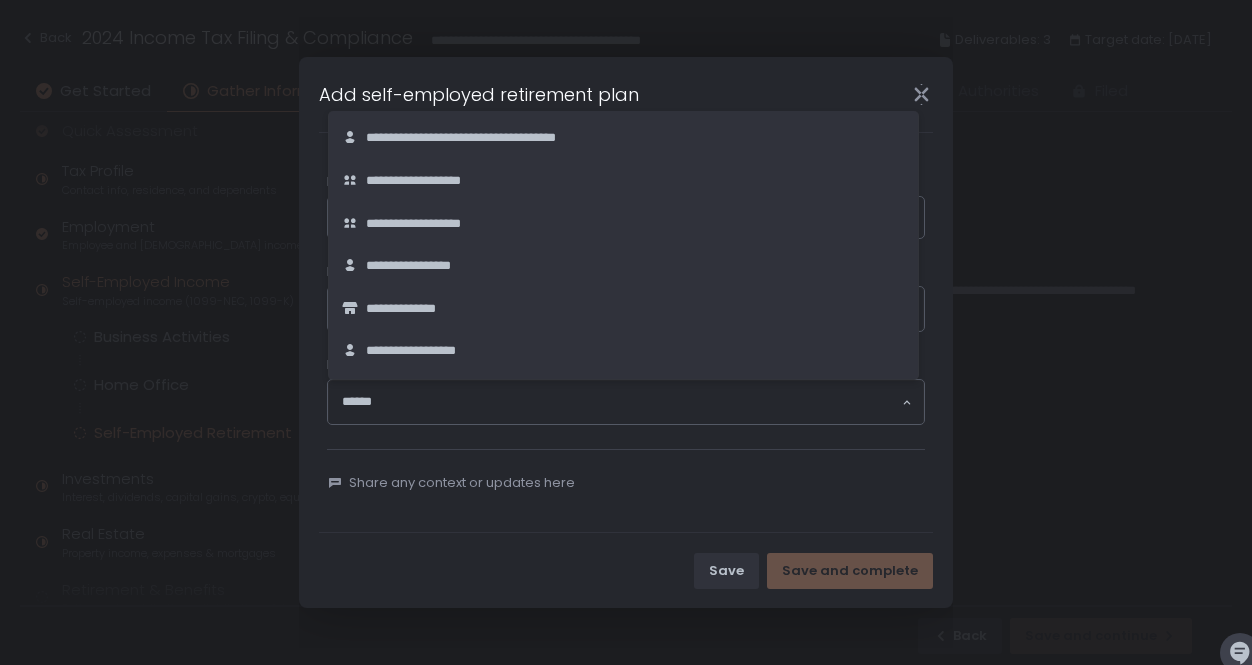 click 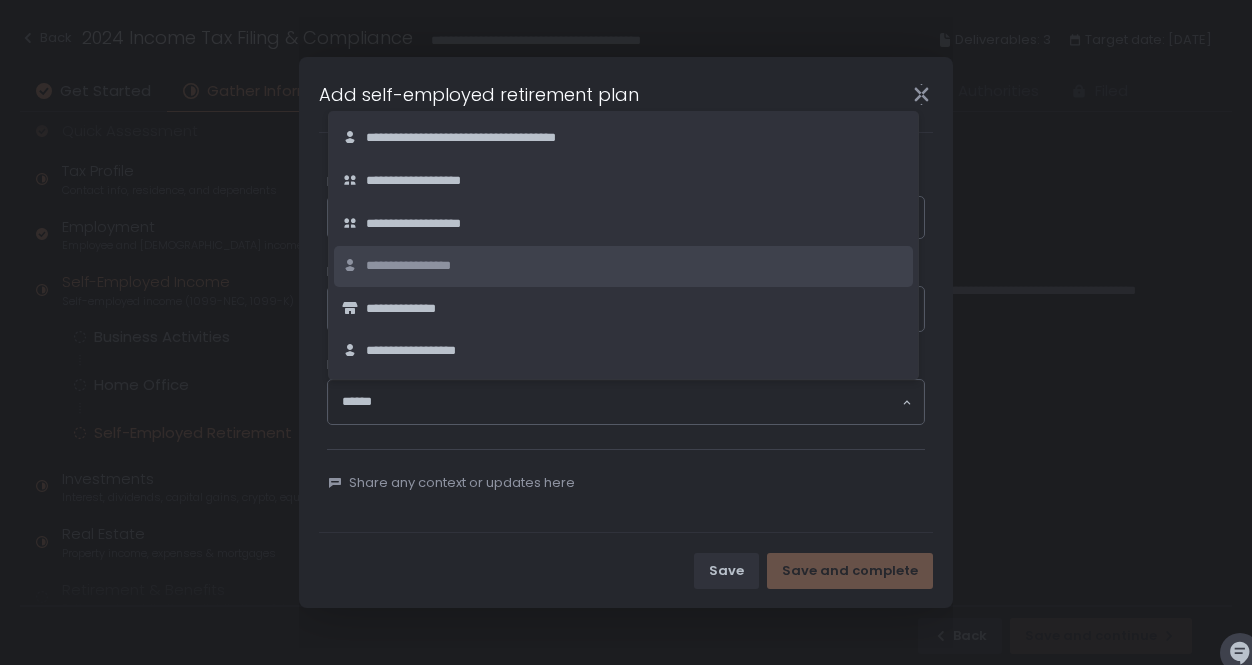 click on "**********" at bounding box center (416, 266) 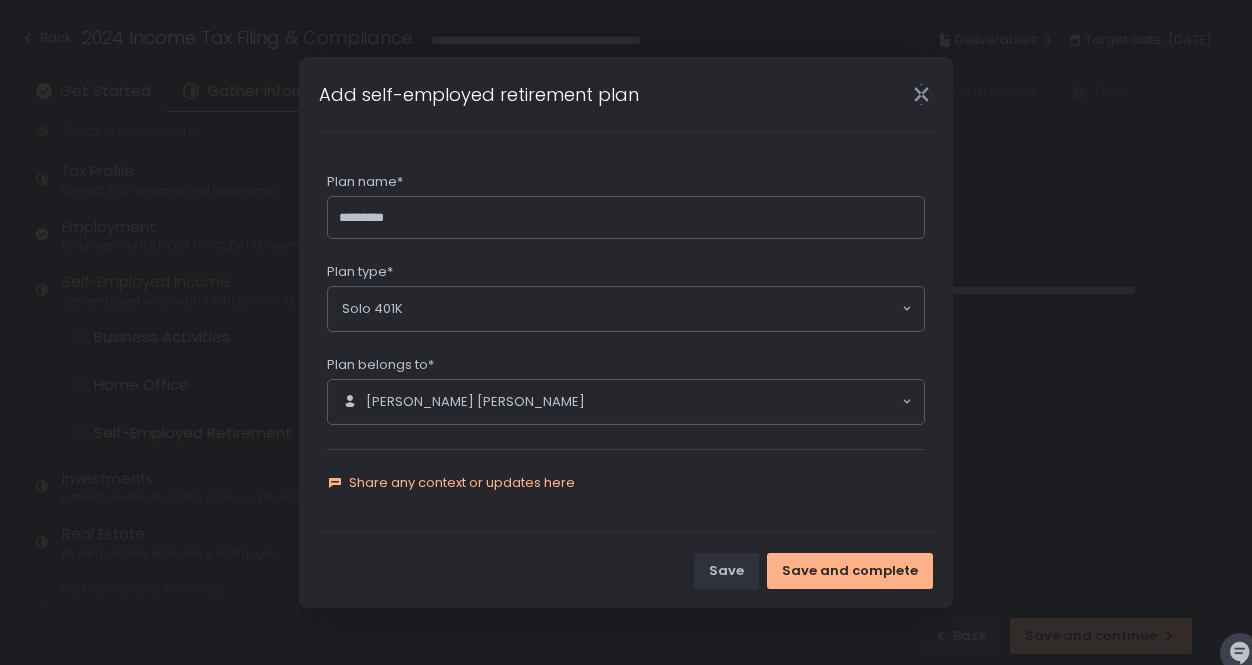 click on "Share any context or updates here" 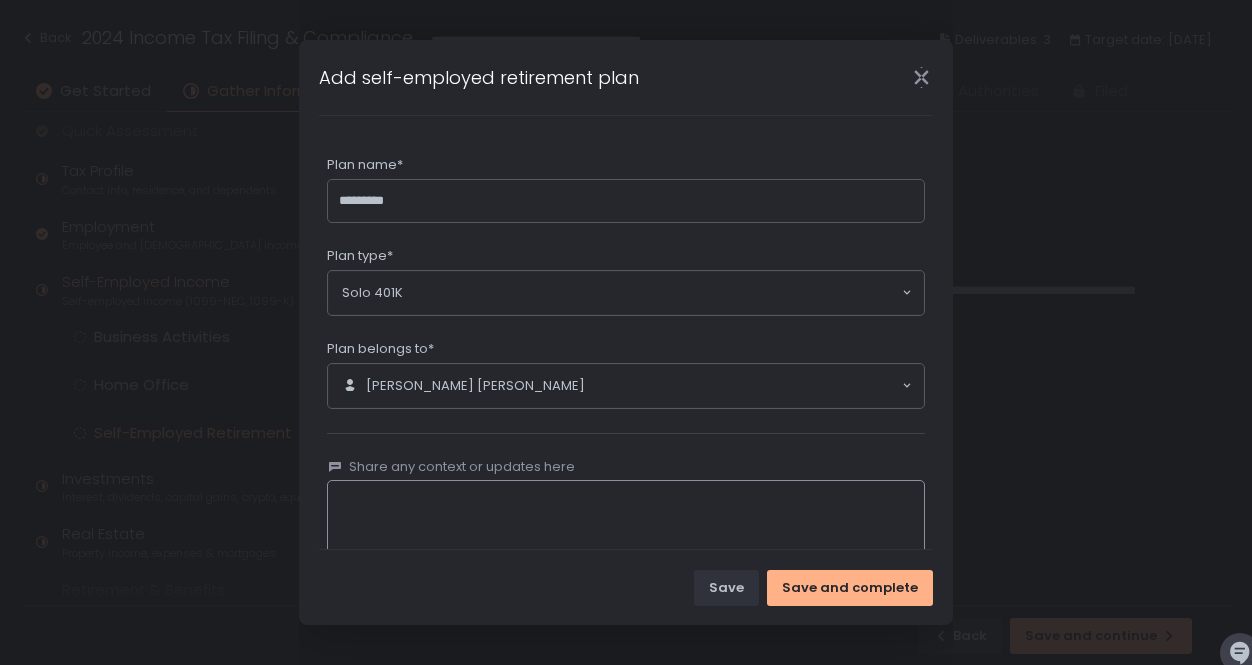 scroll, scrollTop: 83, scrollLeft: 0, axis: vertical 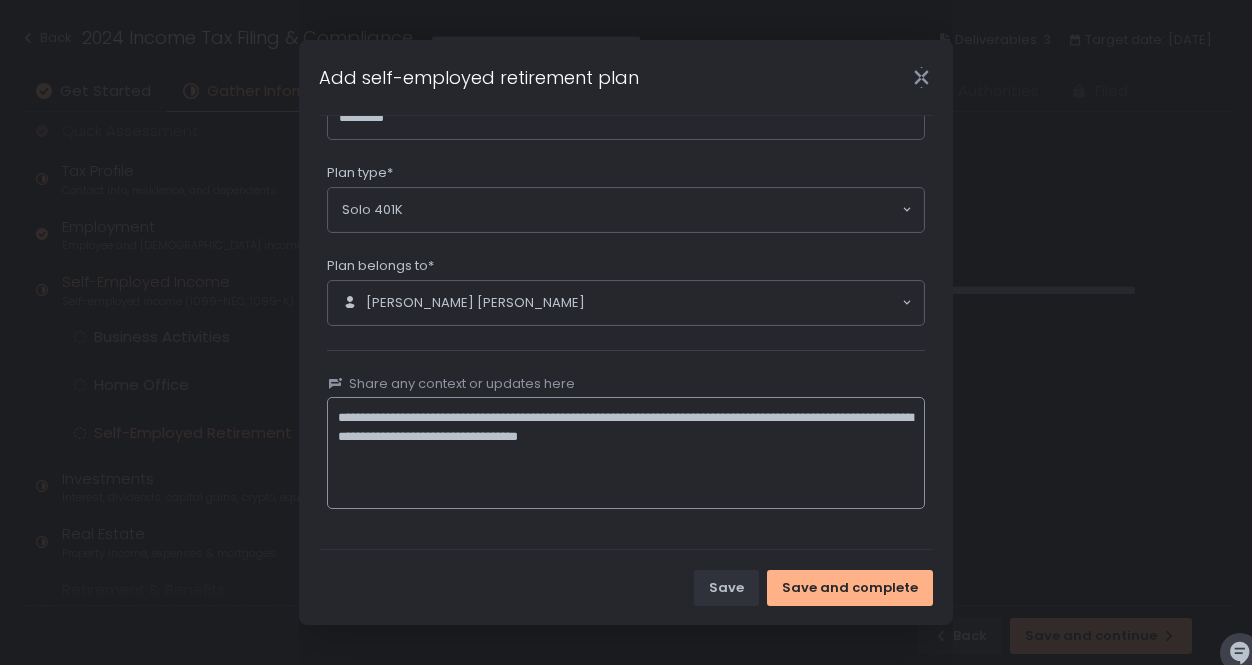 click on "**********" 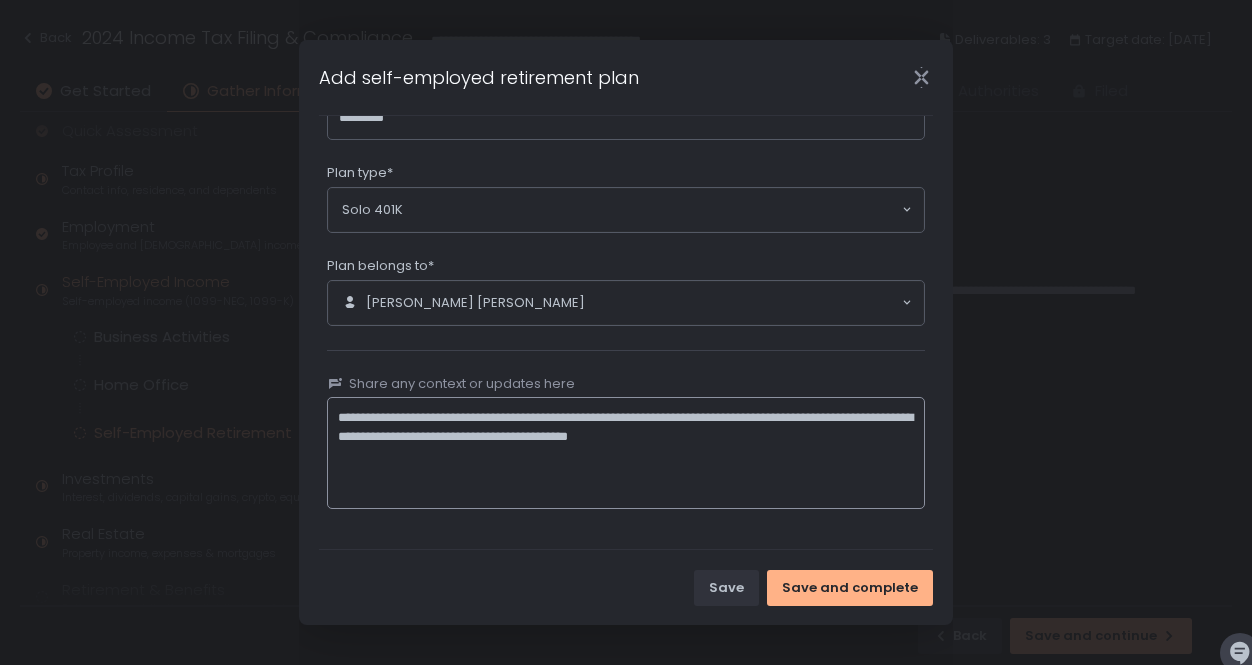 click on "**********" 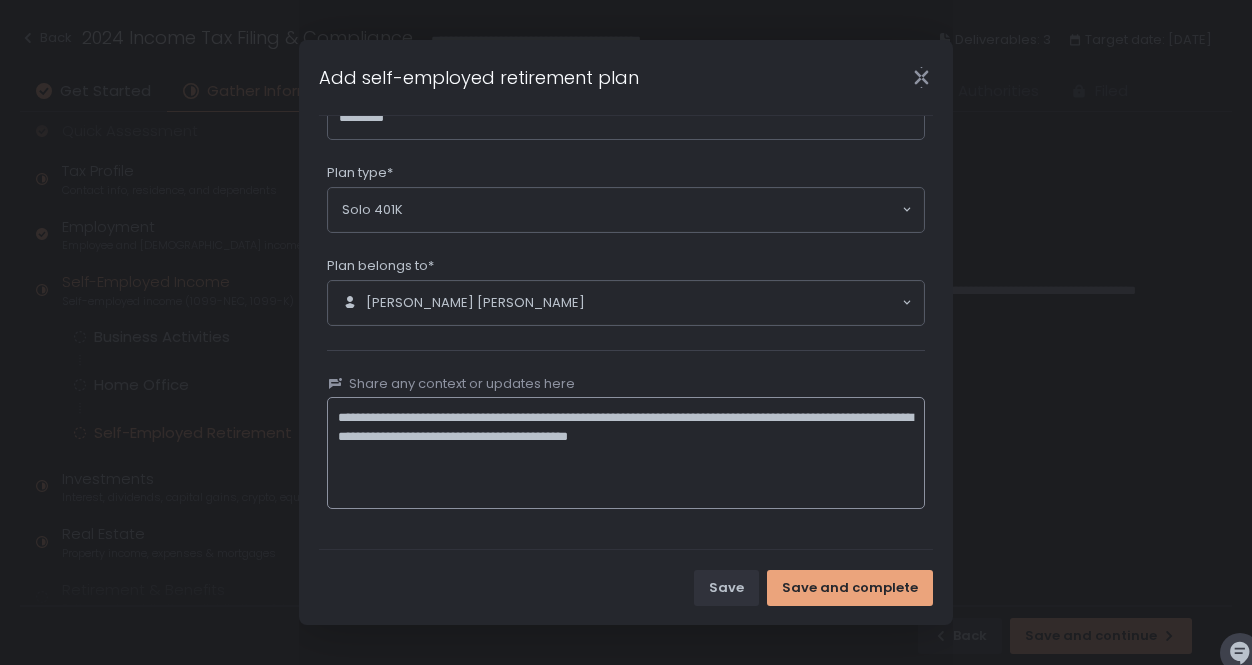 type on "**********" 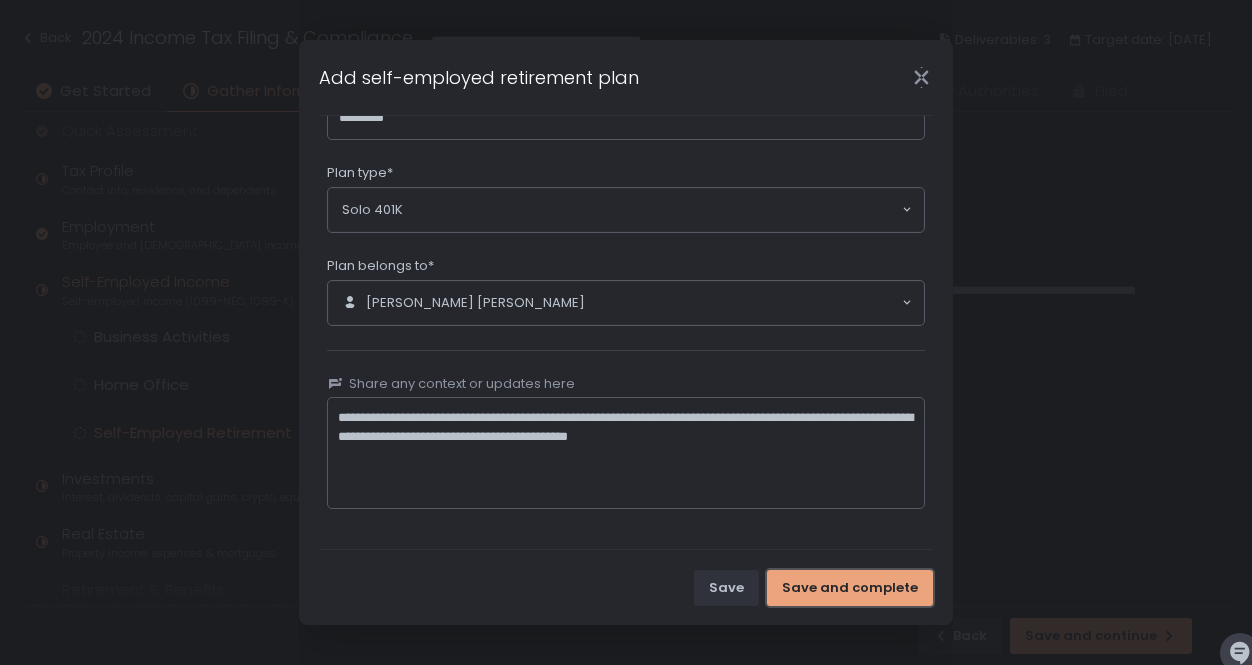 click on "Save and complete" at bounding box center [850, 588] 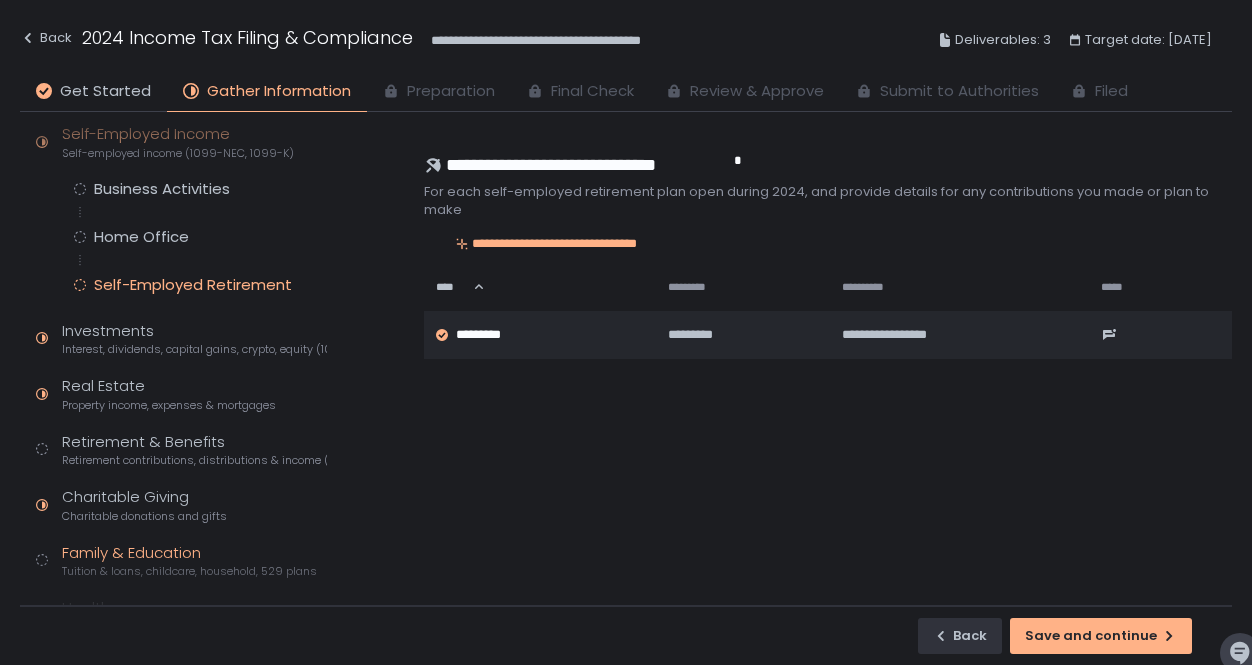 scroll, scrollTop: 165, scrollLeft: 0, axis: vertical 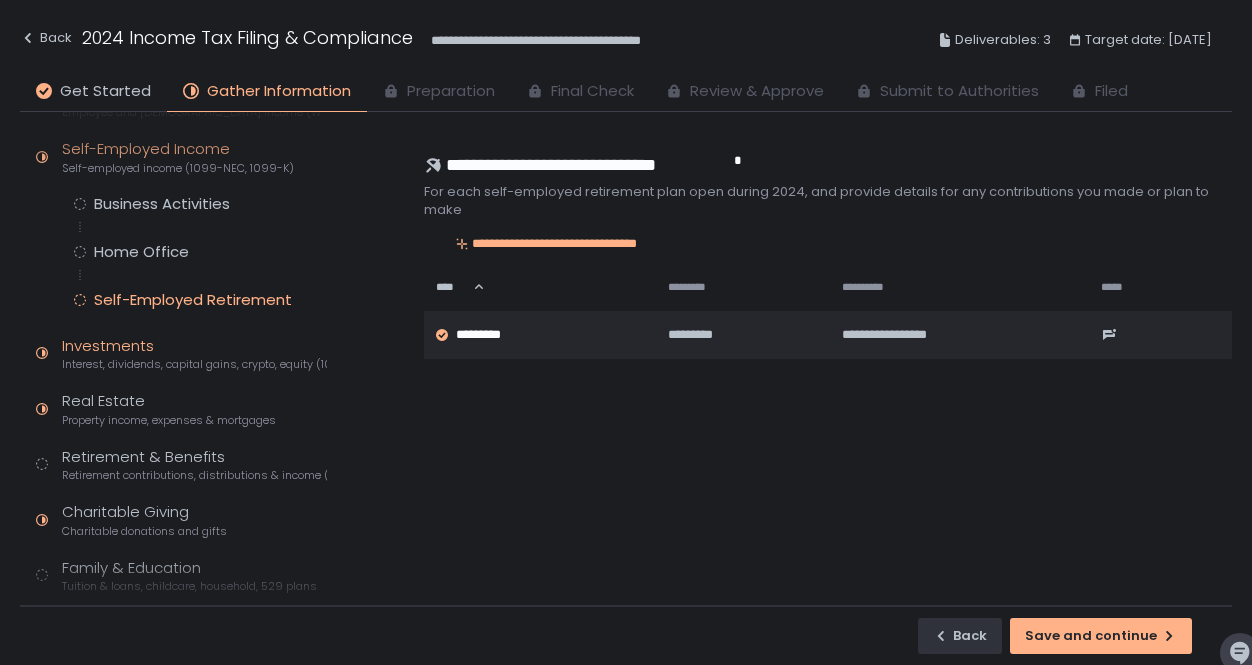 click on "Investments Interest, dividends, capital gains, crypto, equity (1099s, K-1s)" 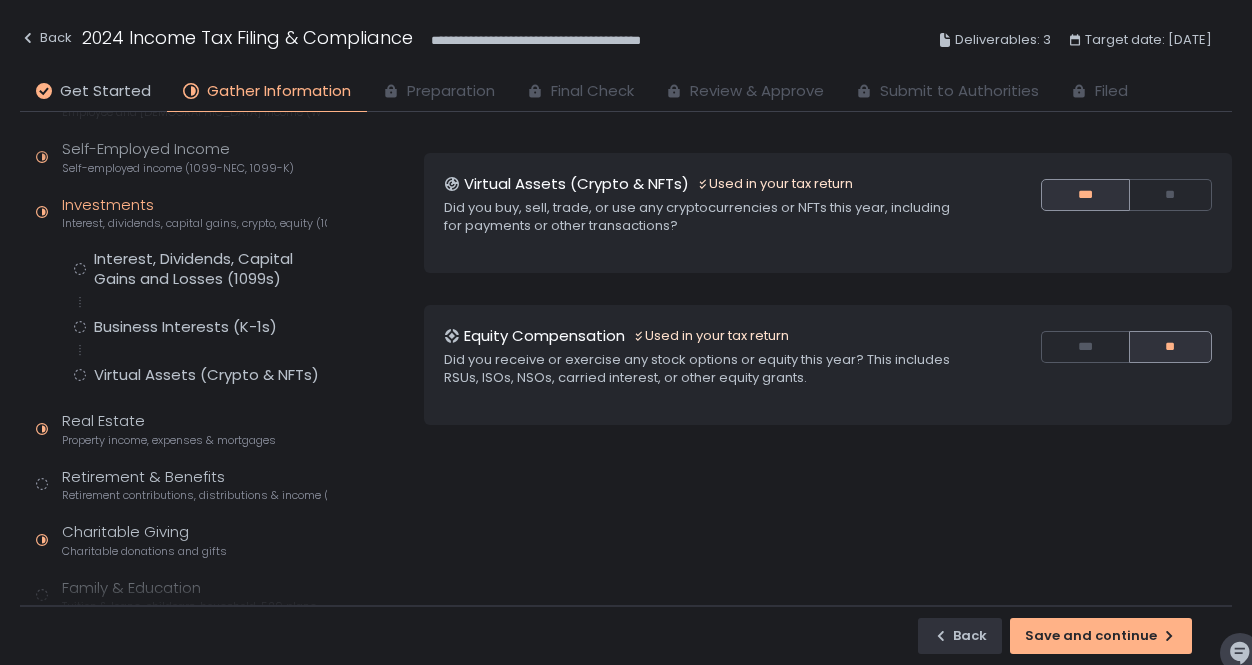scroll, scrollTop: 49, scrollLeft: 0, axis: vertical 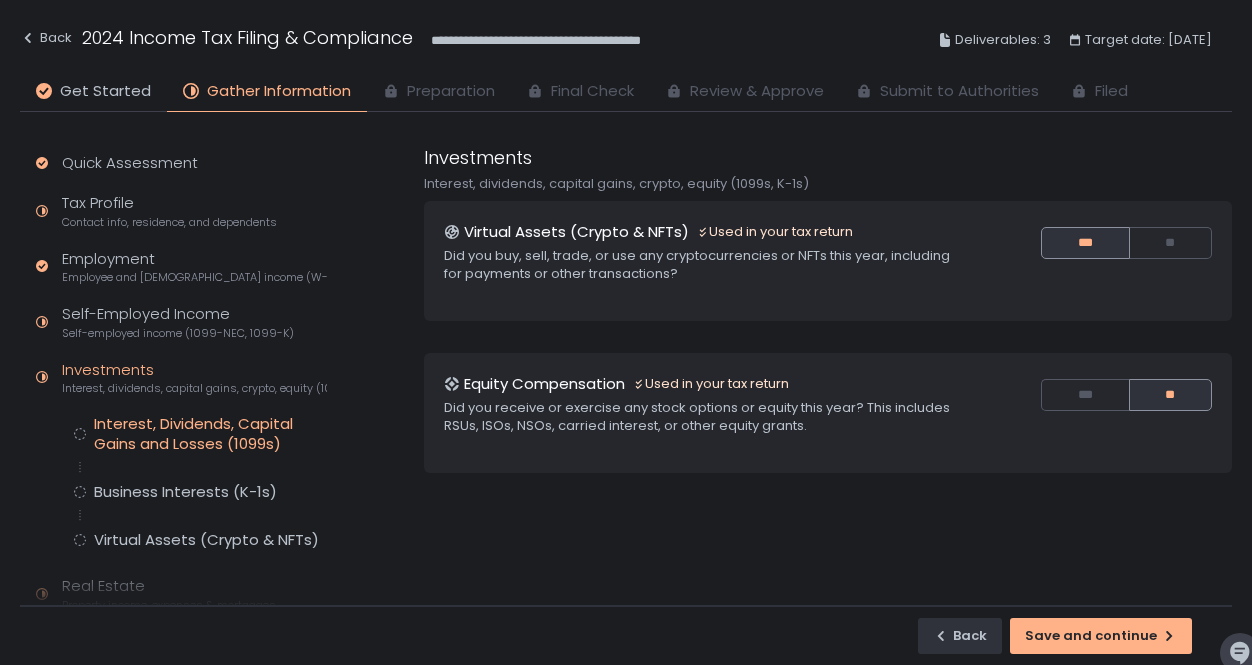 click on "Interest, Dividends, Capital Gains and Losses (1099s)" 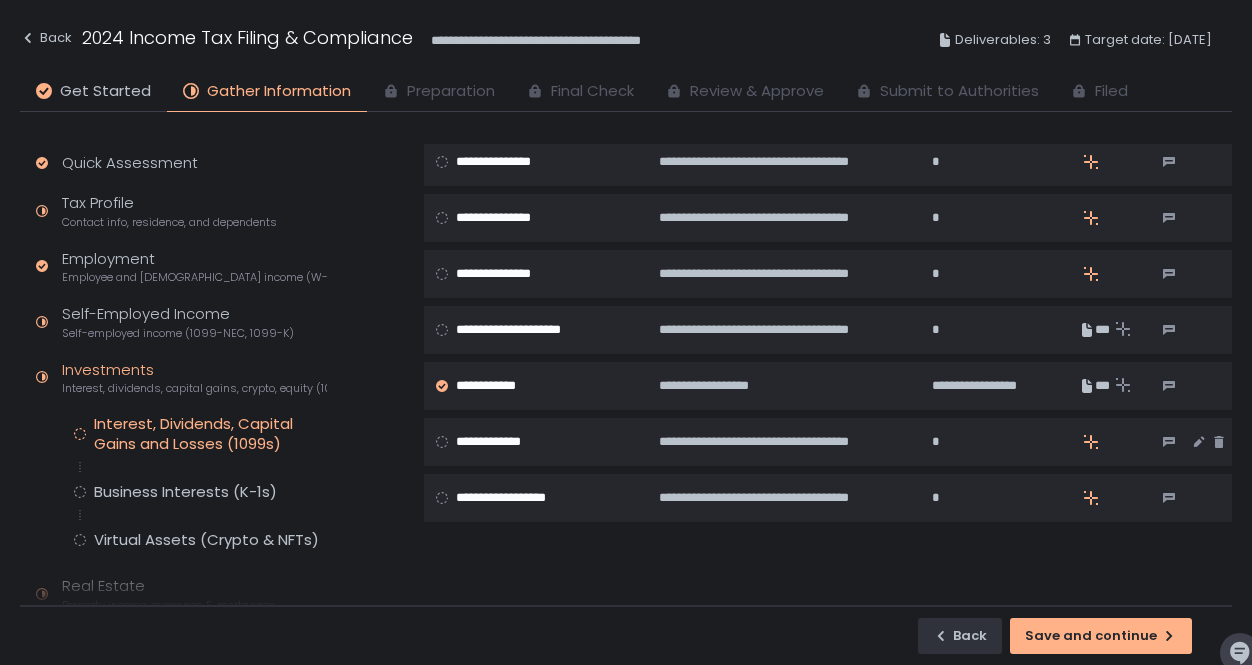 scroll, scrollTop: 483, scrollLeft: 0, axis: vertical 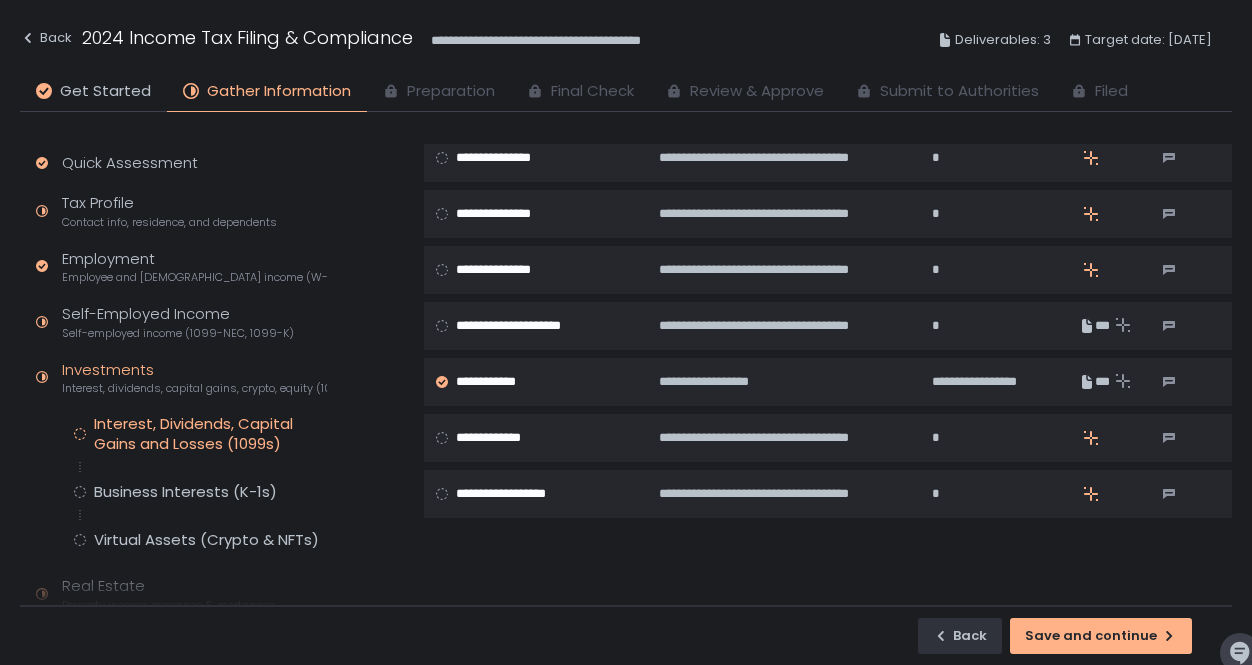 click on "Interest, Dividends, Capital Gains and Losses (1099s) Business Interests (K-1s) Virtual Assets (Crypto & NFTs)" at bounding box center (200, 482) 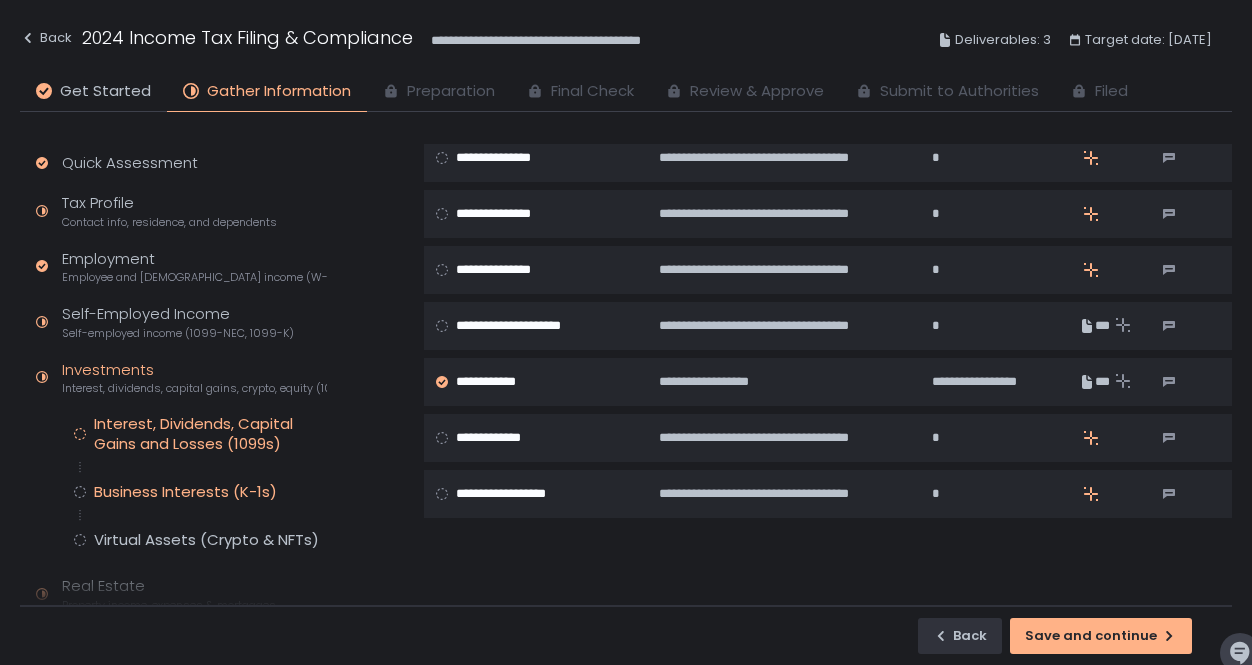 click on "Business Interests (K-1s)" 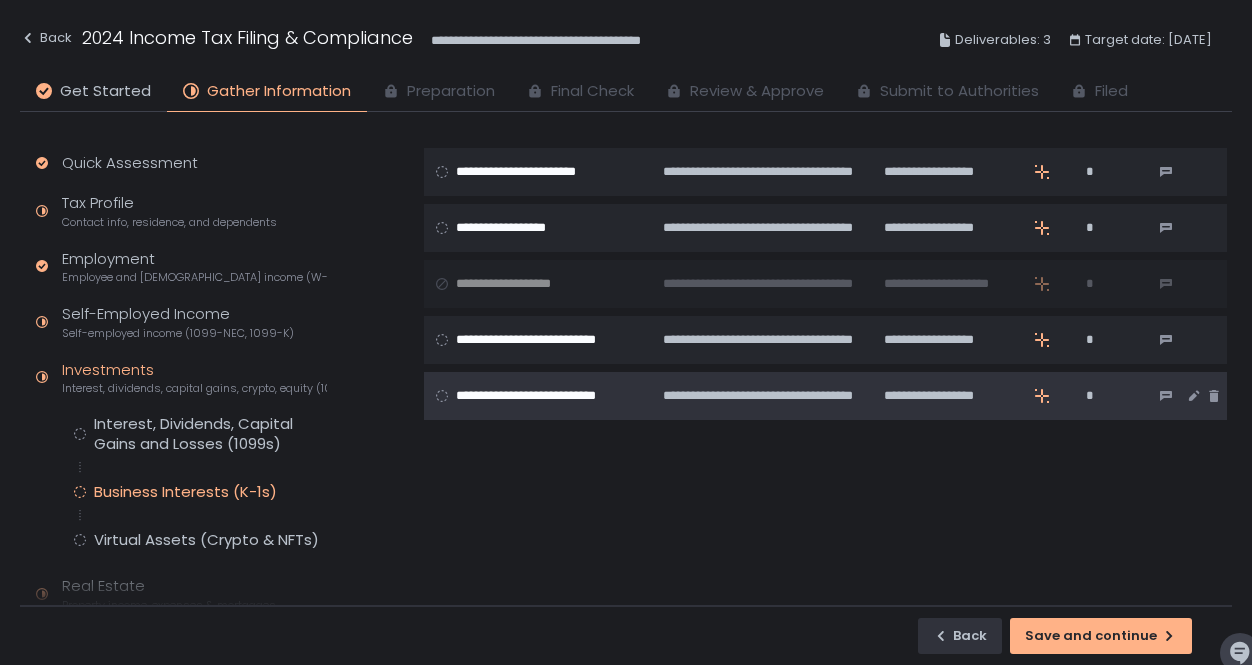 scroll, scrollTop: 483, scrollLeft: 0, axis: vertical 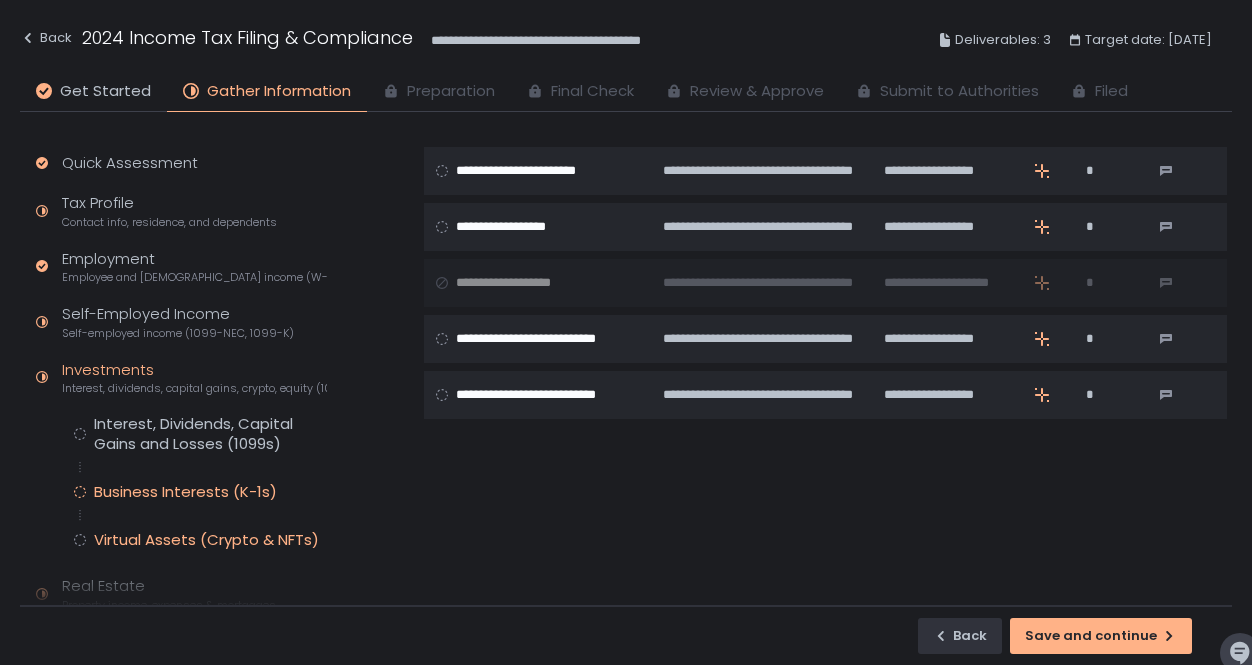 click on "Virtual Assets (Crypto & NFTs)" 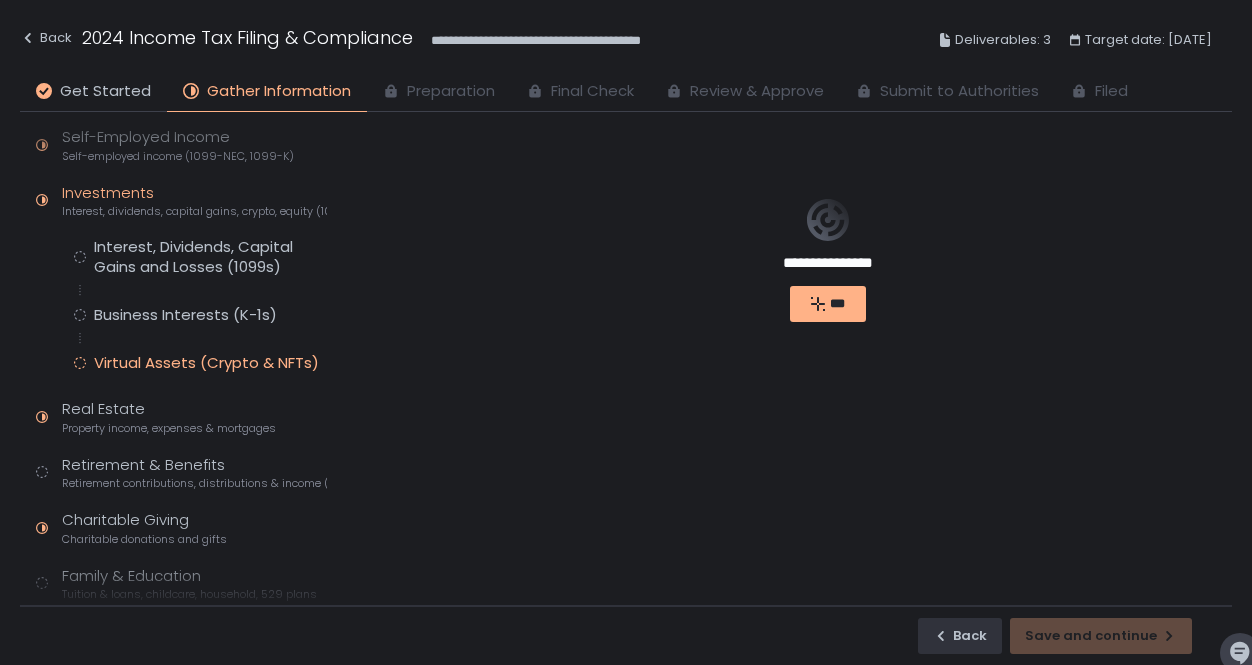 scroll, scrollTop: 199, scrollLeft: 0, axis: vertical 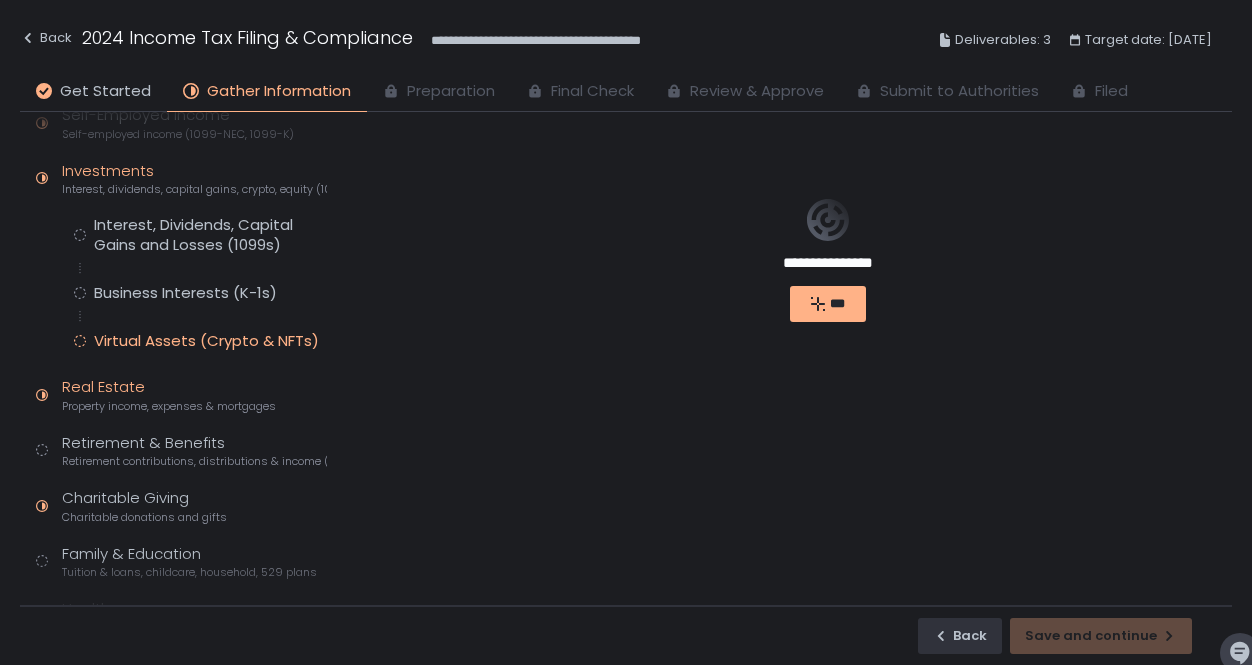 click on "Property income, expenses & mortgages" 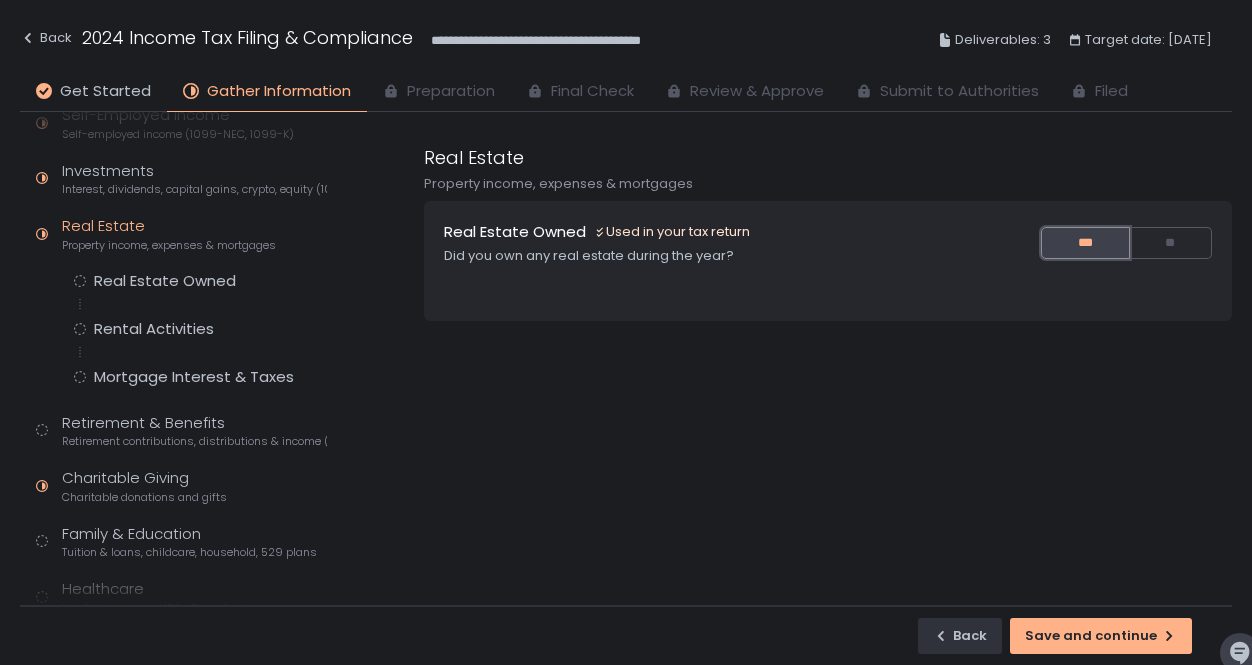 click on "***" at bounding box center [1085, 243] 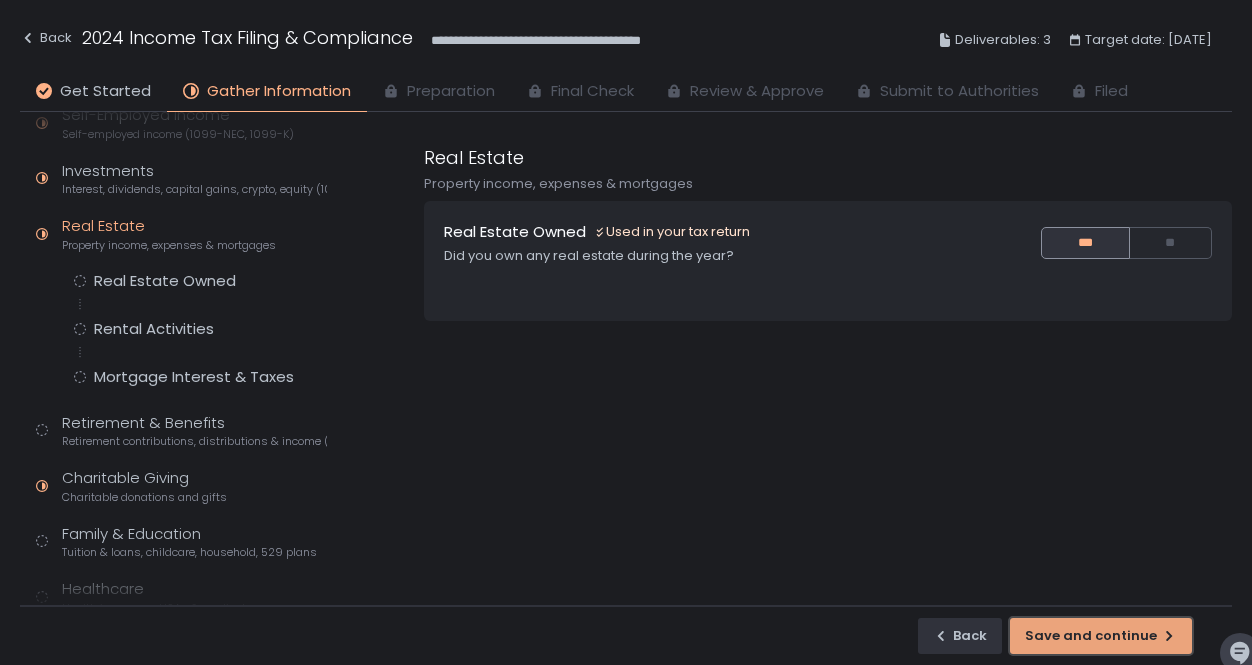 click on "Save and continue" at bounding box center (1101, 636) 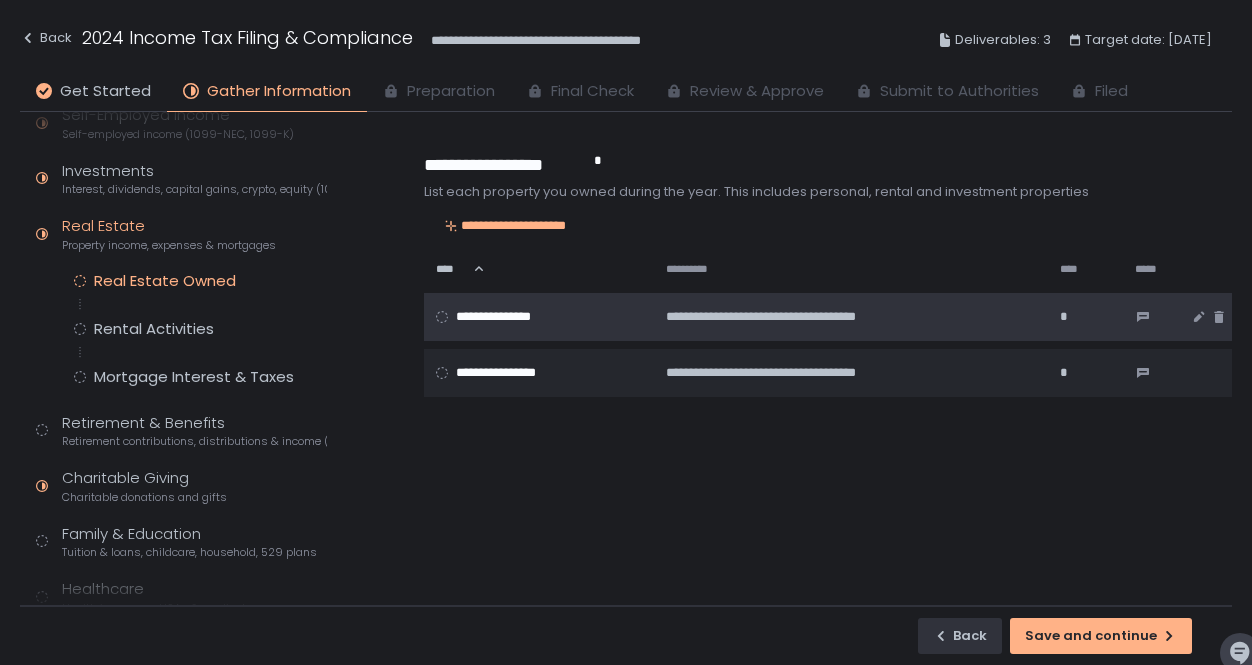 click at bounding box center (1163, 317) 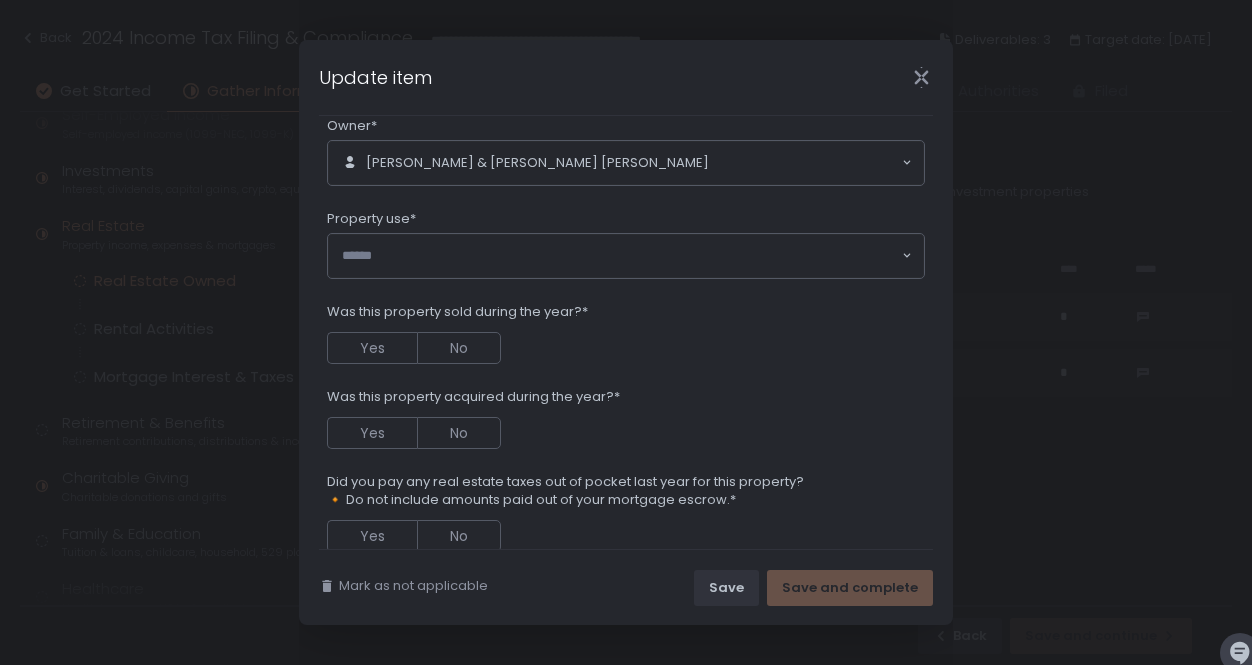 scroll, scrollTop: 212, scrollLeft: 0, axis: vertical 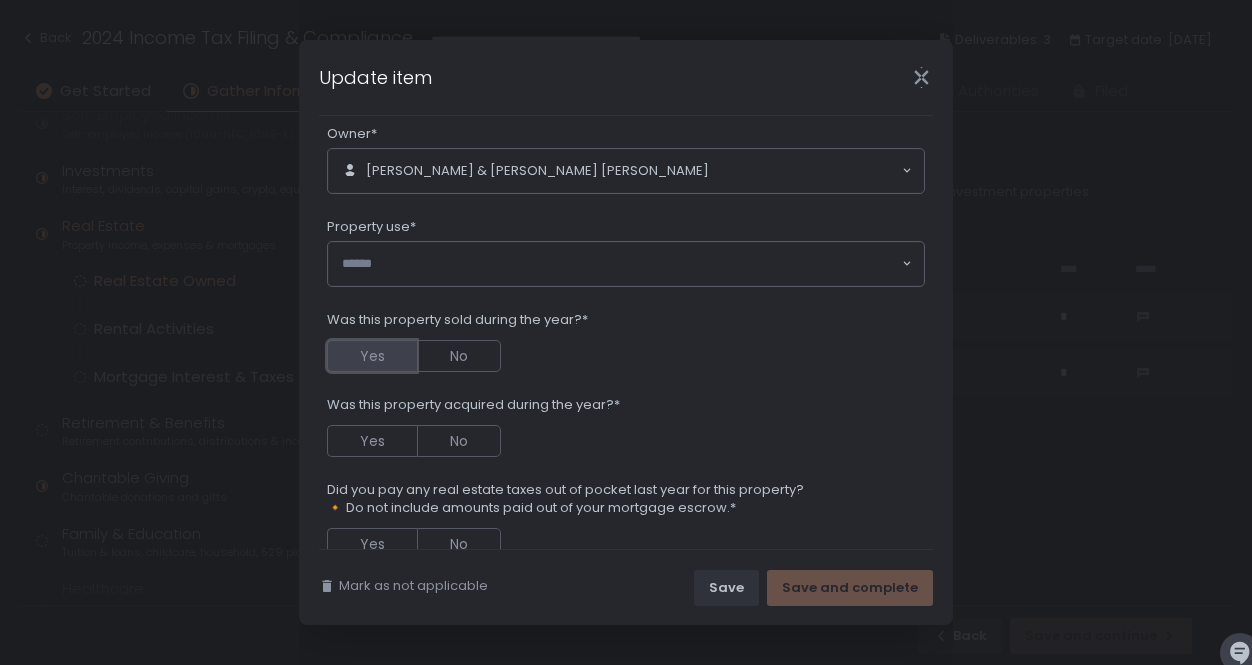 click on "Yes" at bounding box center (372, 356) 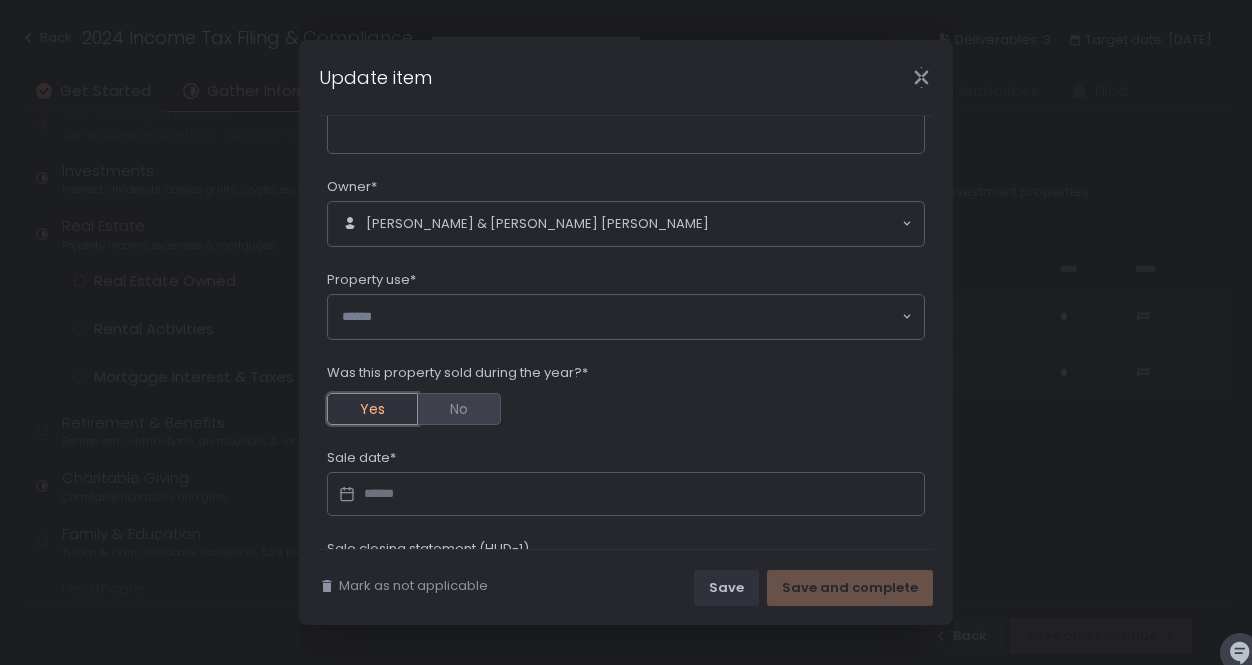scroll, scrollTop: 141, scrollLeft: 0, axis: vertical 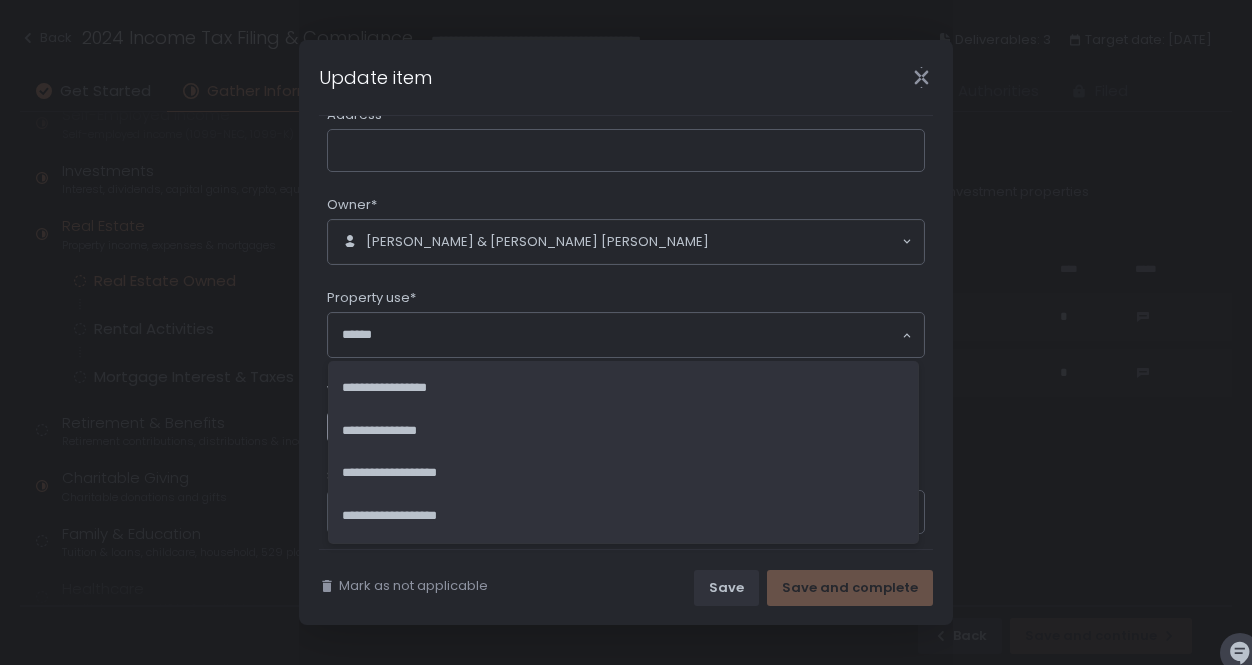 click 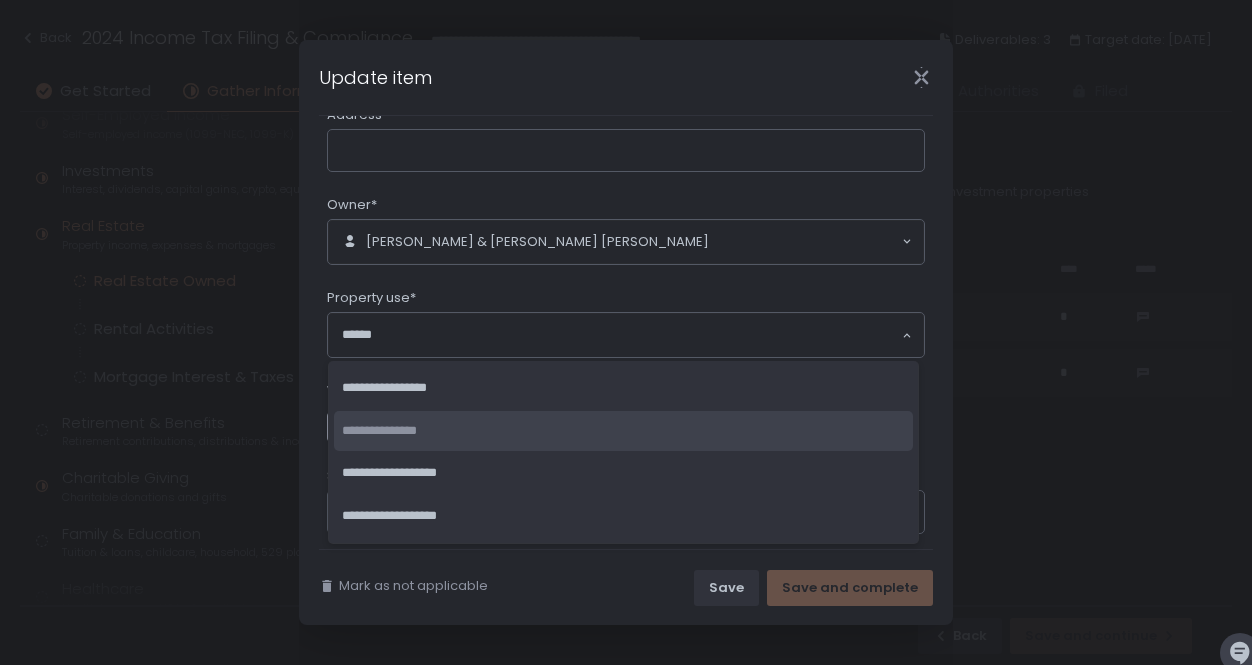 click on "**********" 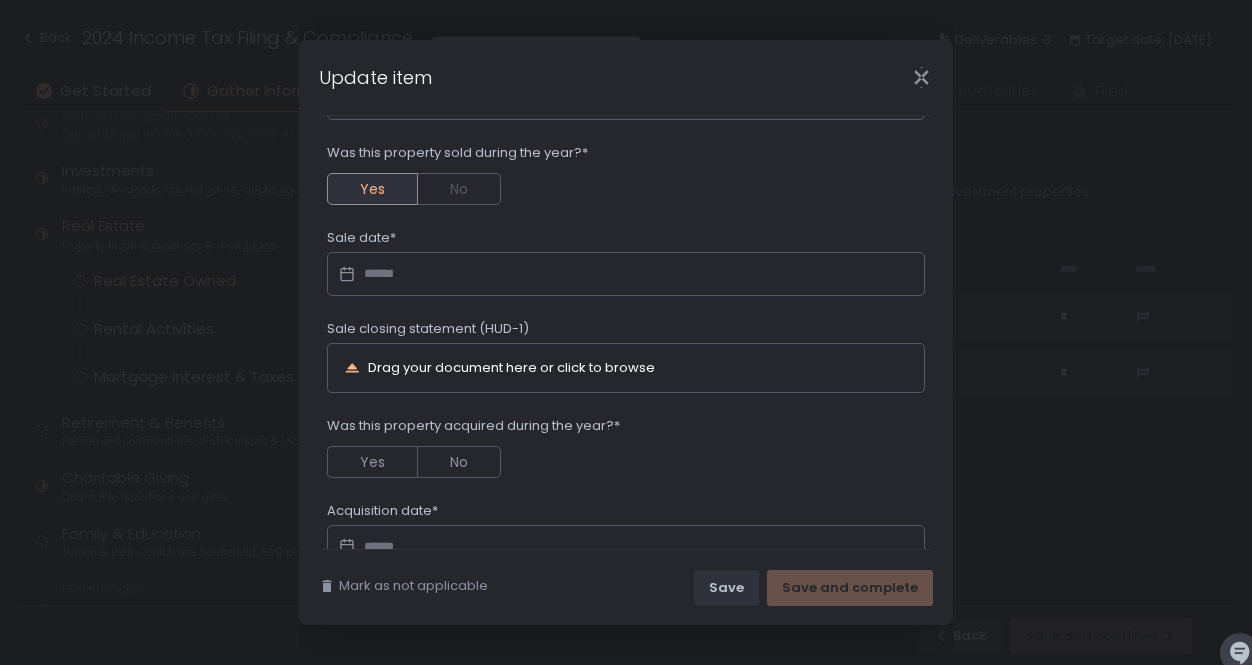 scroll, scrollTop: 392, scrollLeft: 0, axis: vertical 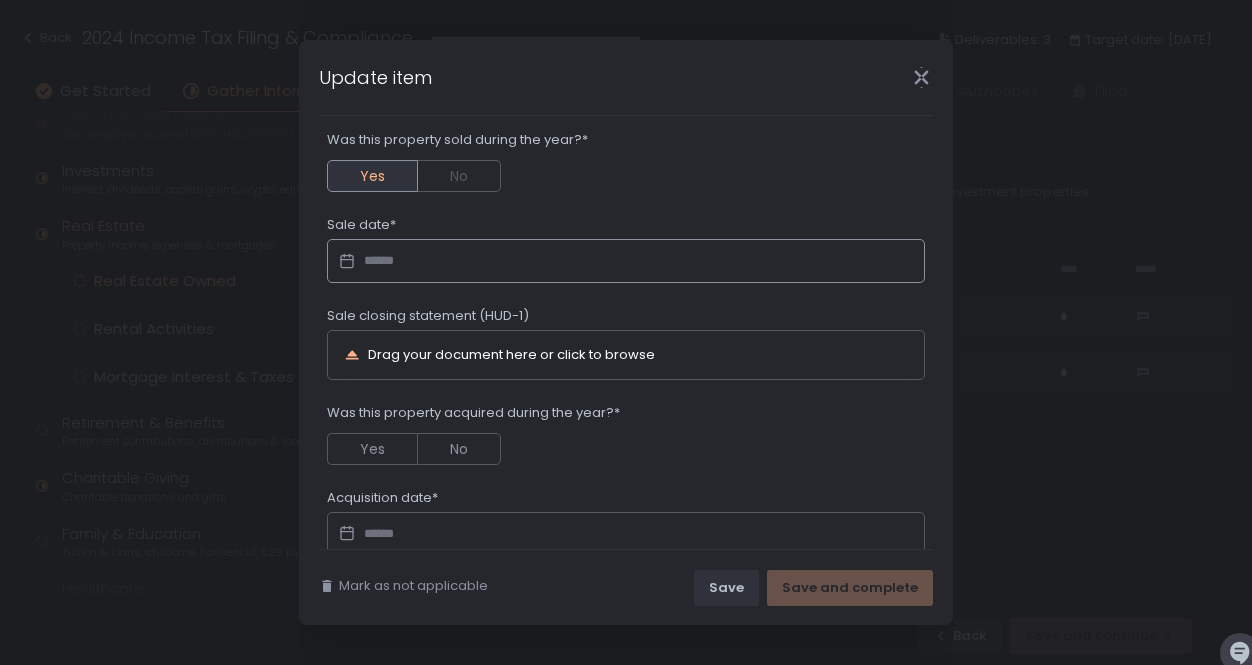 click at bounding box center (626, 261) 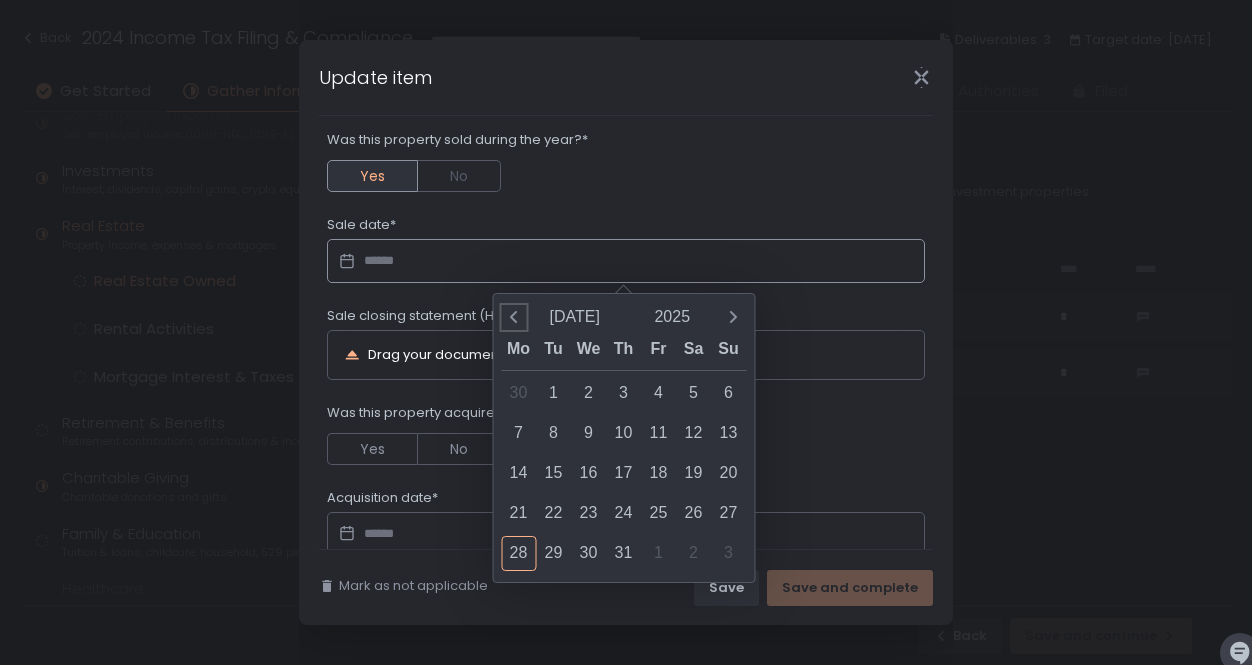 click 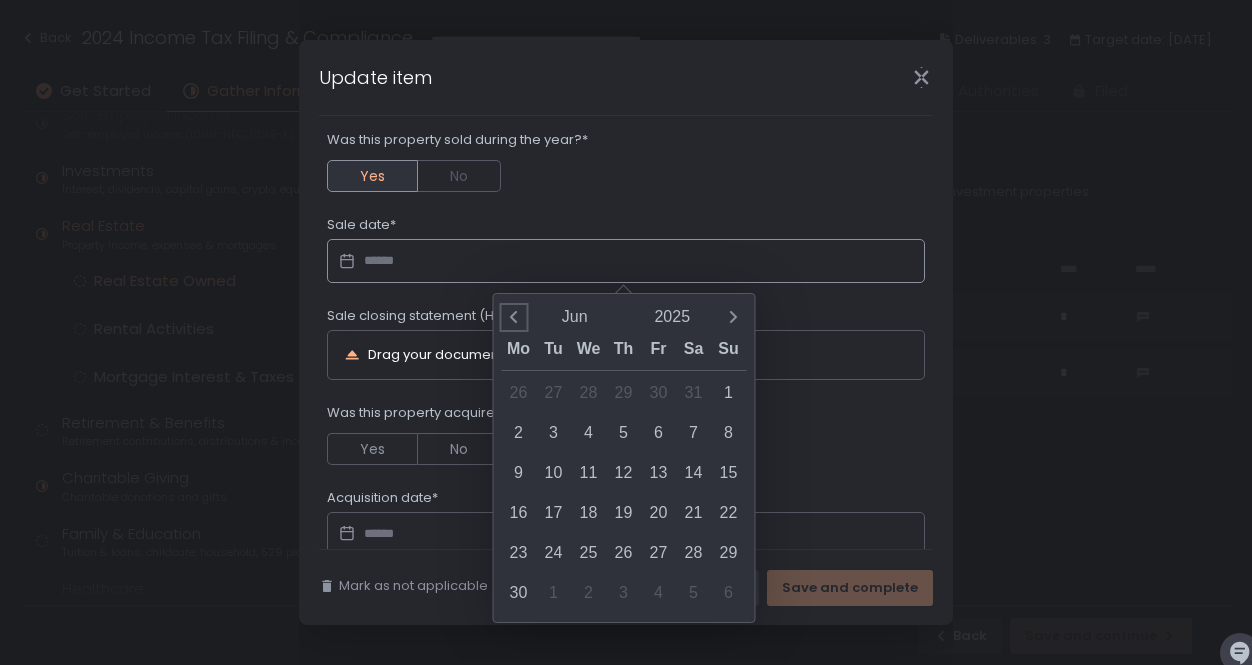 click 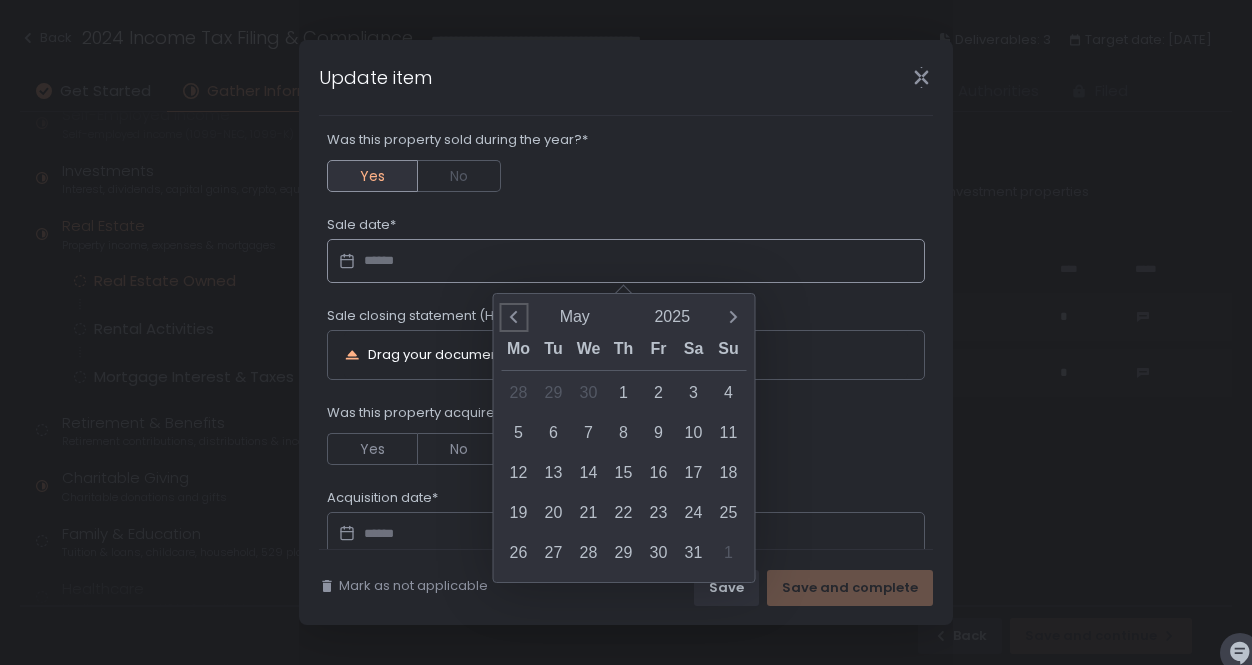 click 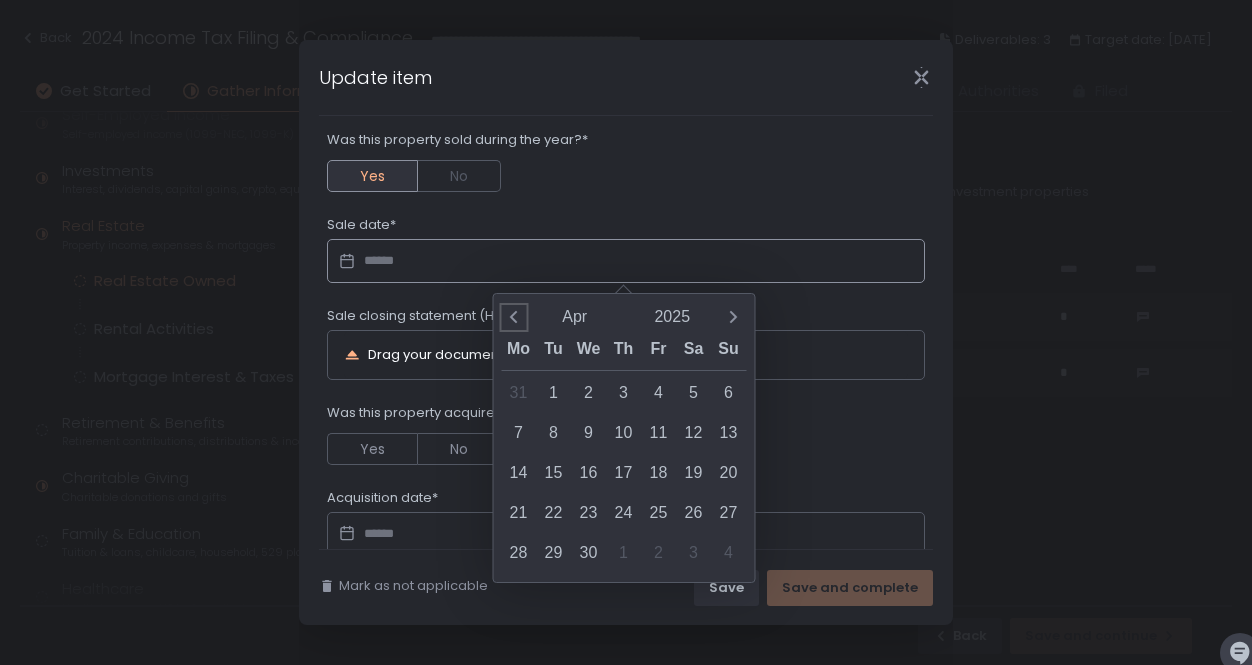 click 